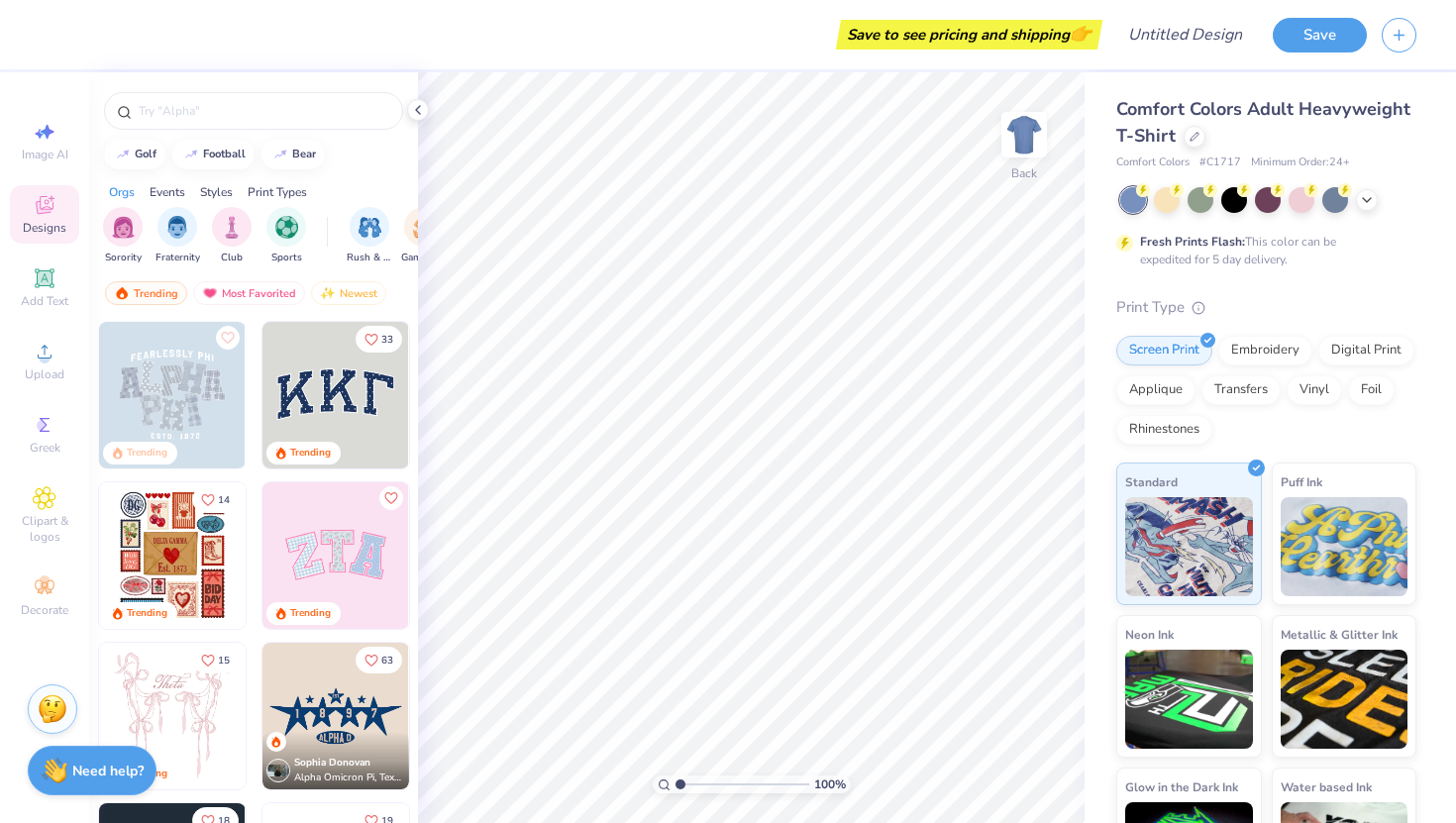 scroll, scrollTop: 0, scrollLeft: 0, axis: both 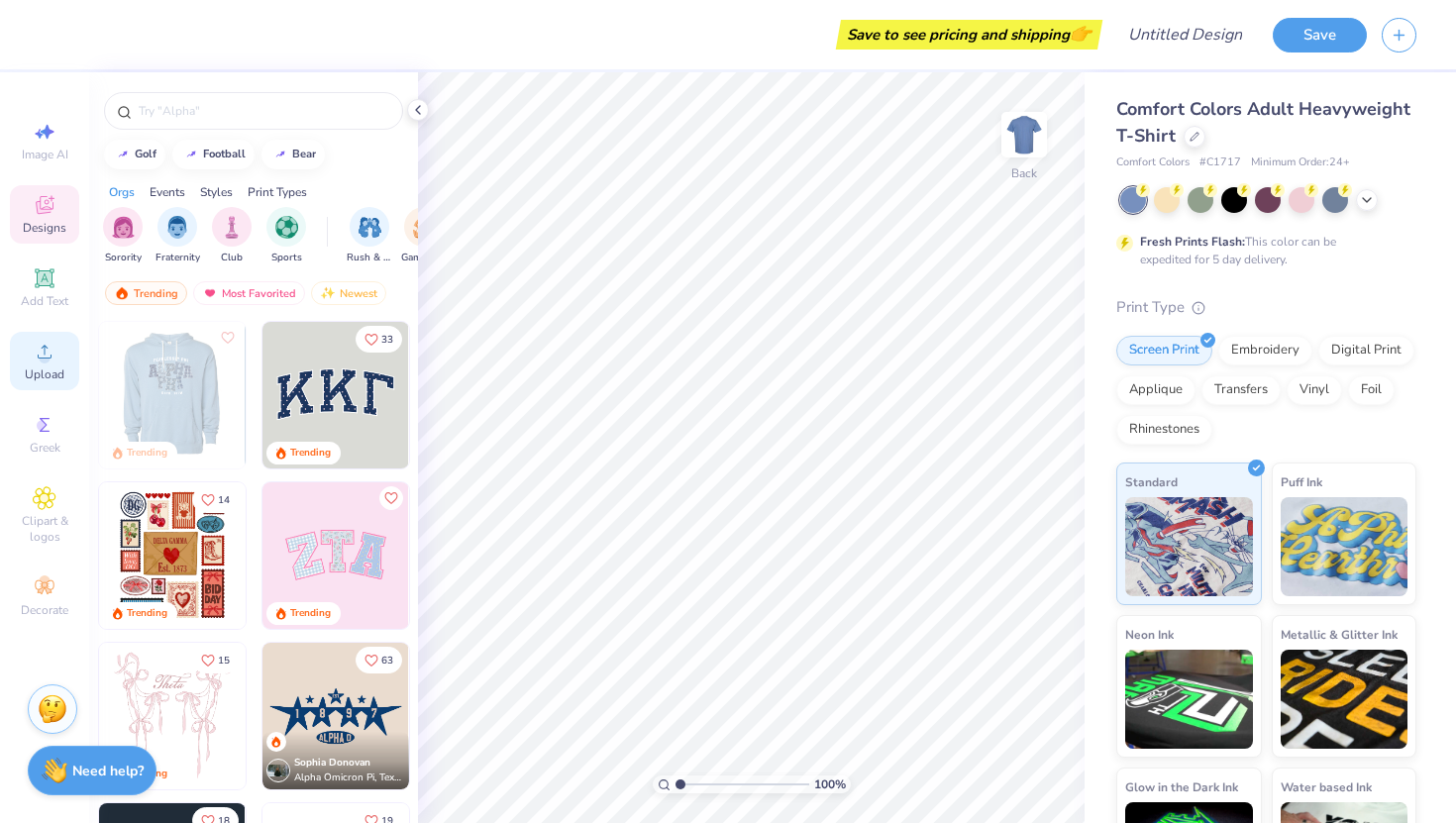 click on "Upload" at bounding box center (45, 374) 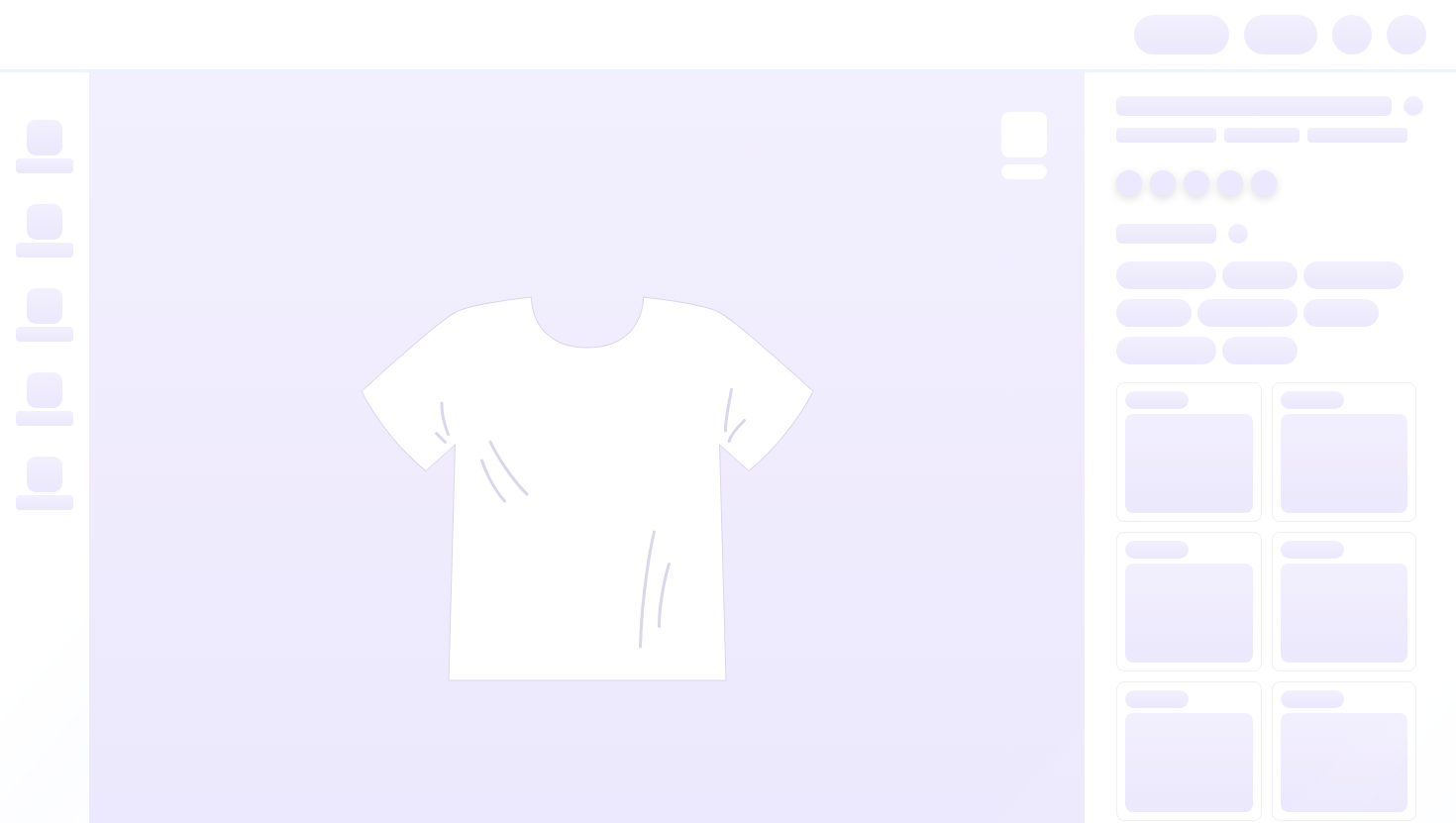 scroll, scrollTop: 0, scrollLeft: 0, axis: both 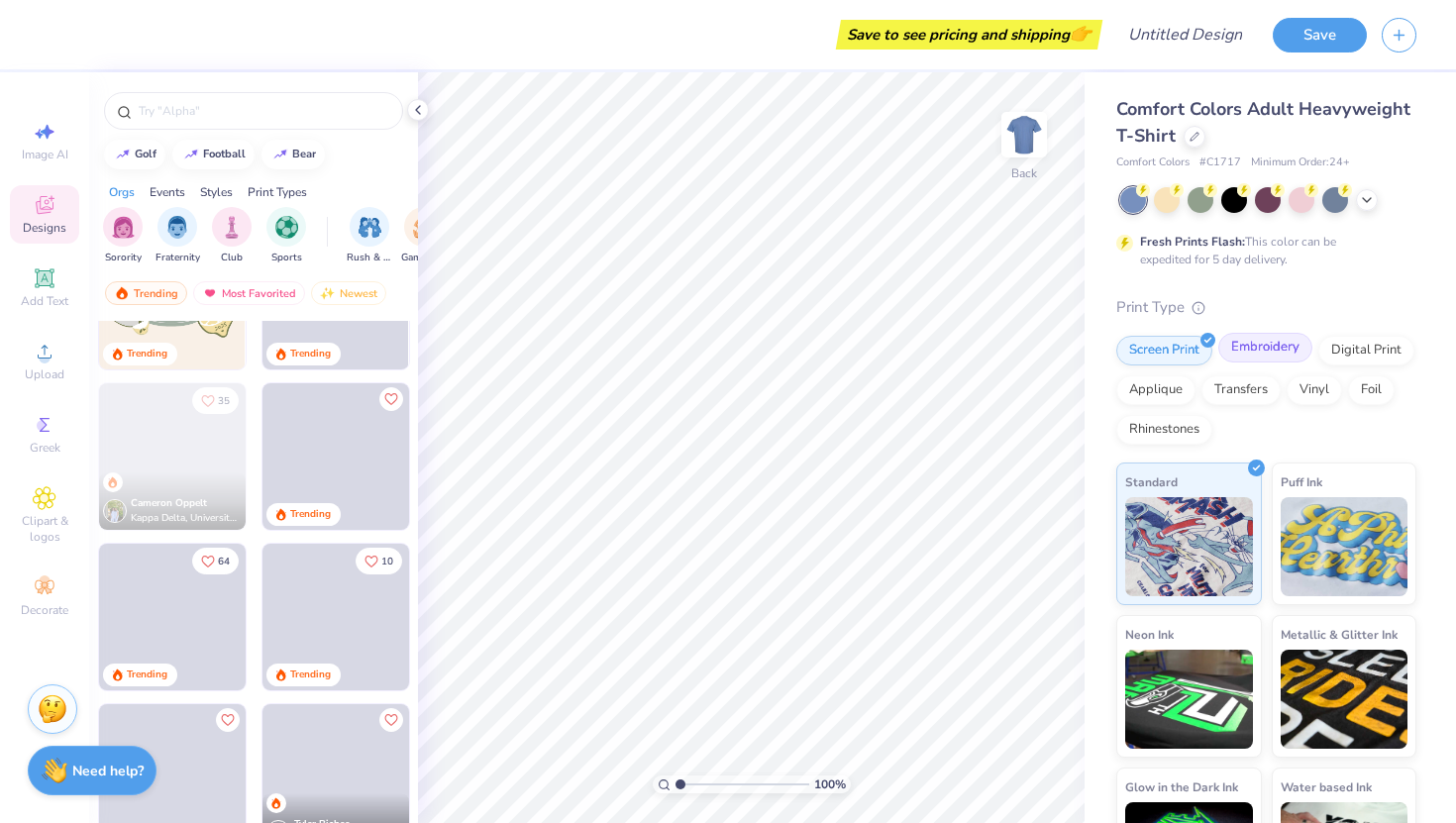 click on "Embroidery" at bounding box center (1265, 348) 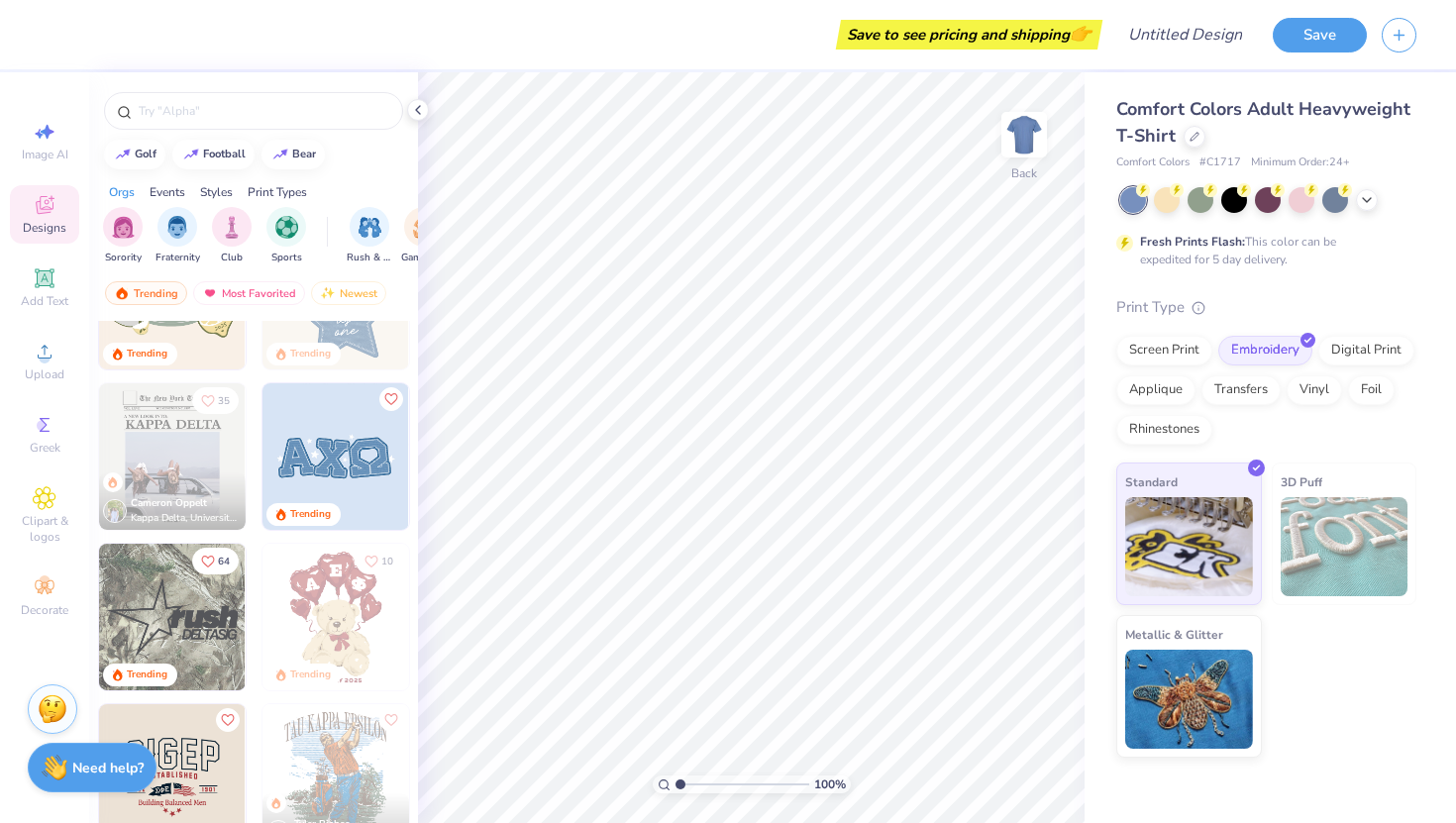 click on "Need help?" at bounding box center (108, 768) 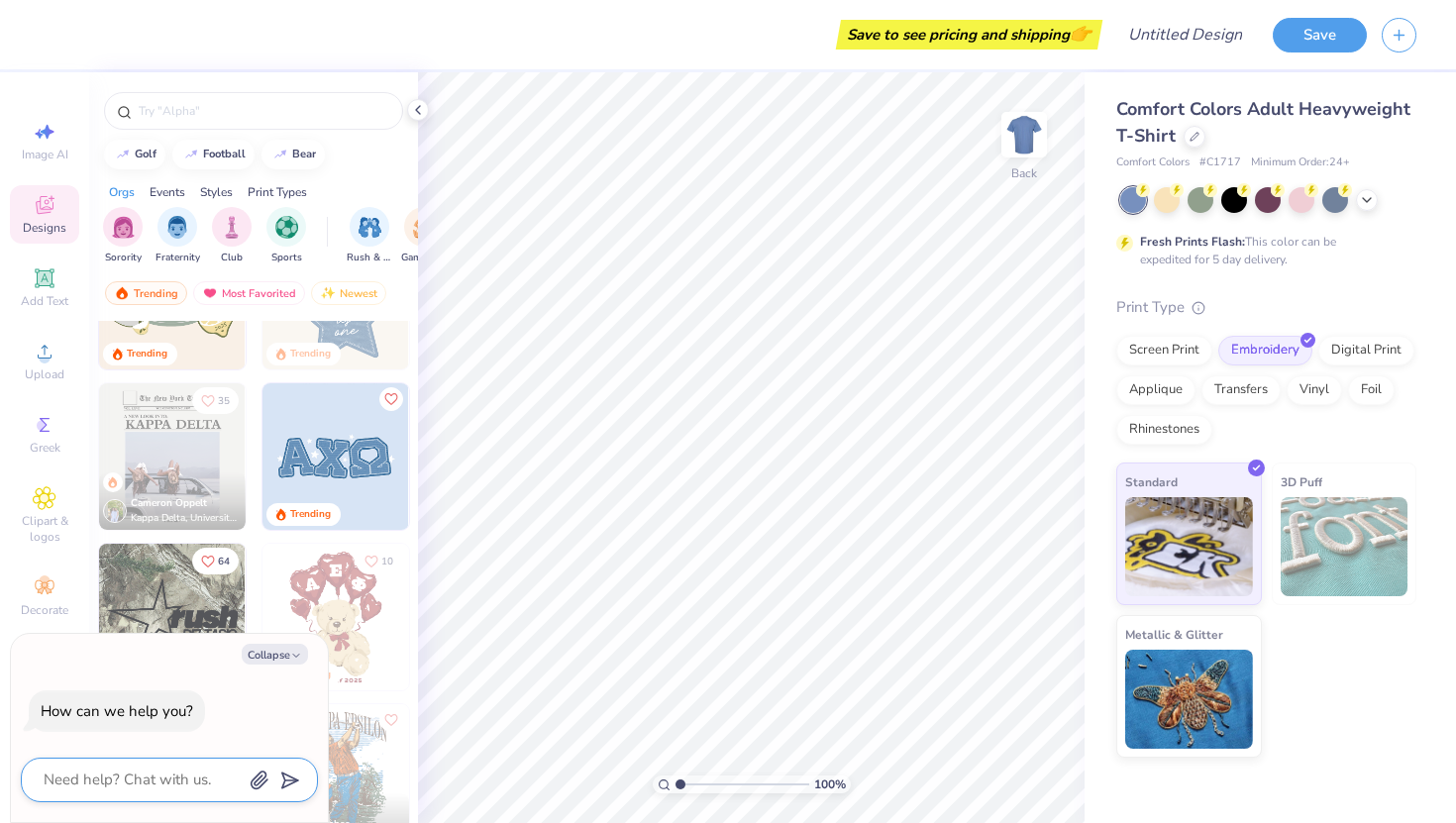 click at bounding box center [142, 779] 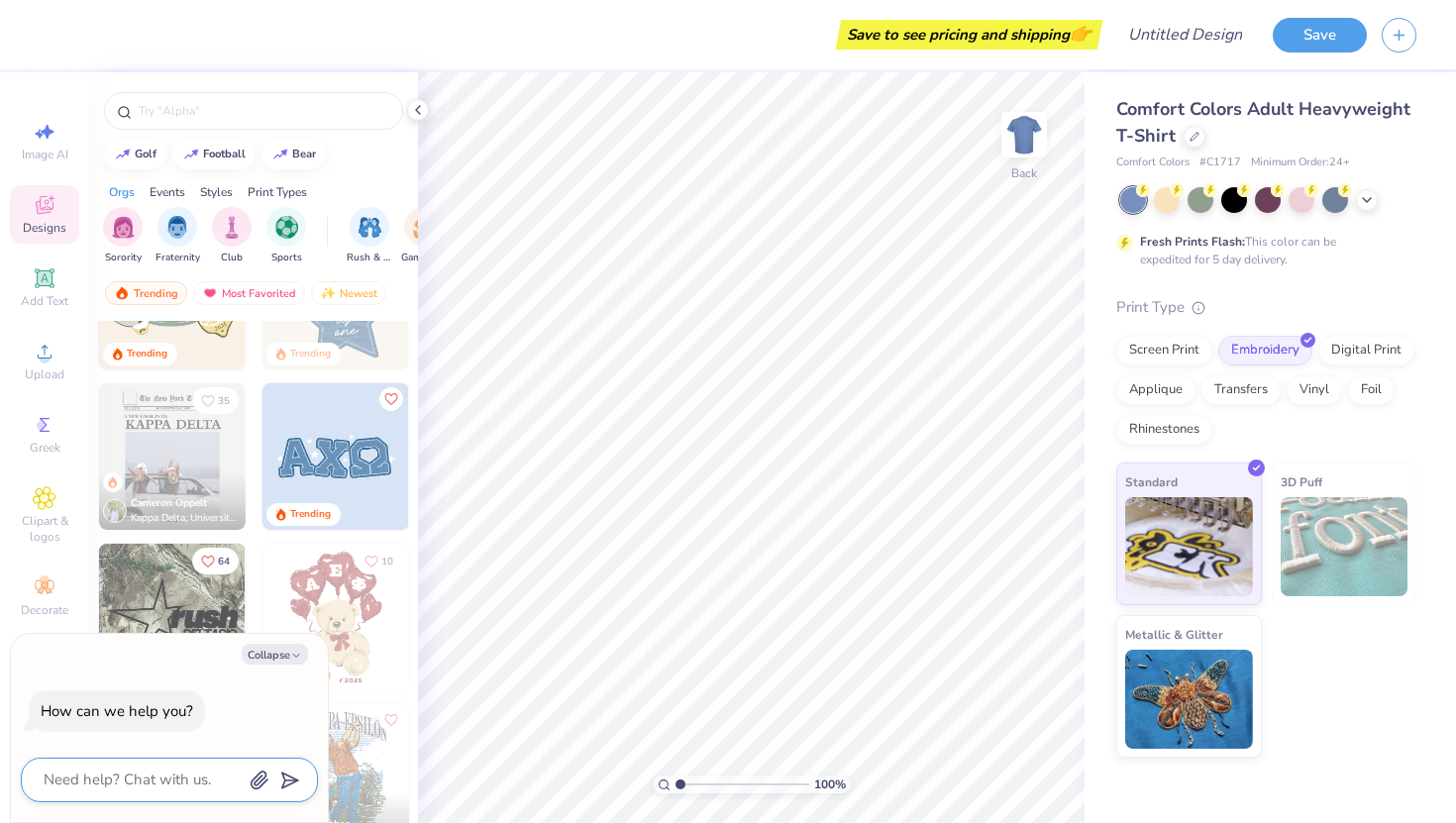 type on "h" 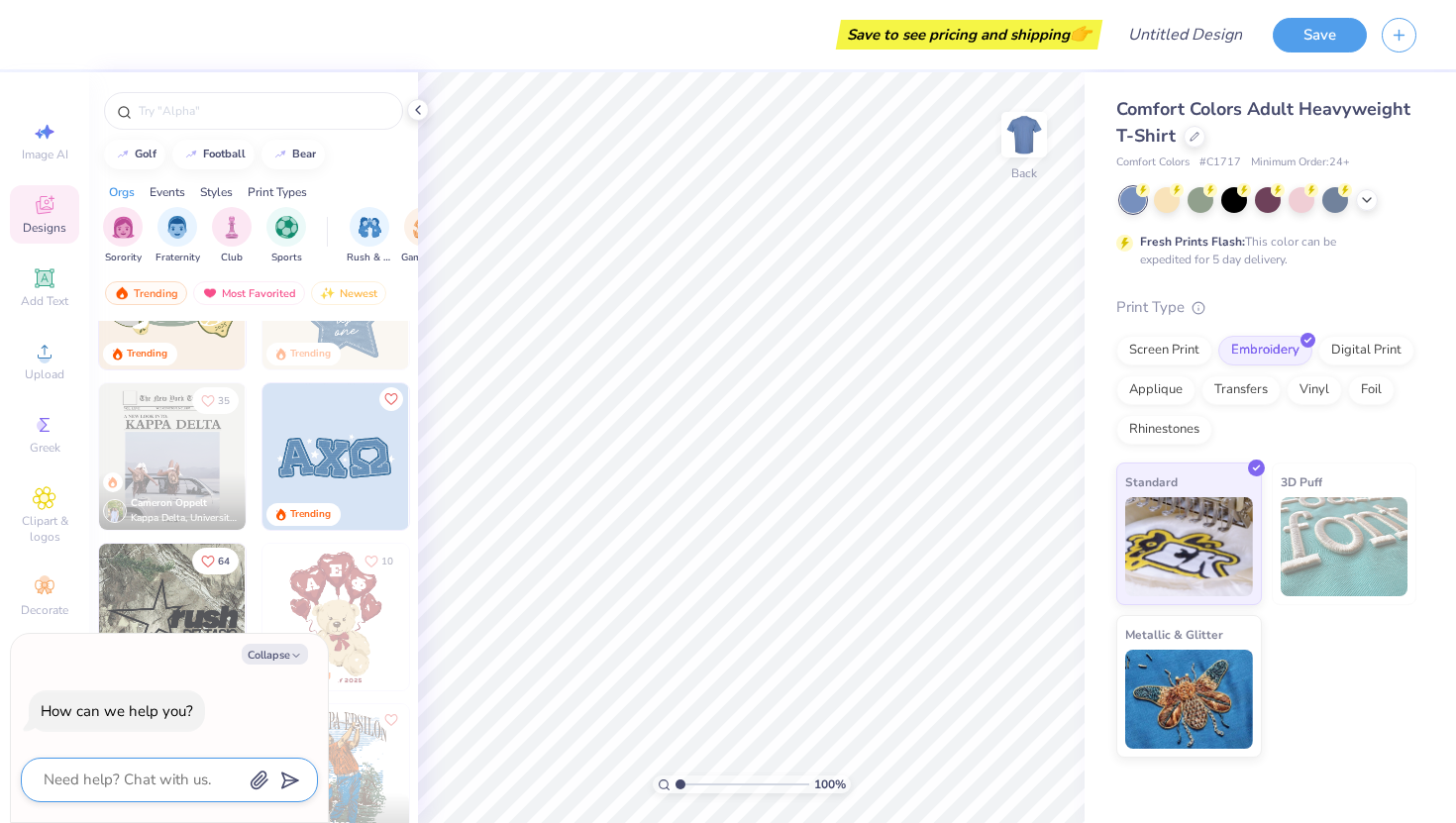 type on "x" 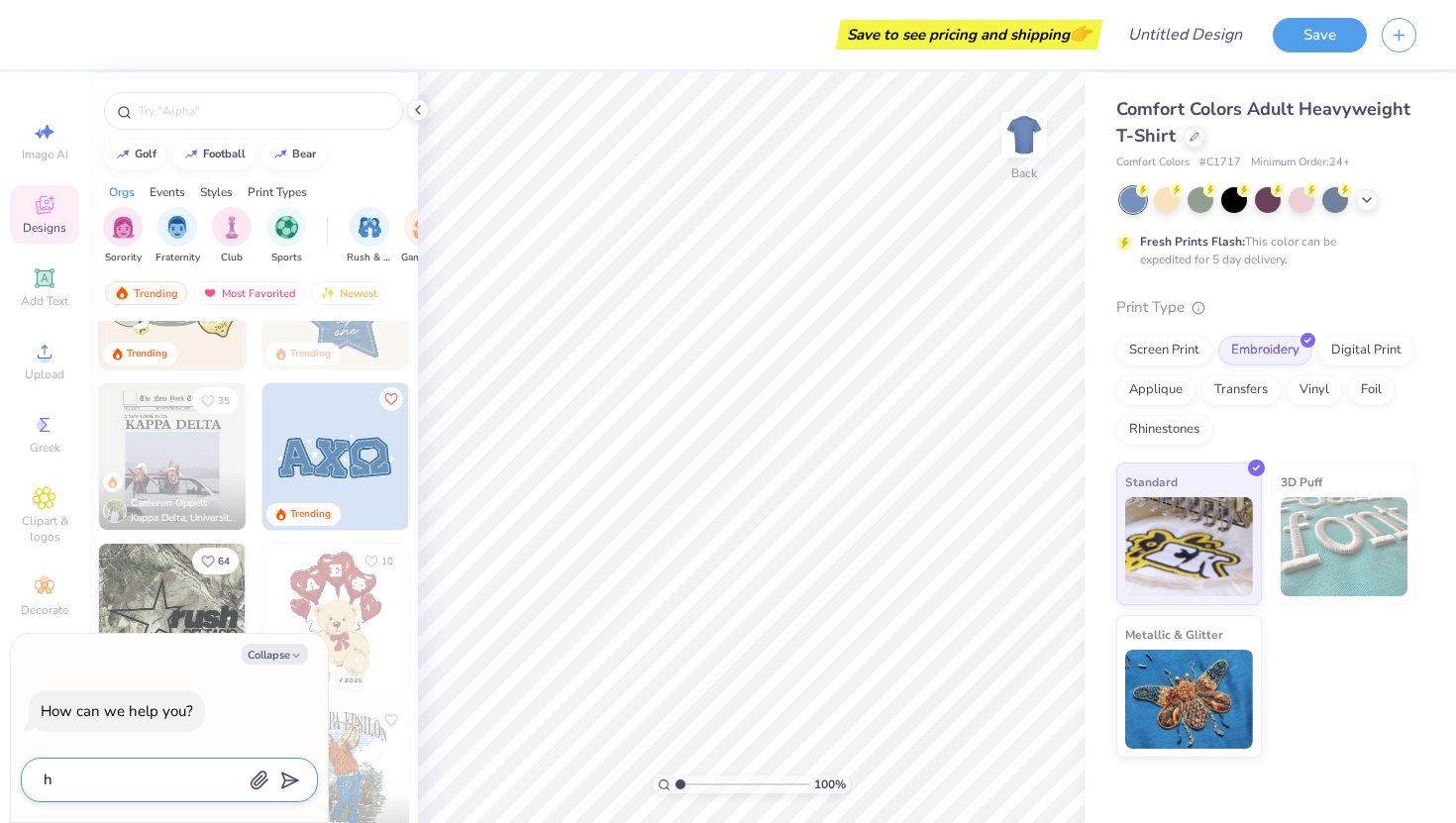 type on "ho" 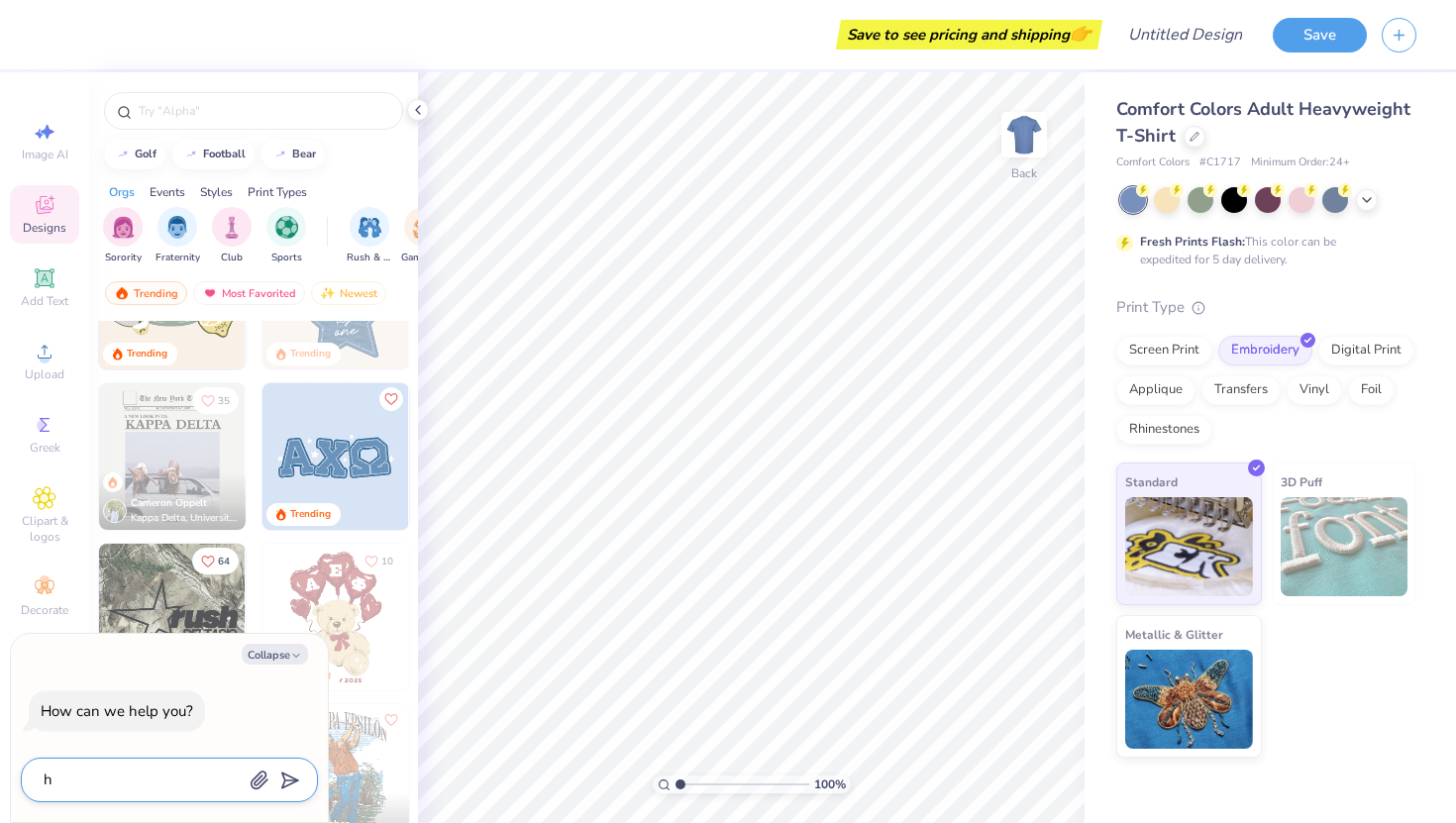 type on "x" 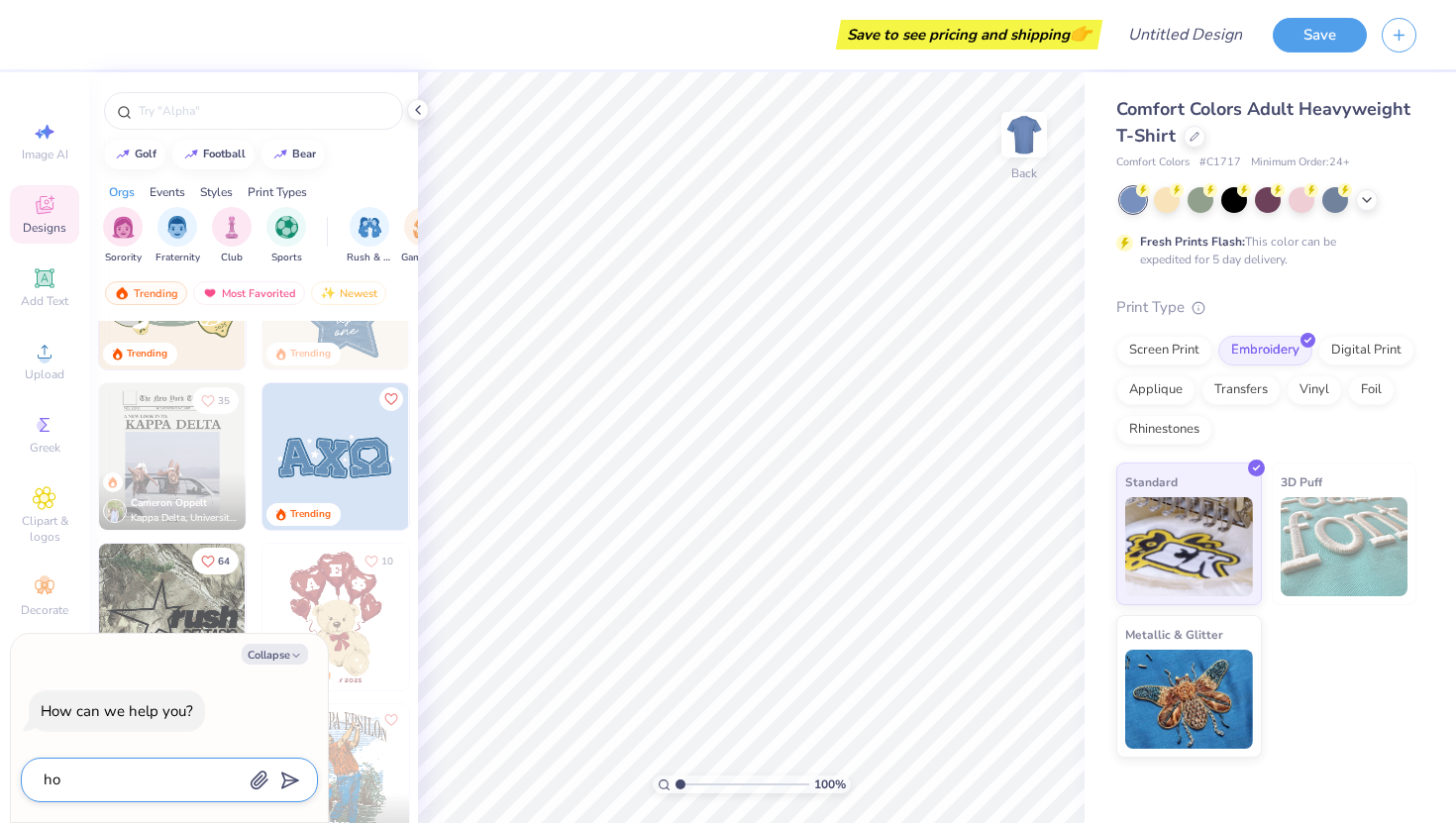 type on "how" 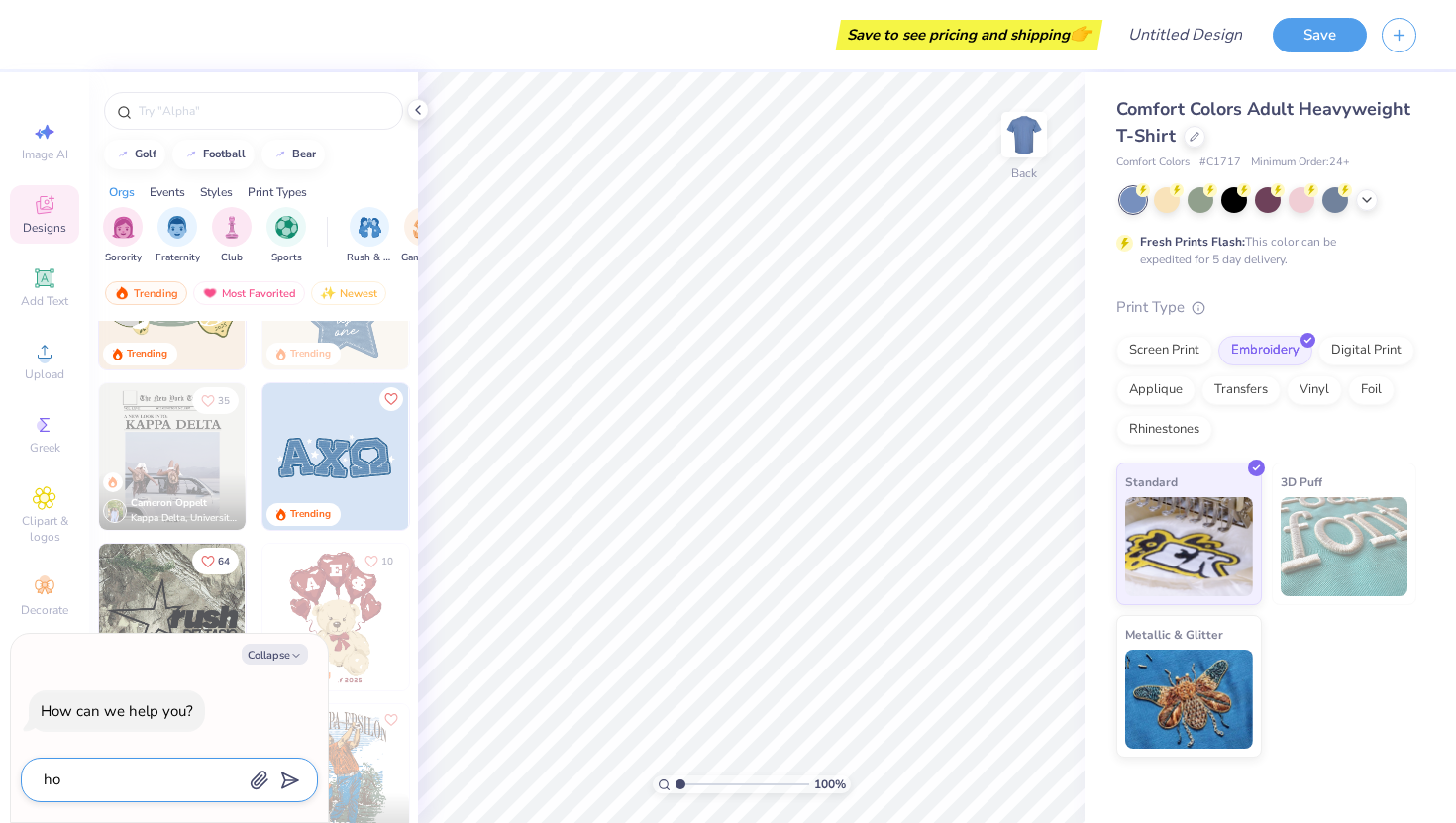type on "x" 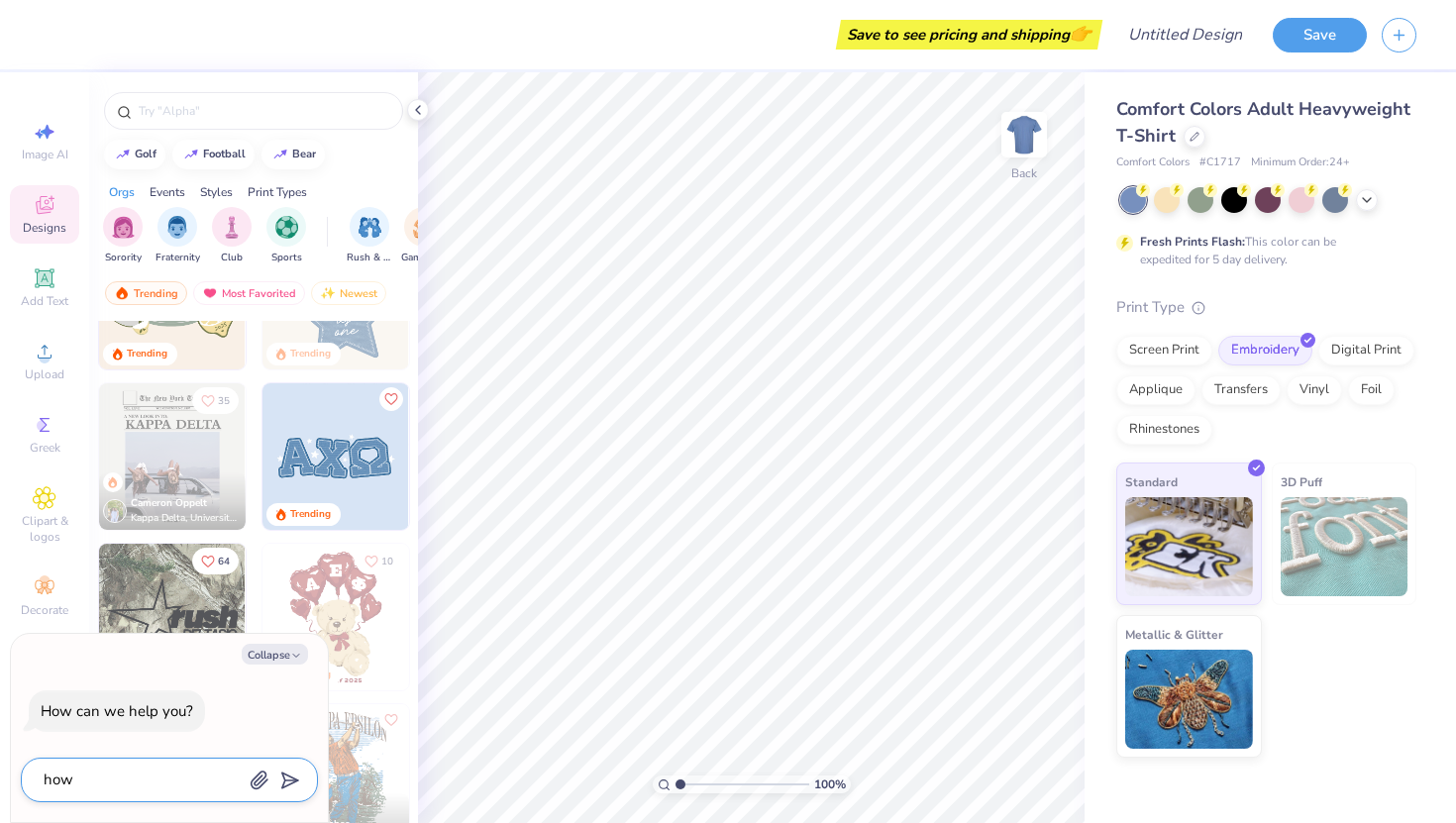 type on "how" 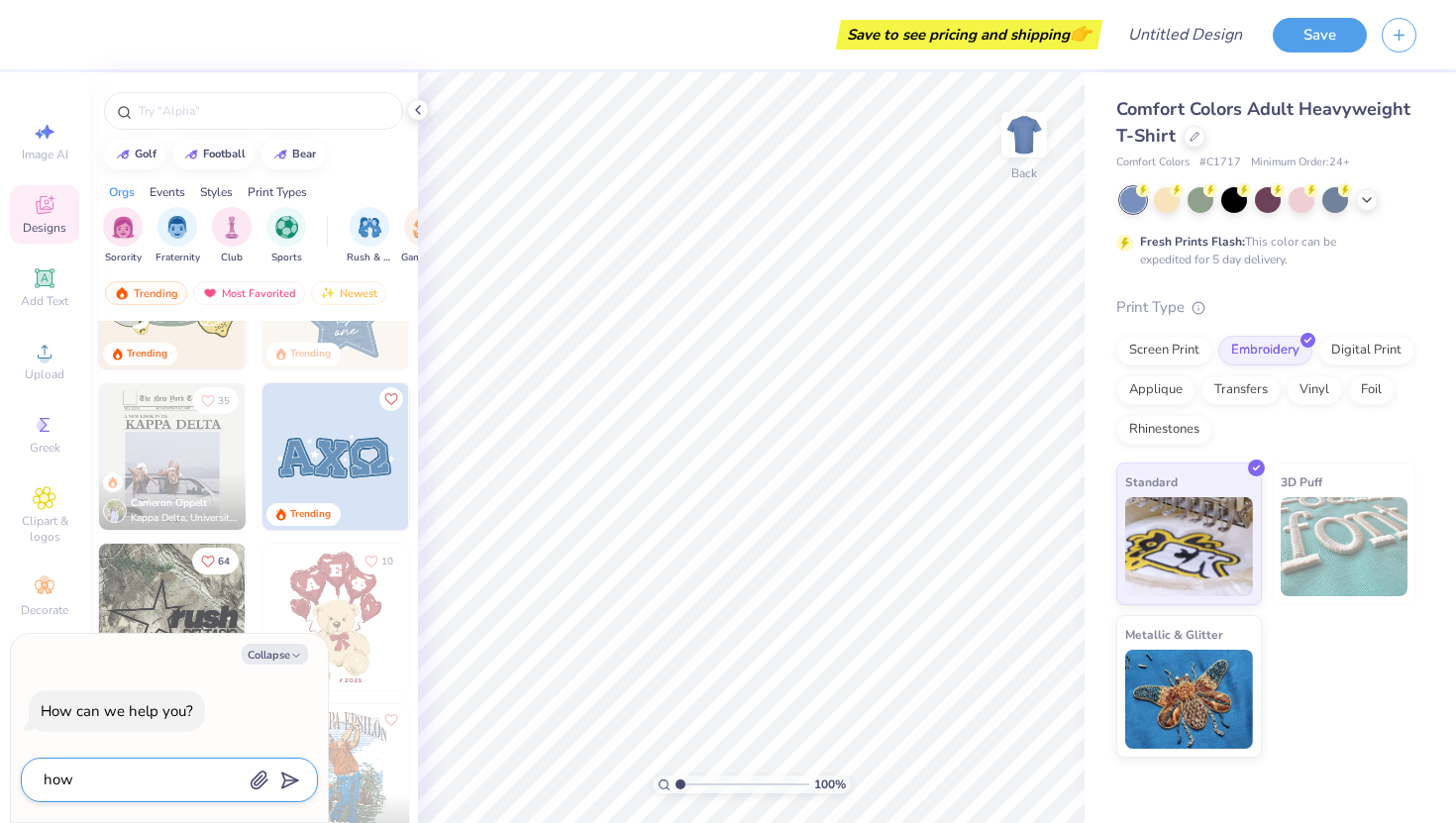 type on "x" 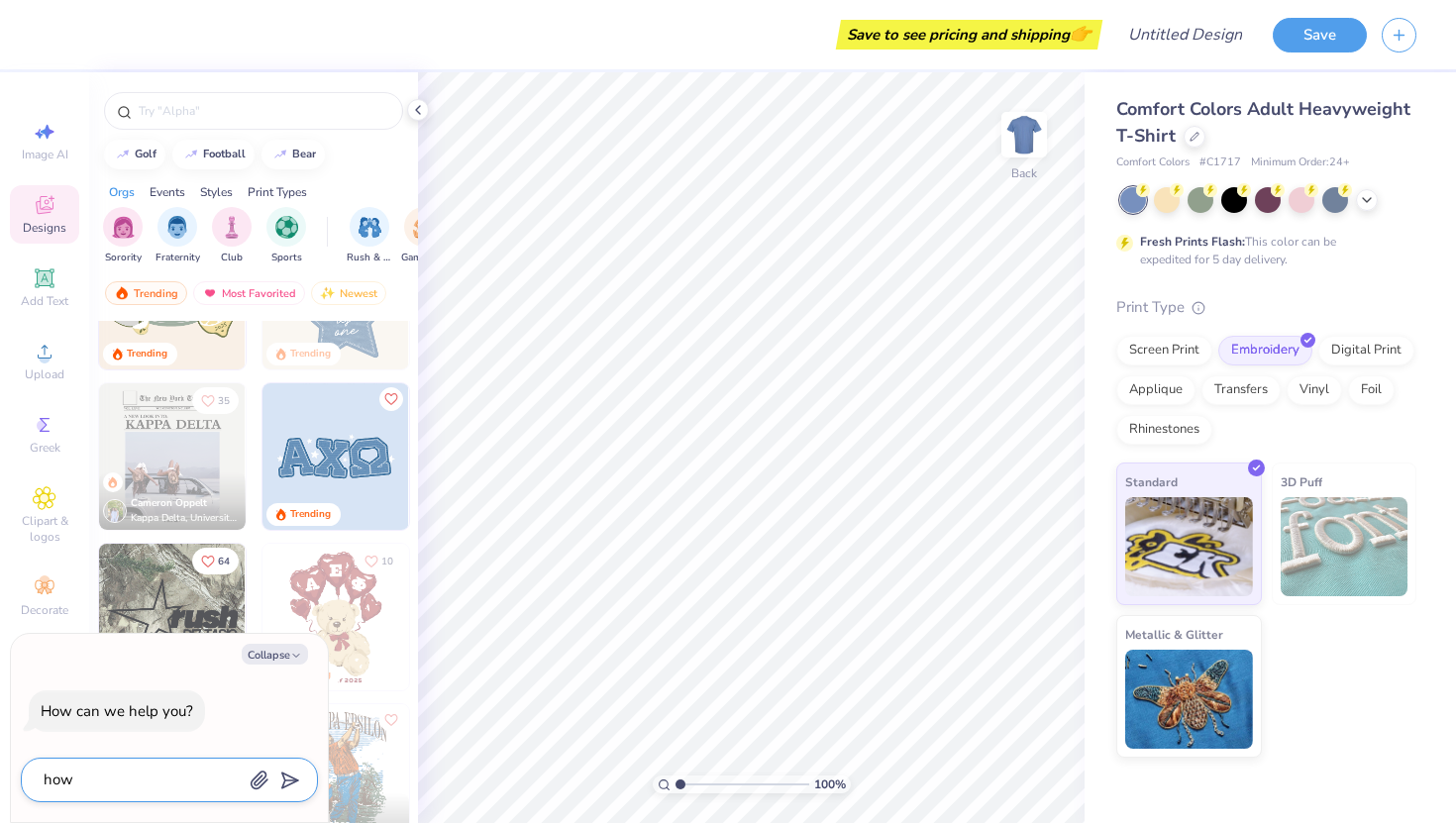 type on "how d" 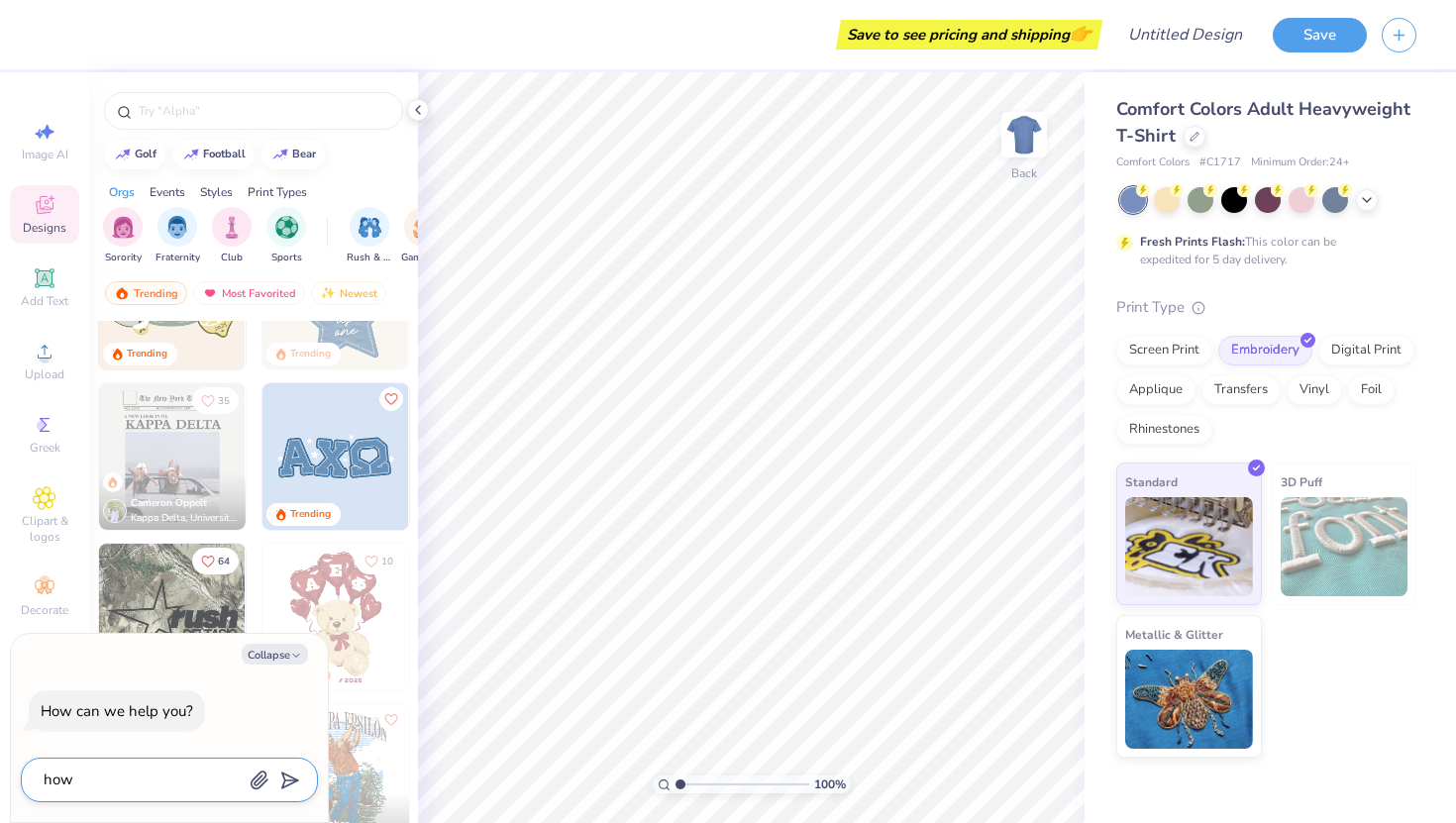 type on "x" 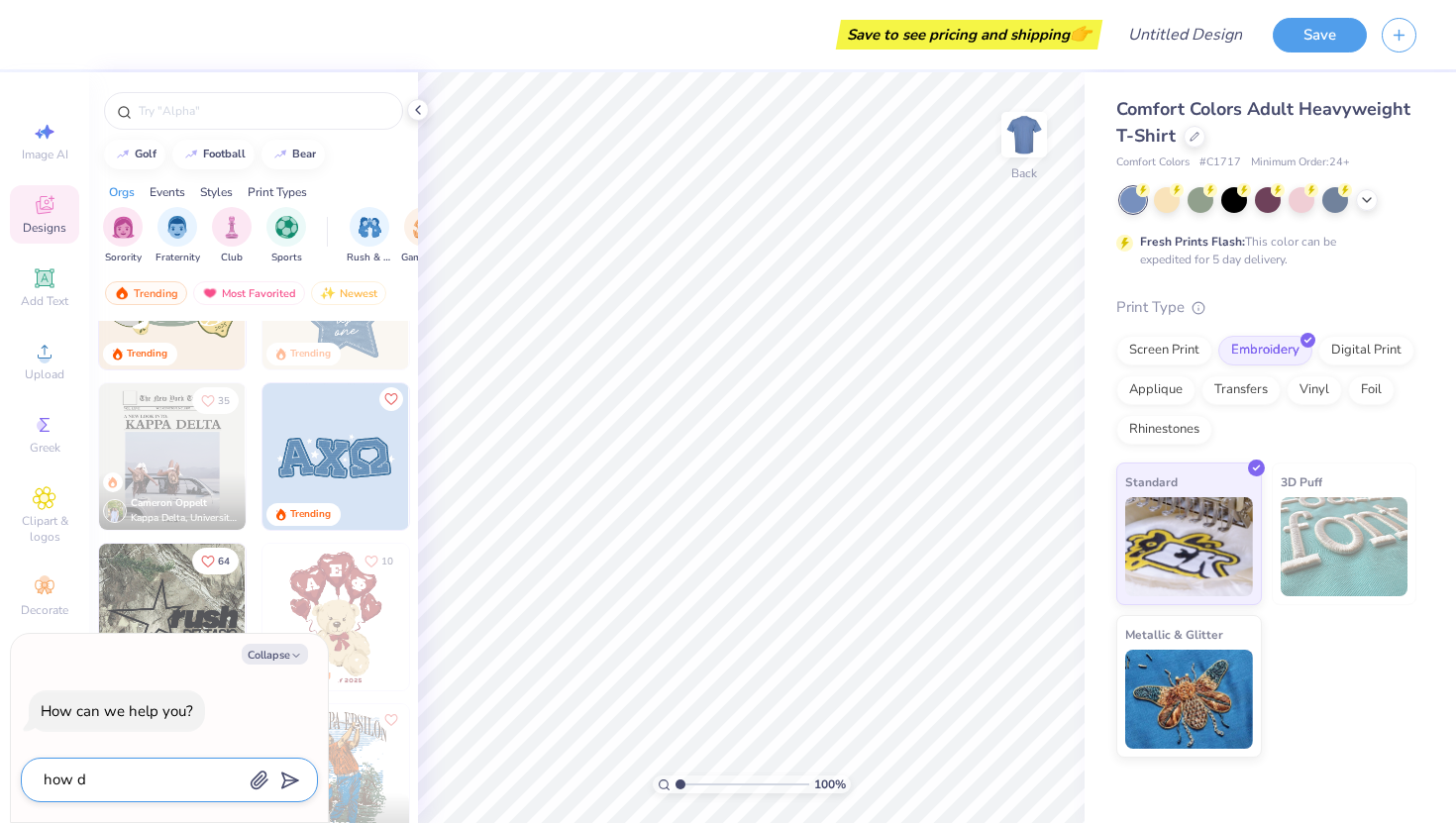type on "how do" 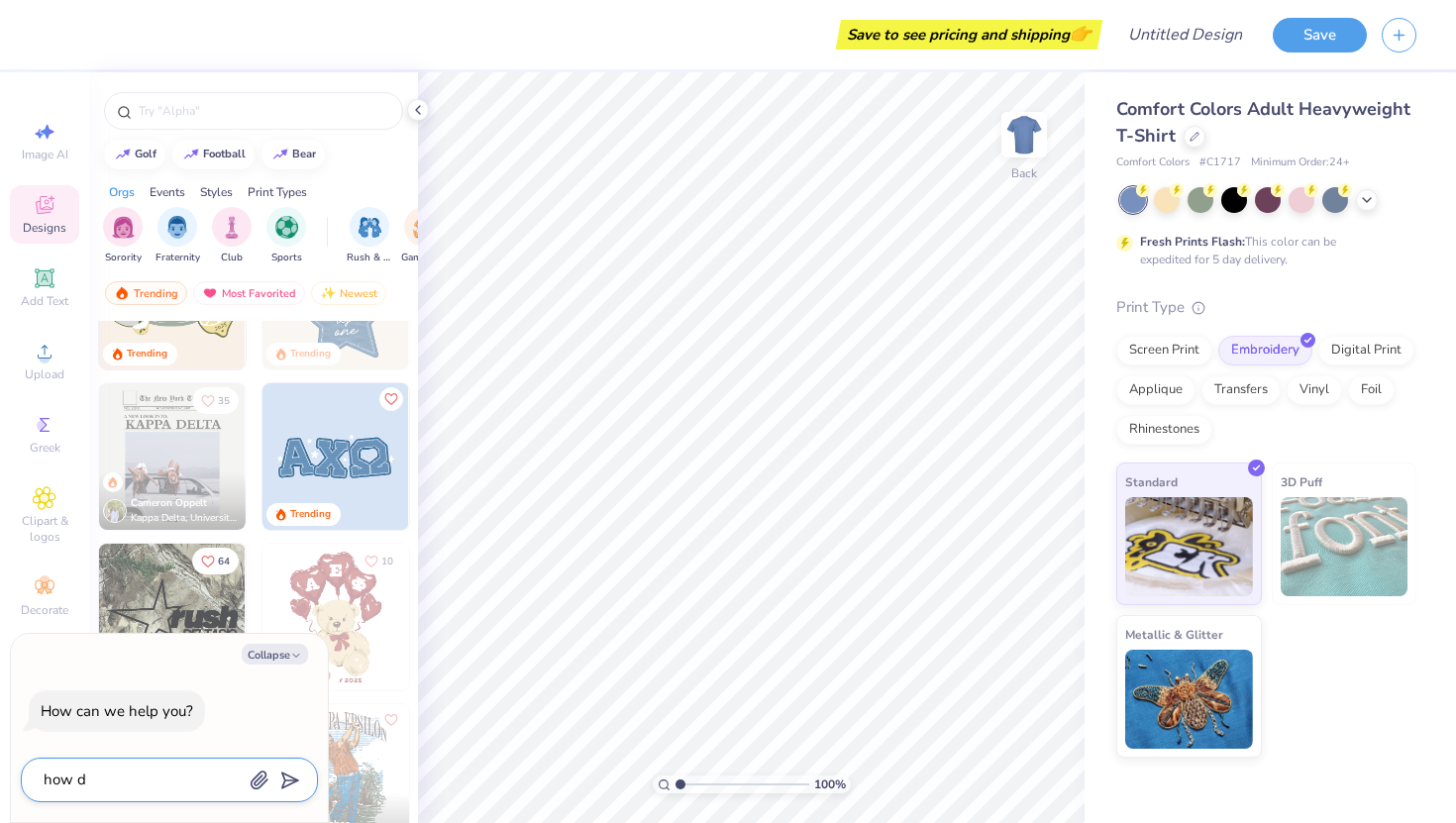 type on "x" 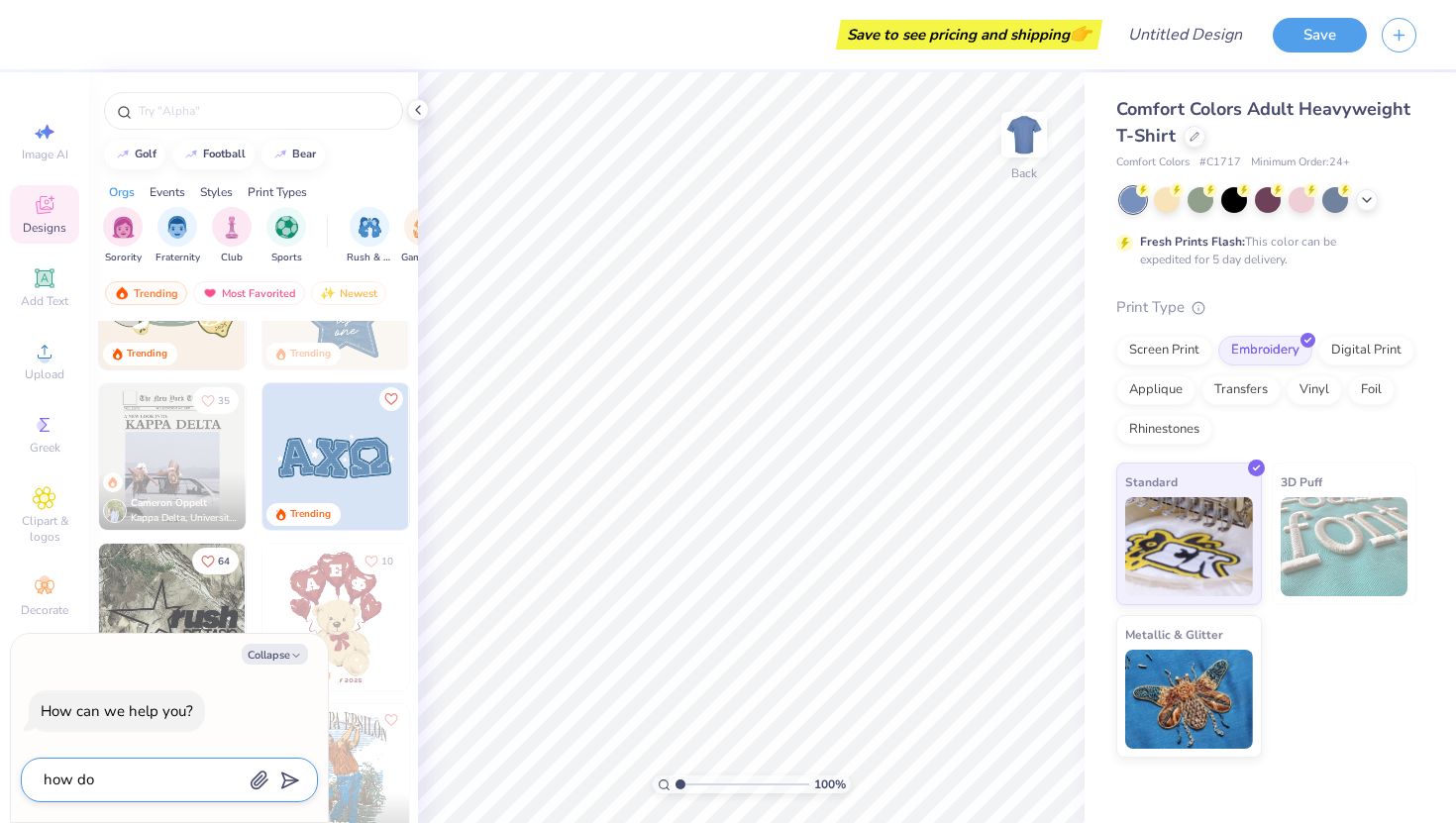 type on "how do" 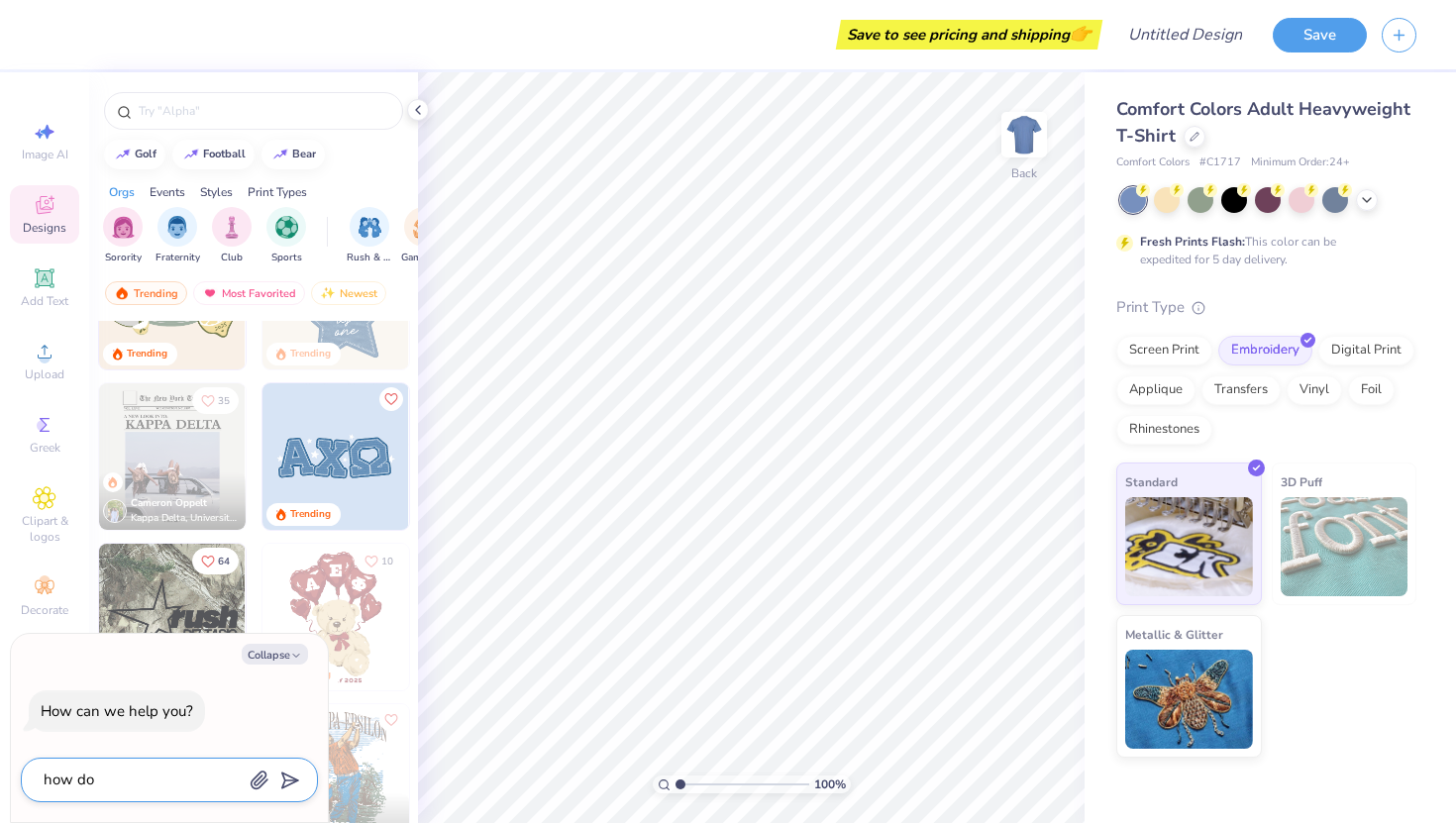 type on "x" 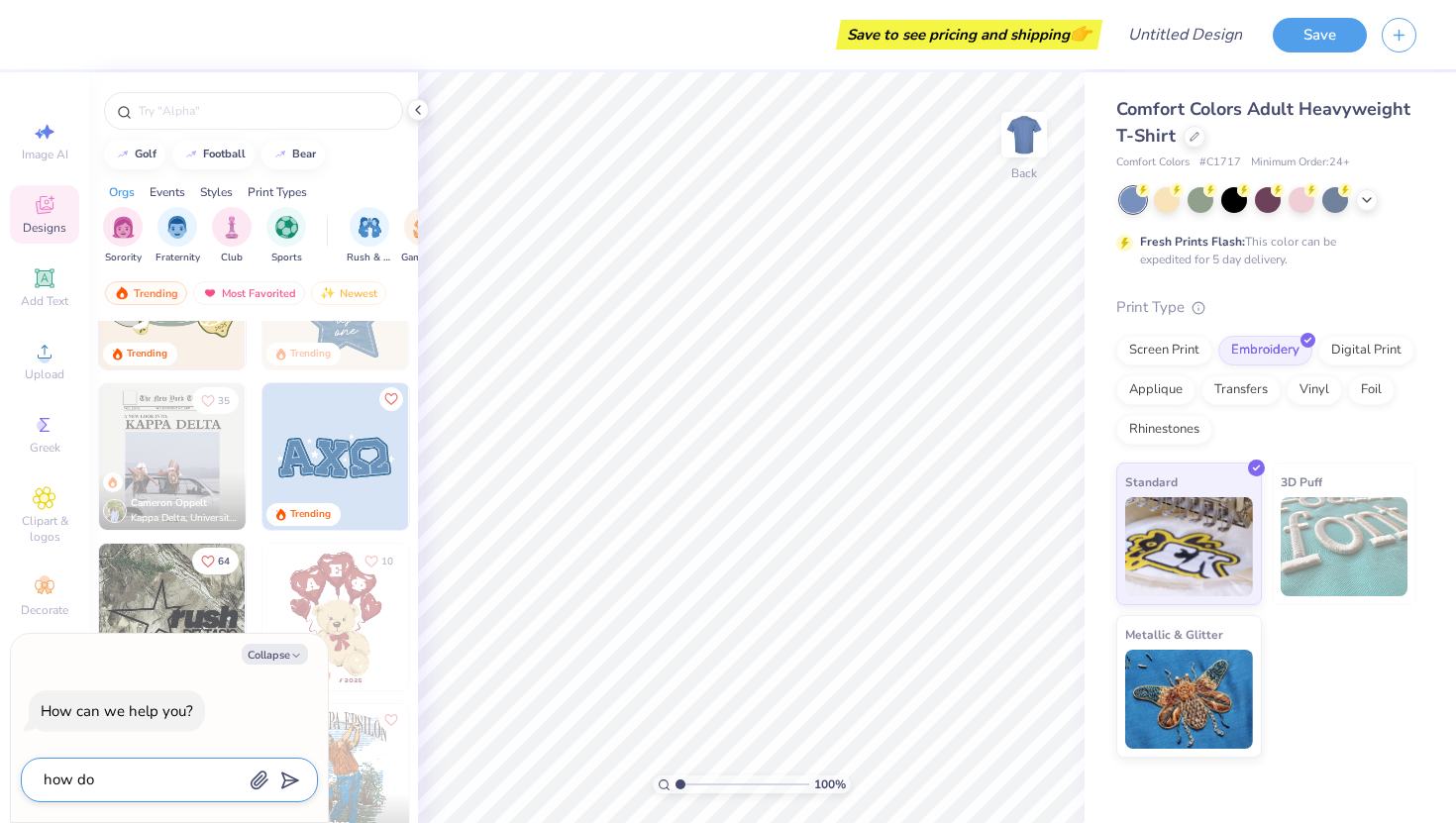 type on "how do i" 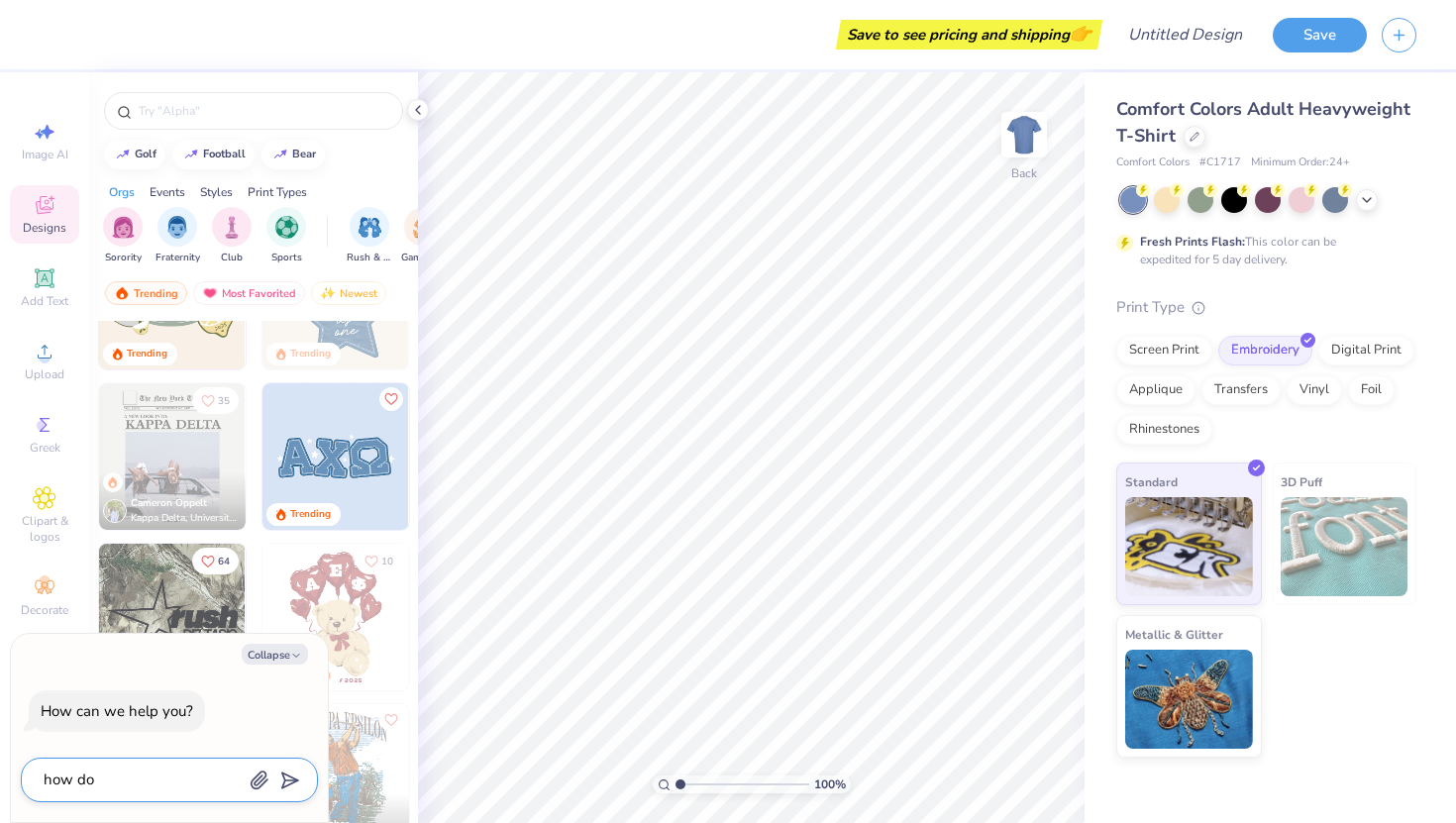 type on "x" 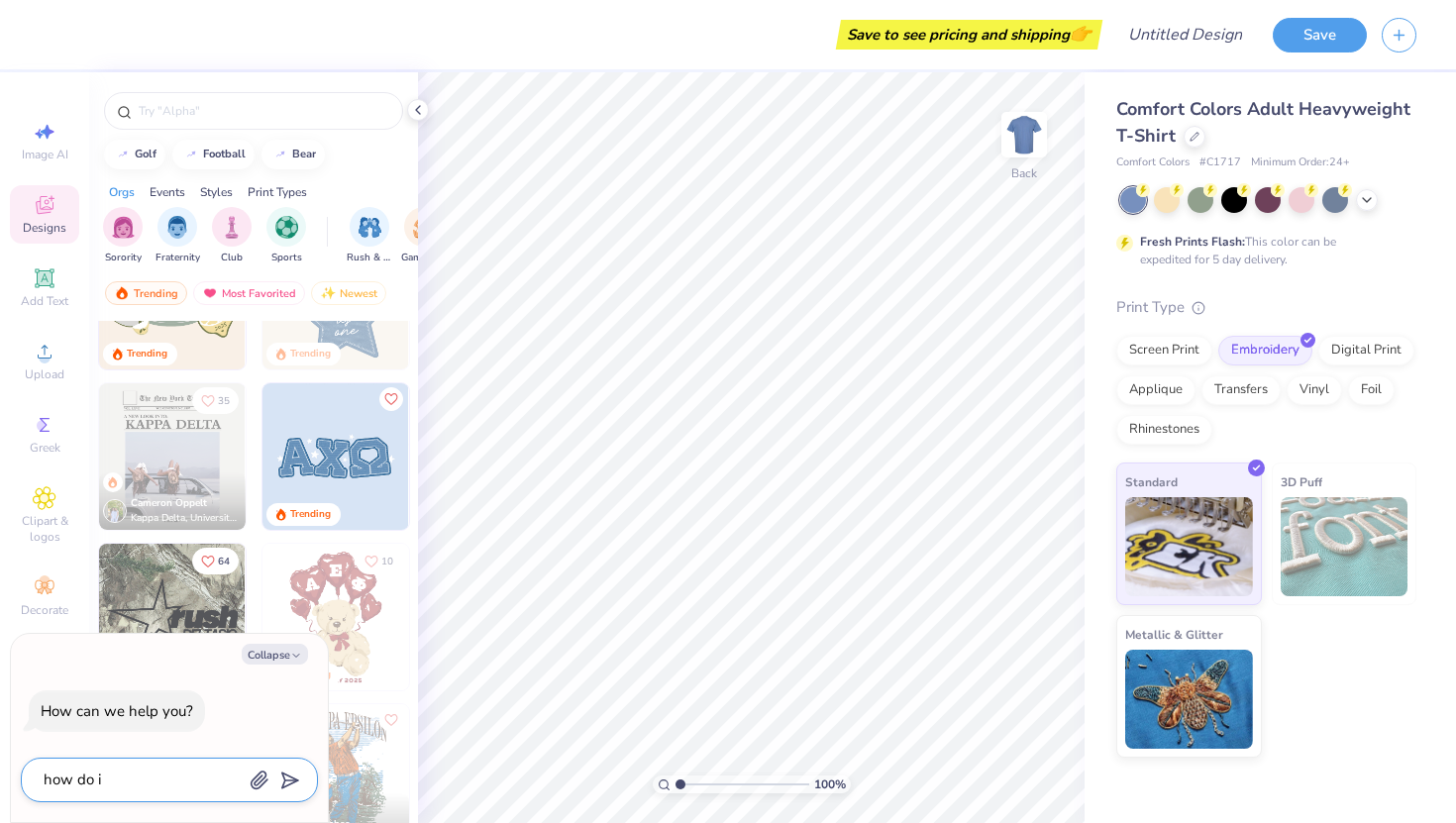 type on "how do i" 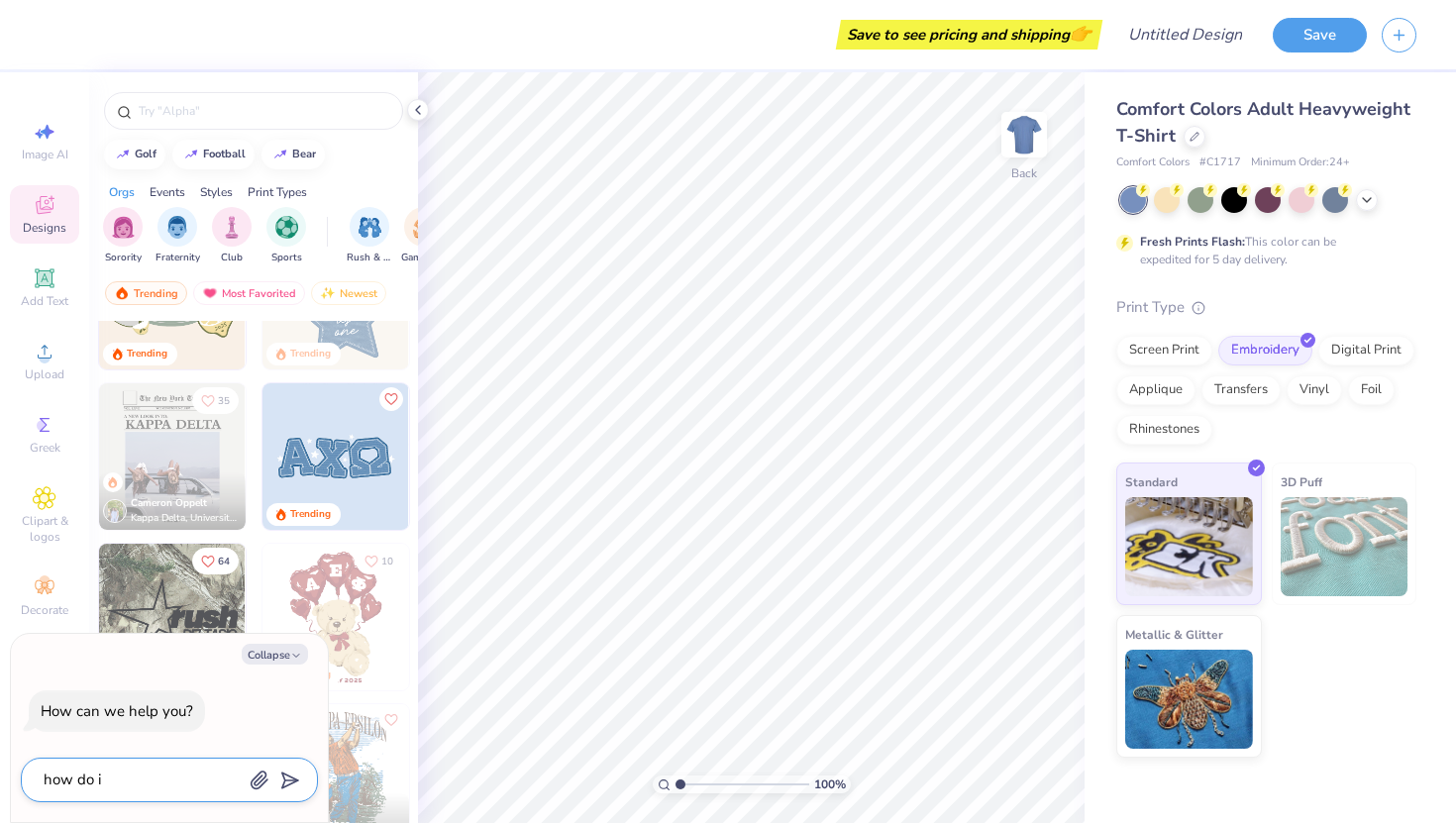 type on "x" 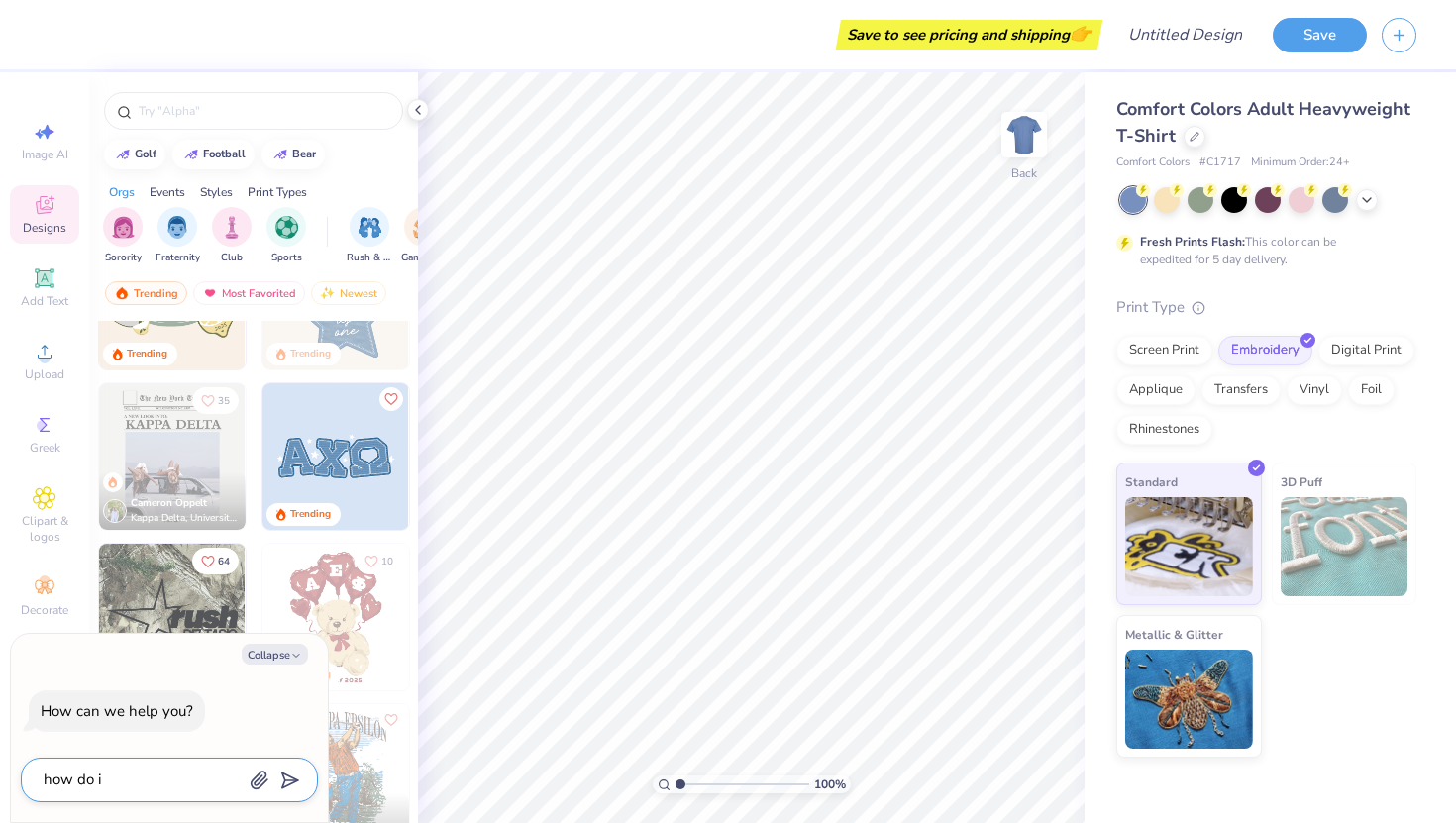 type on "how do i c" 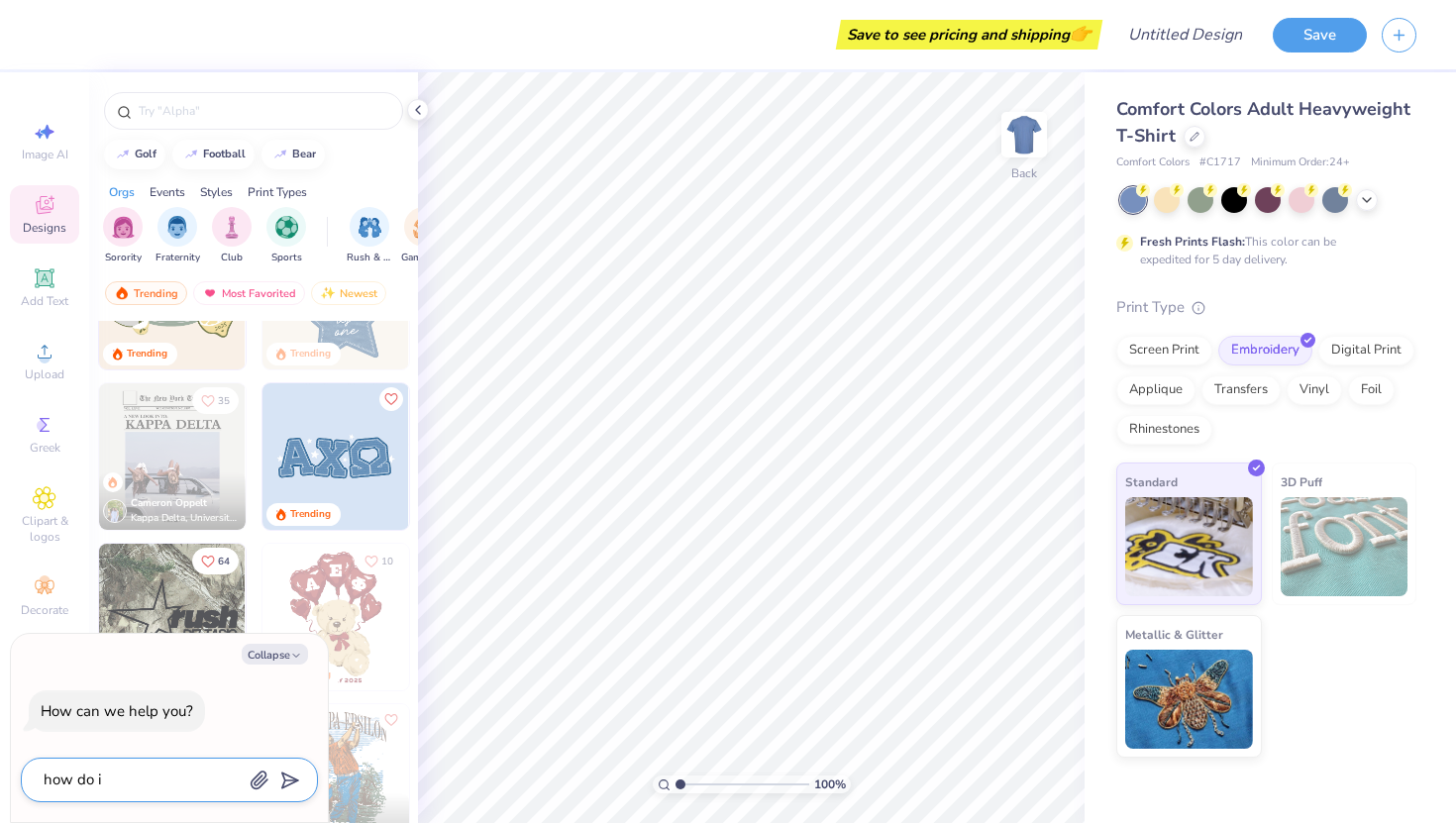 type on "x" 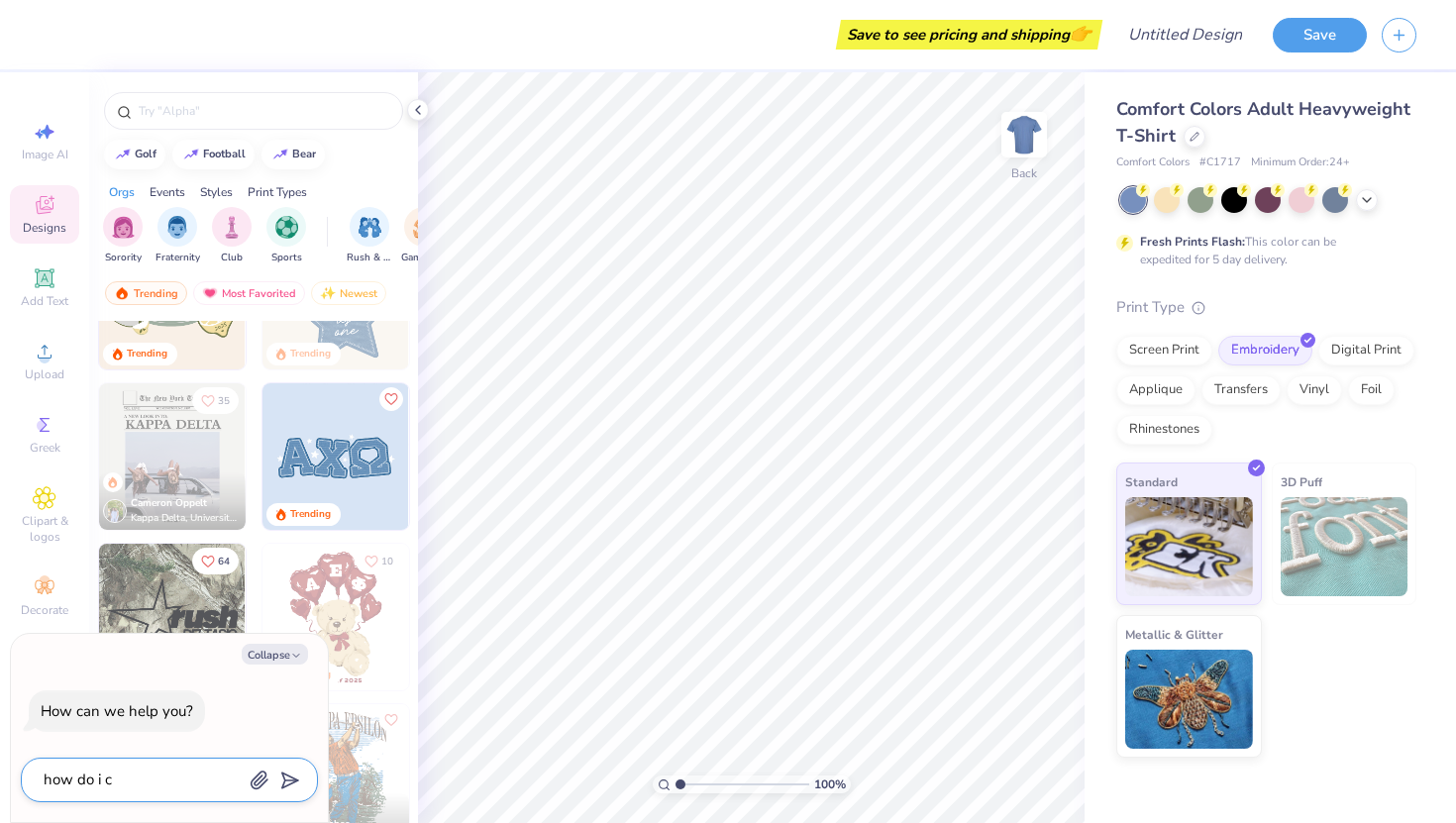 type on "how do i ch" 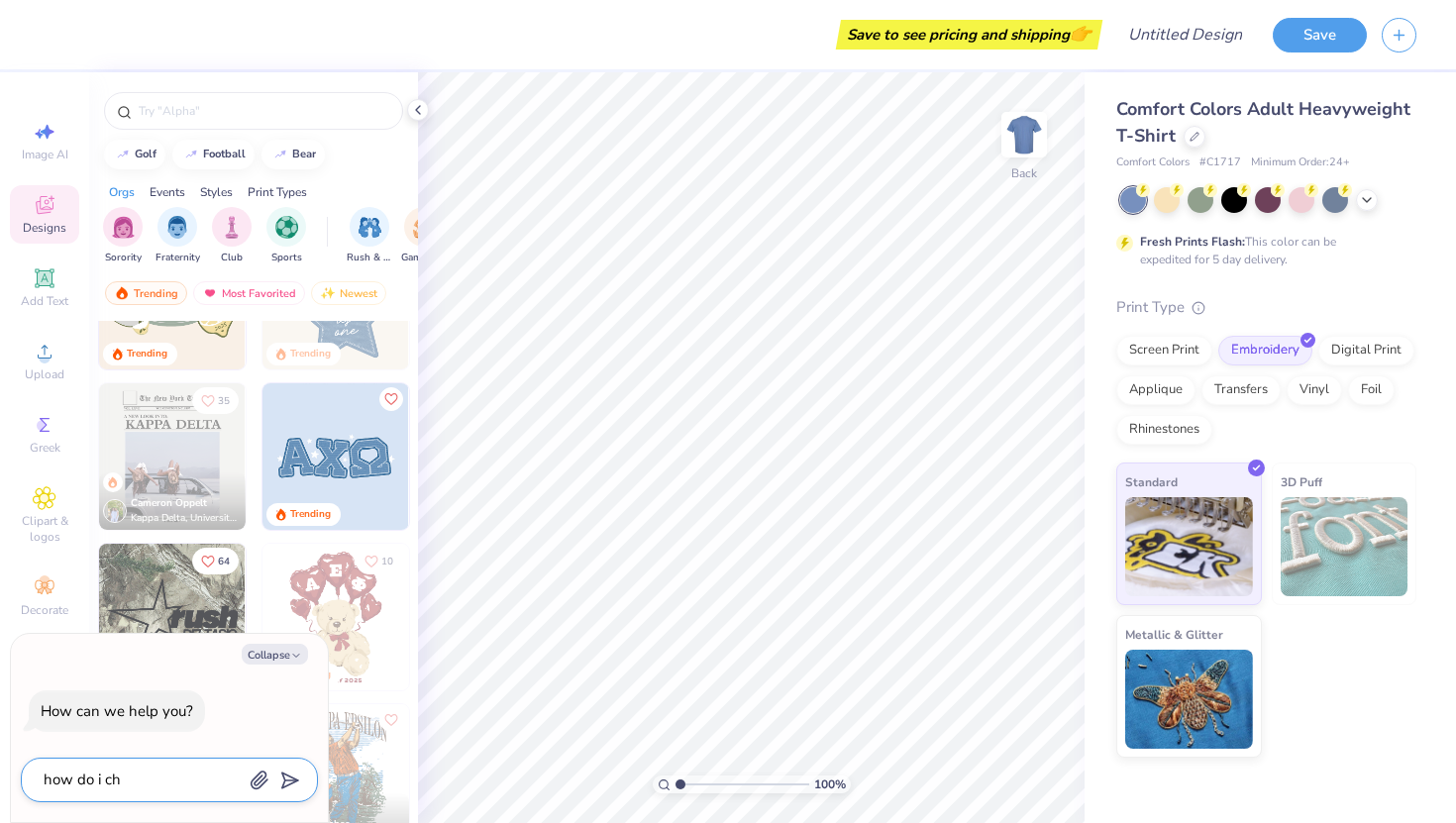 type on "x" 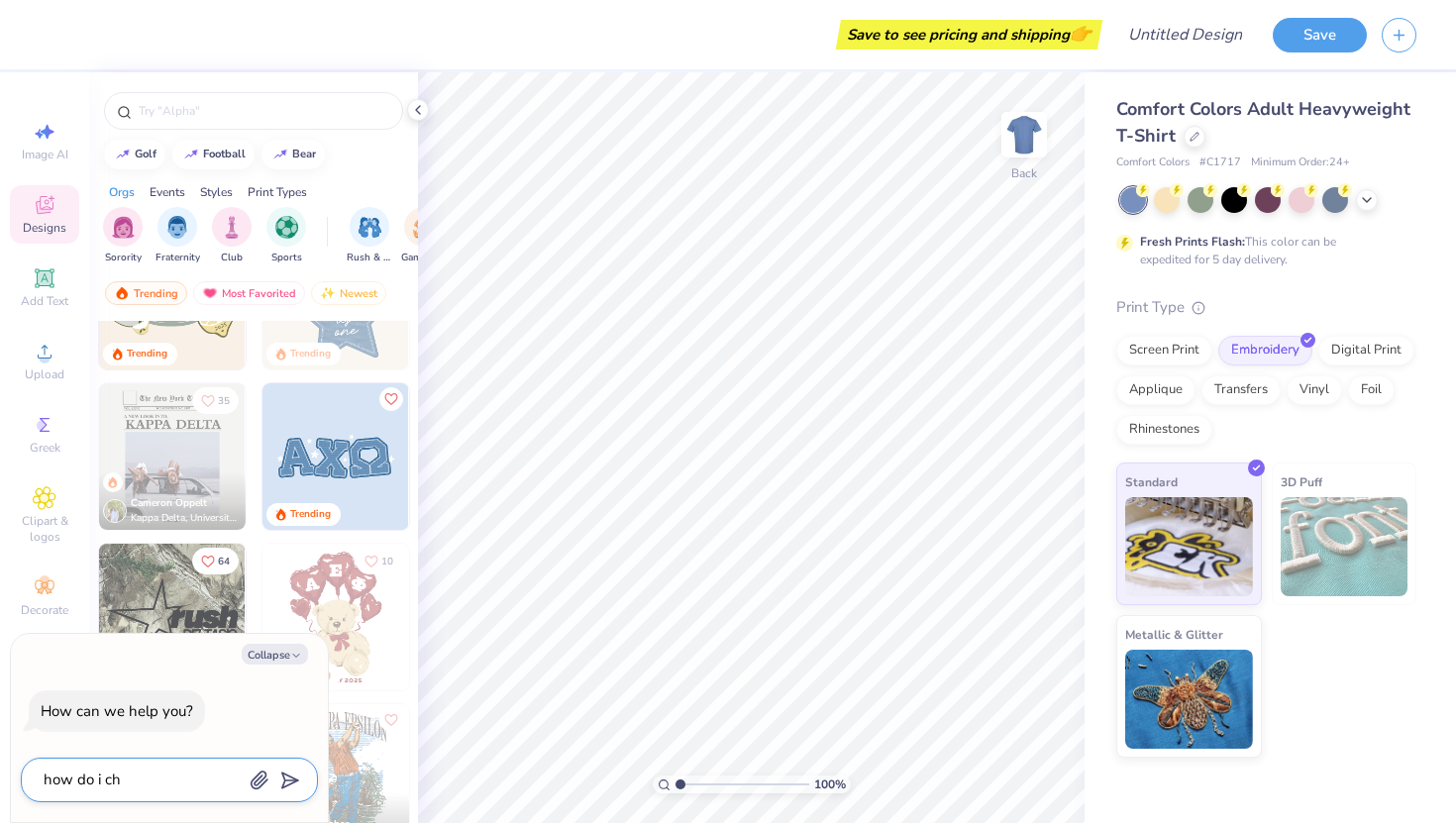 type on "how do i cha" 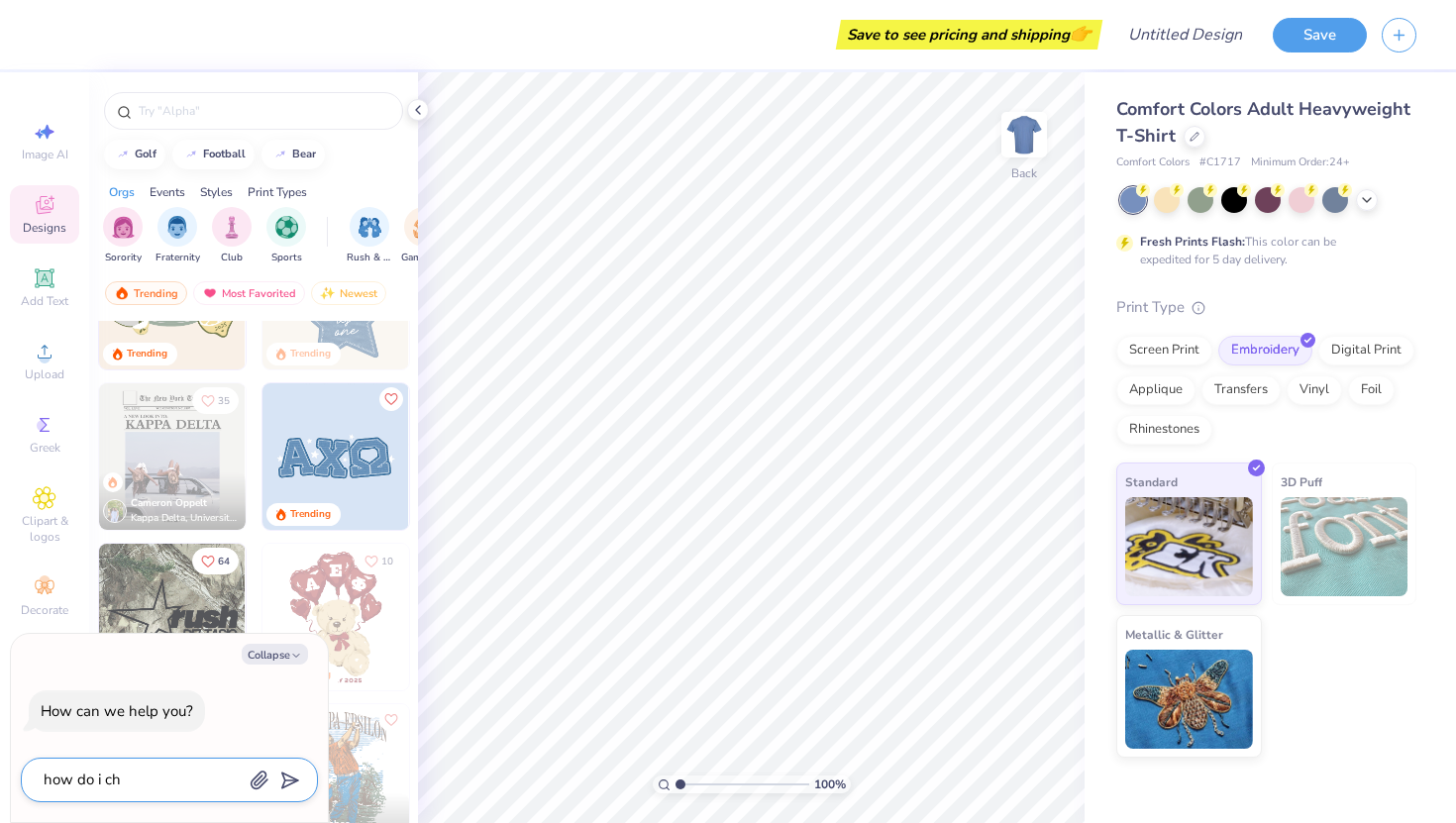 type on "x" 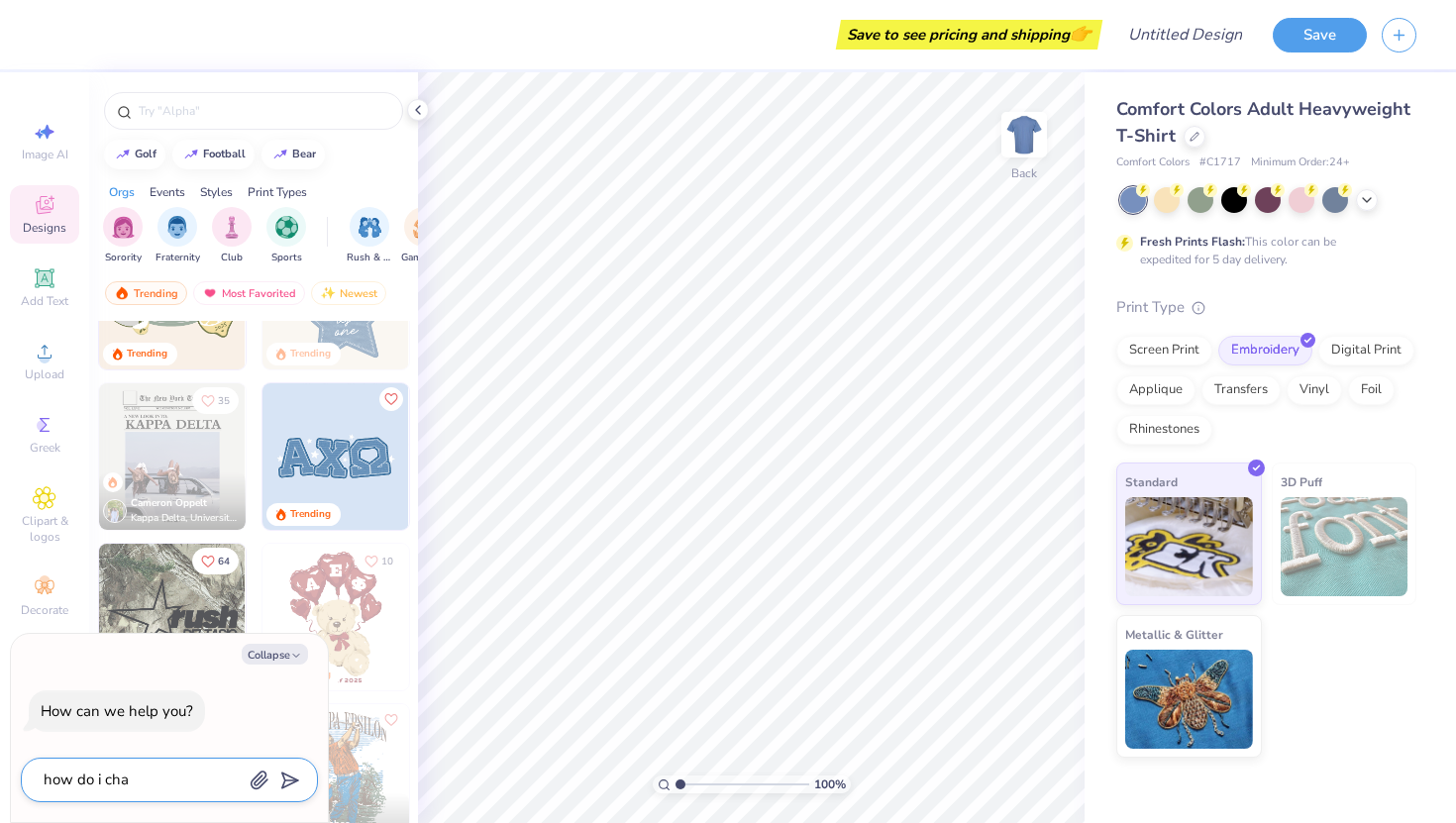 type on "how do i chan" 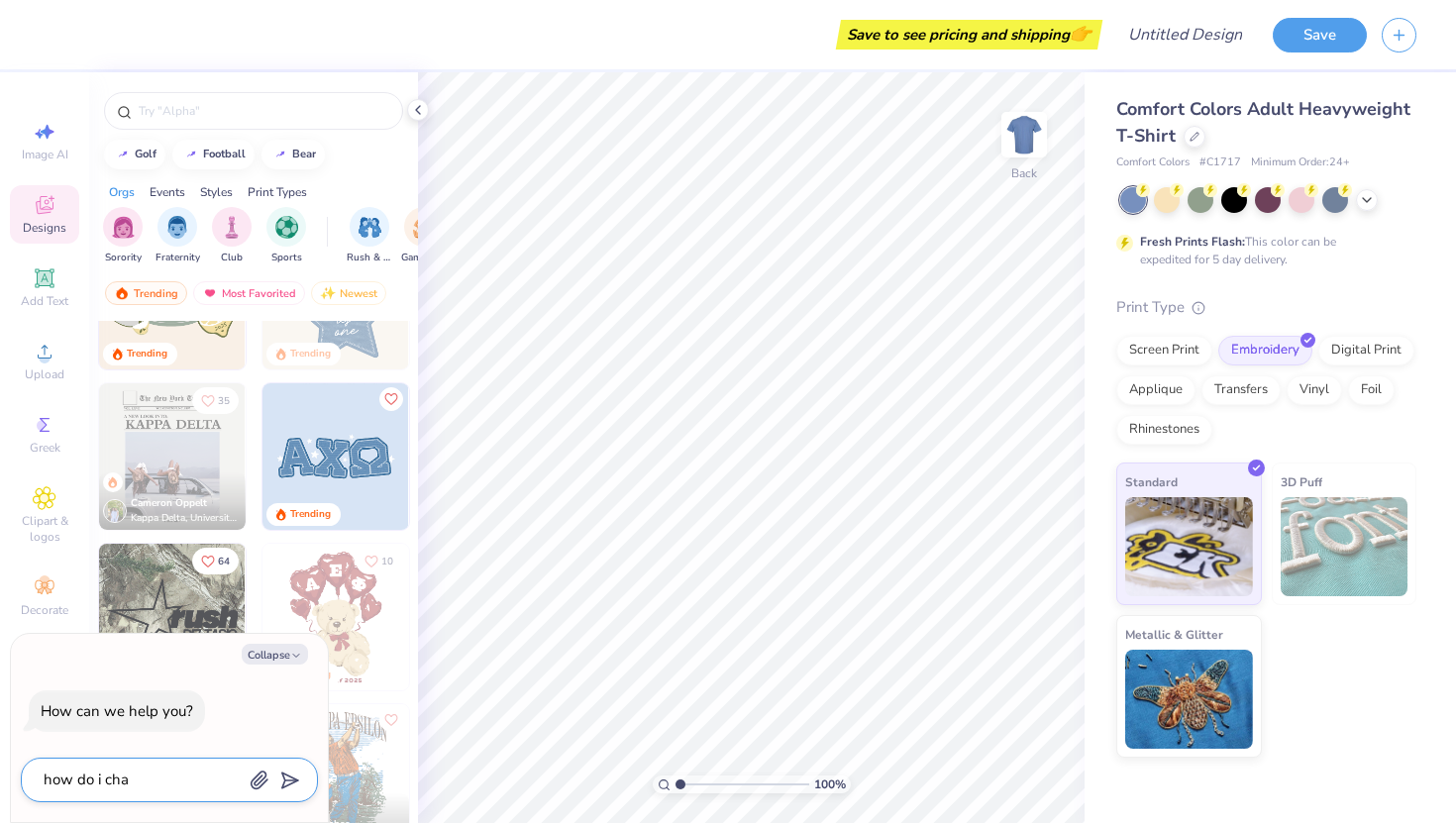 type on "x" 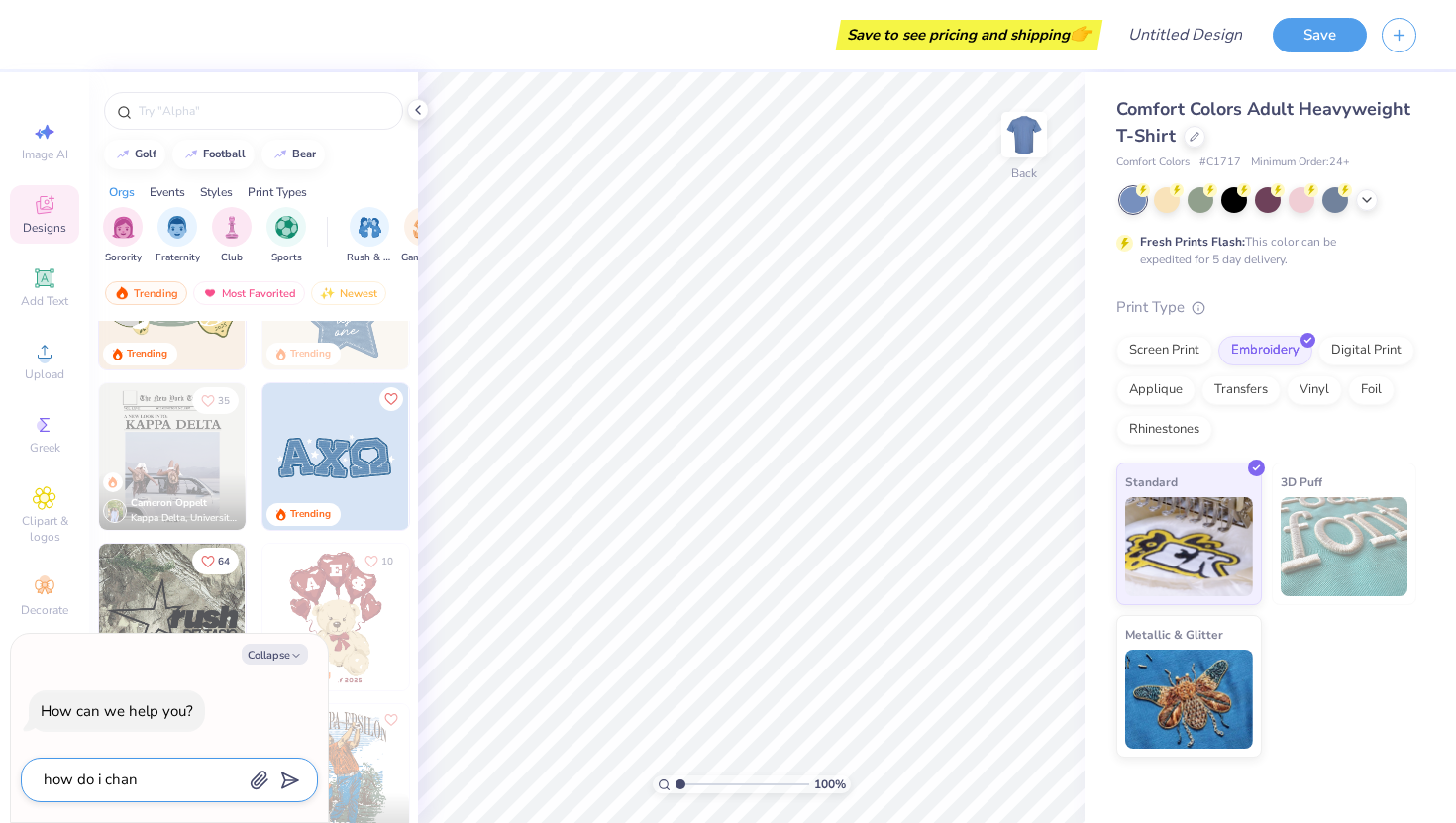 type on "how do i chang" 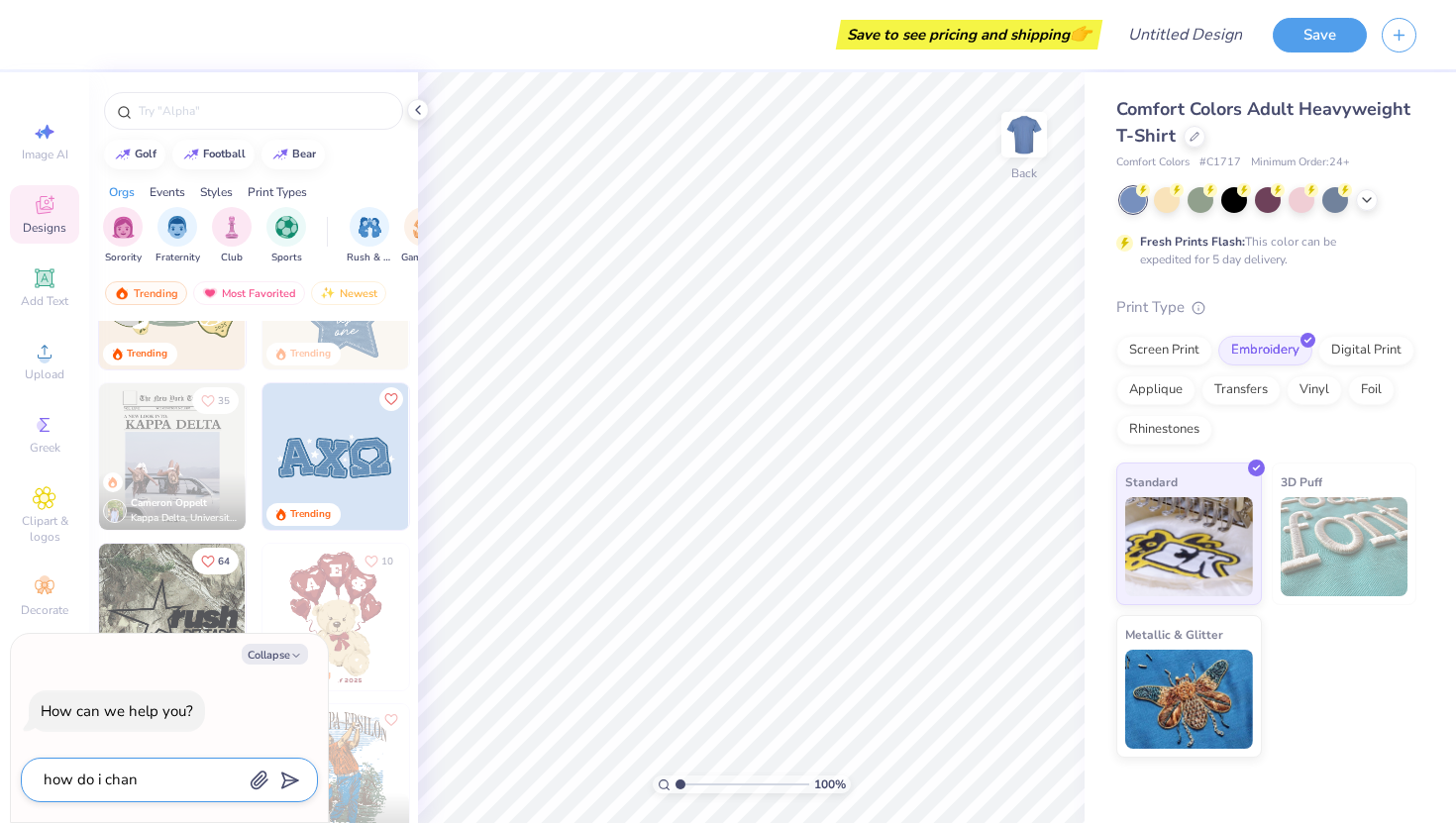 type on "x" 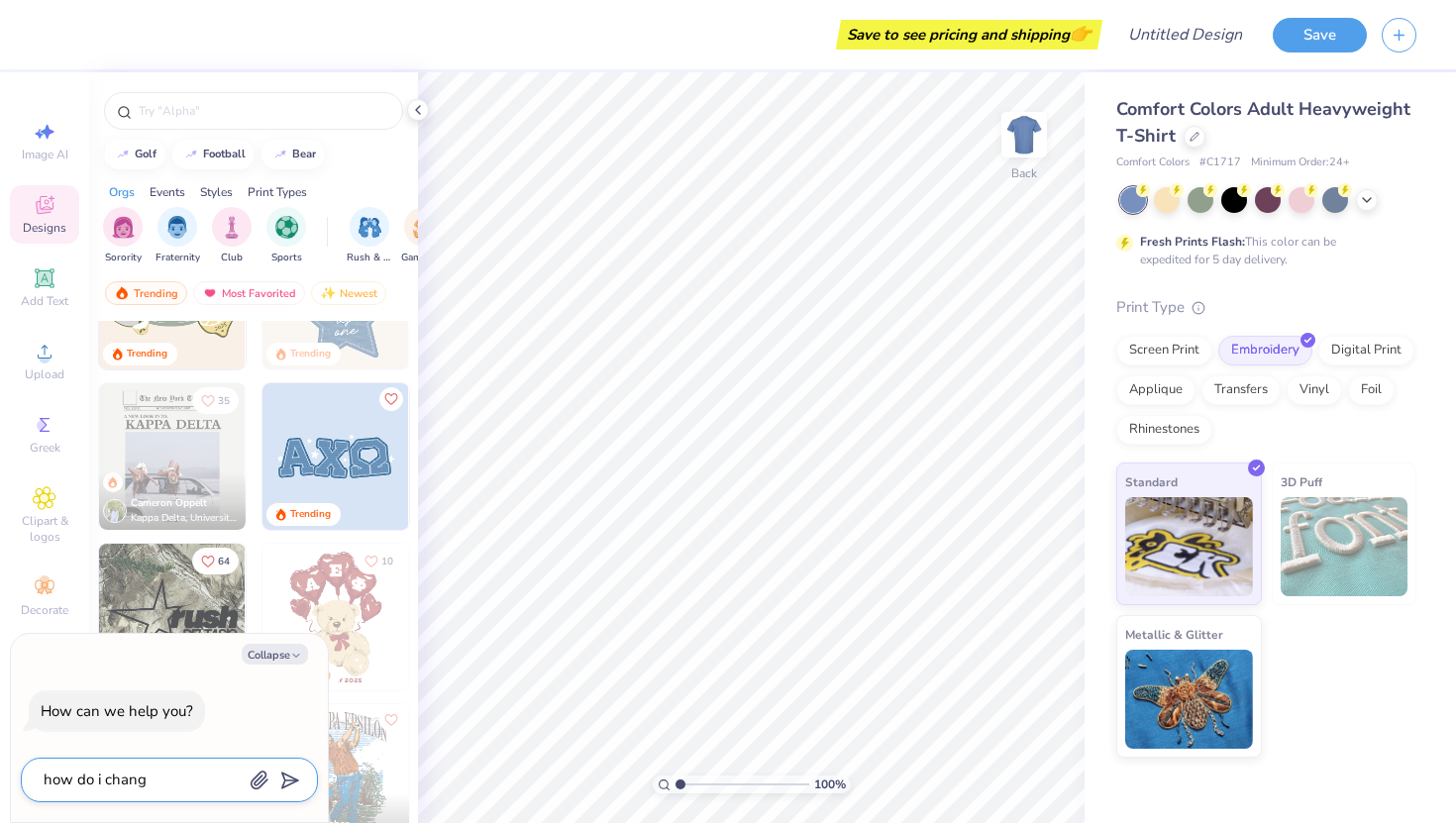 type on "how do i change" 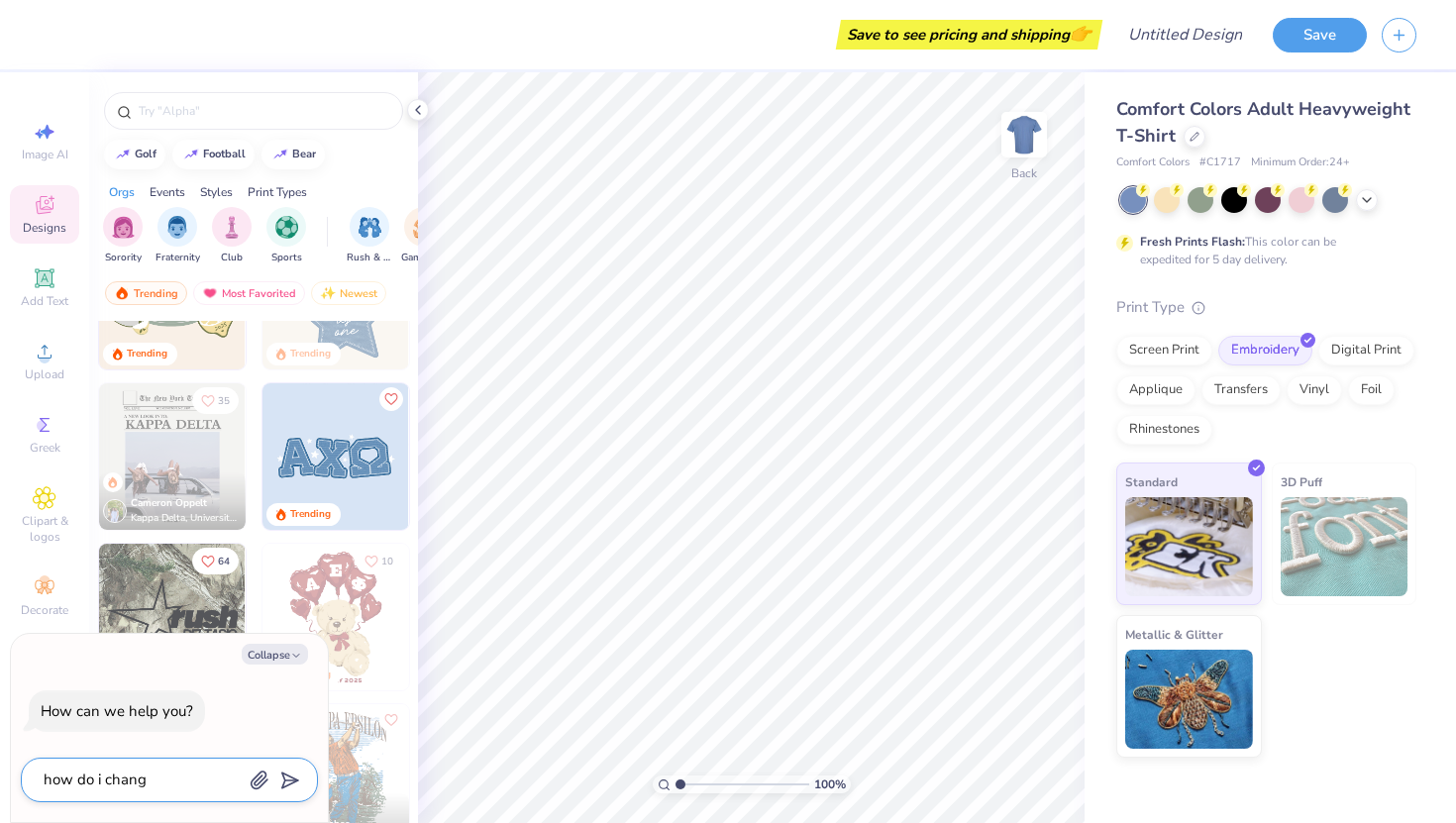 type on "x" 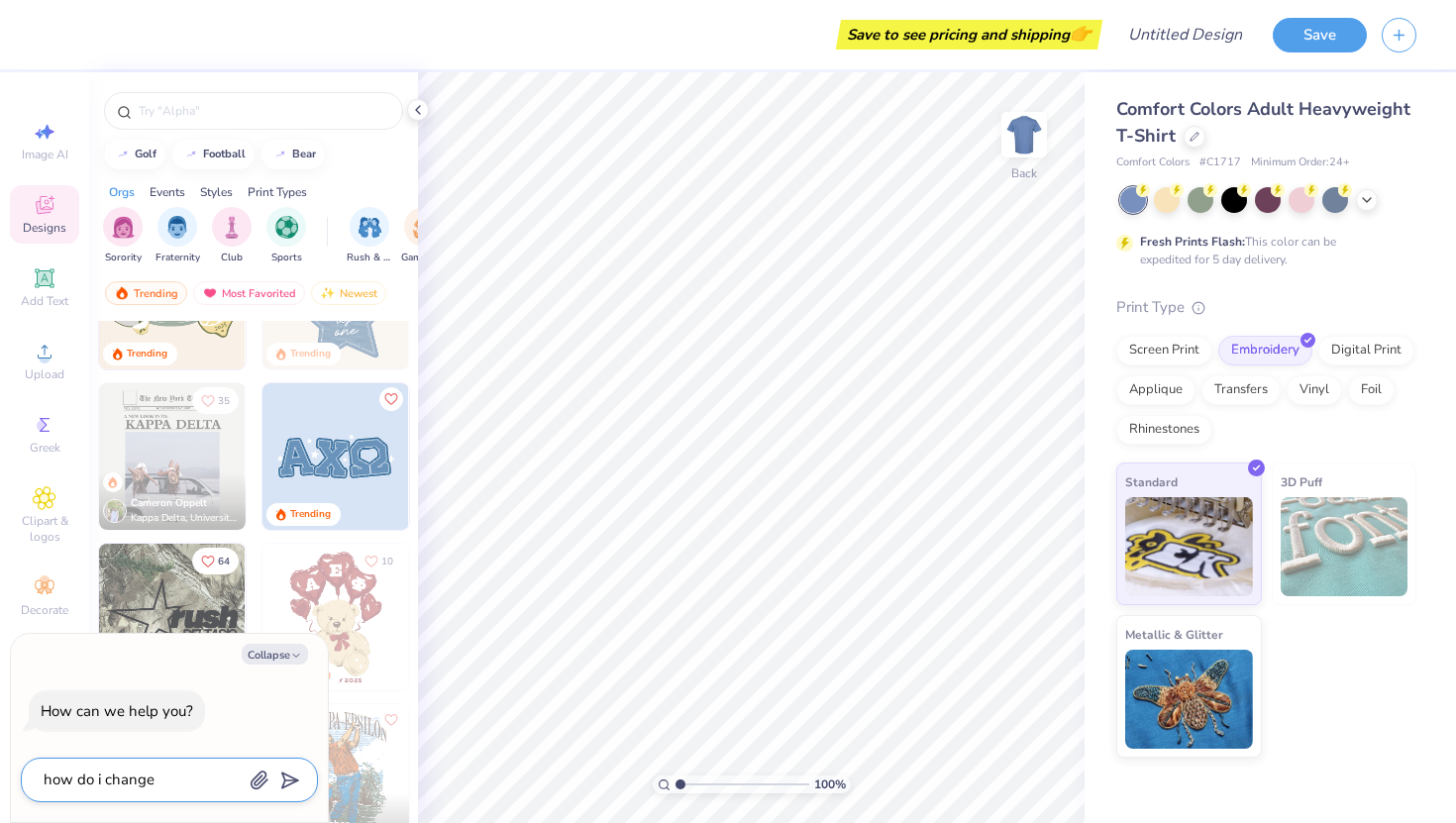 type on "how do i change" 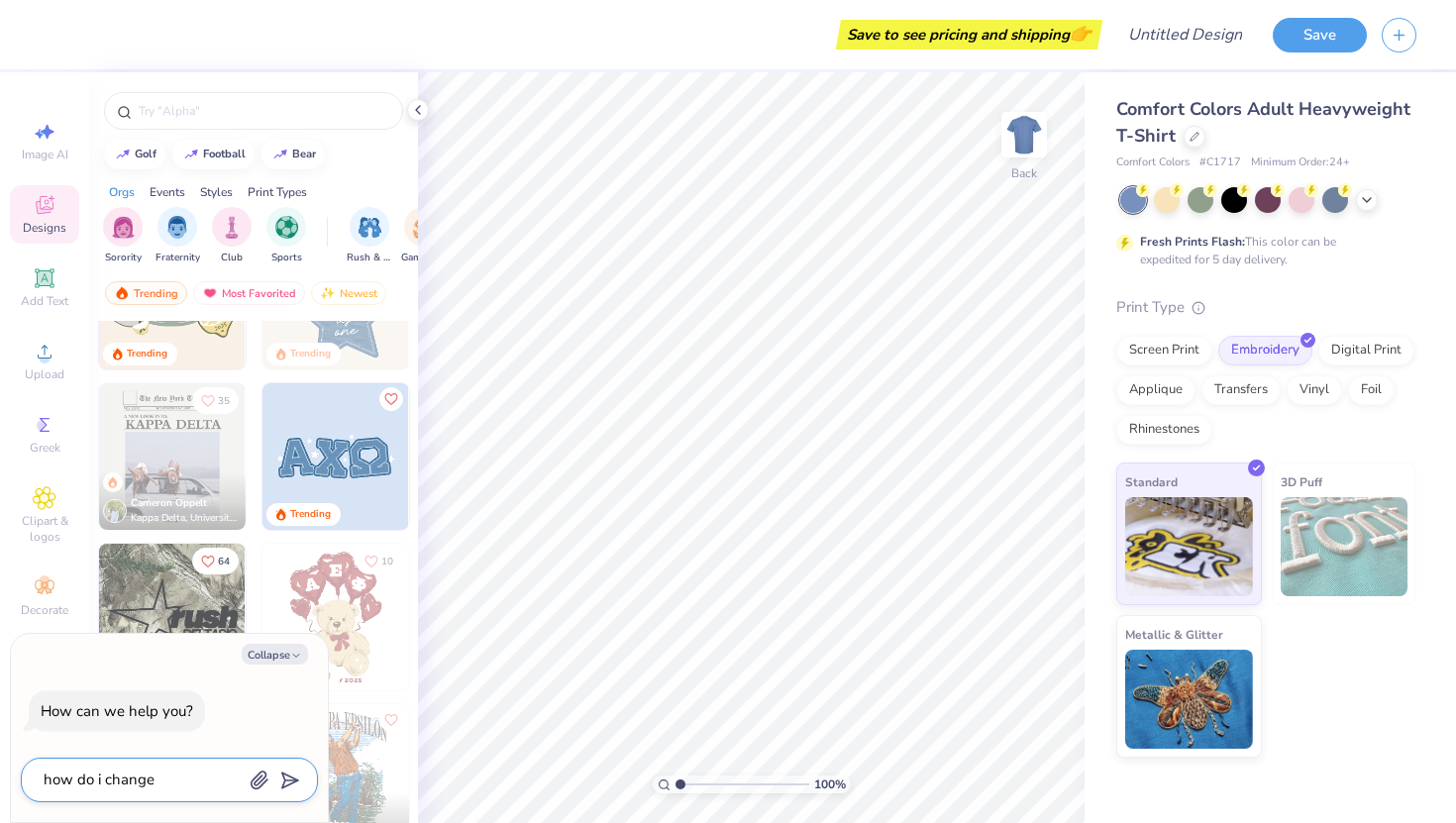 type on "x" 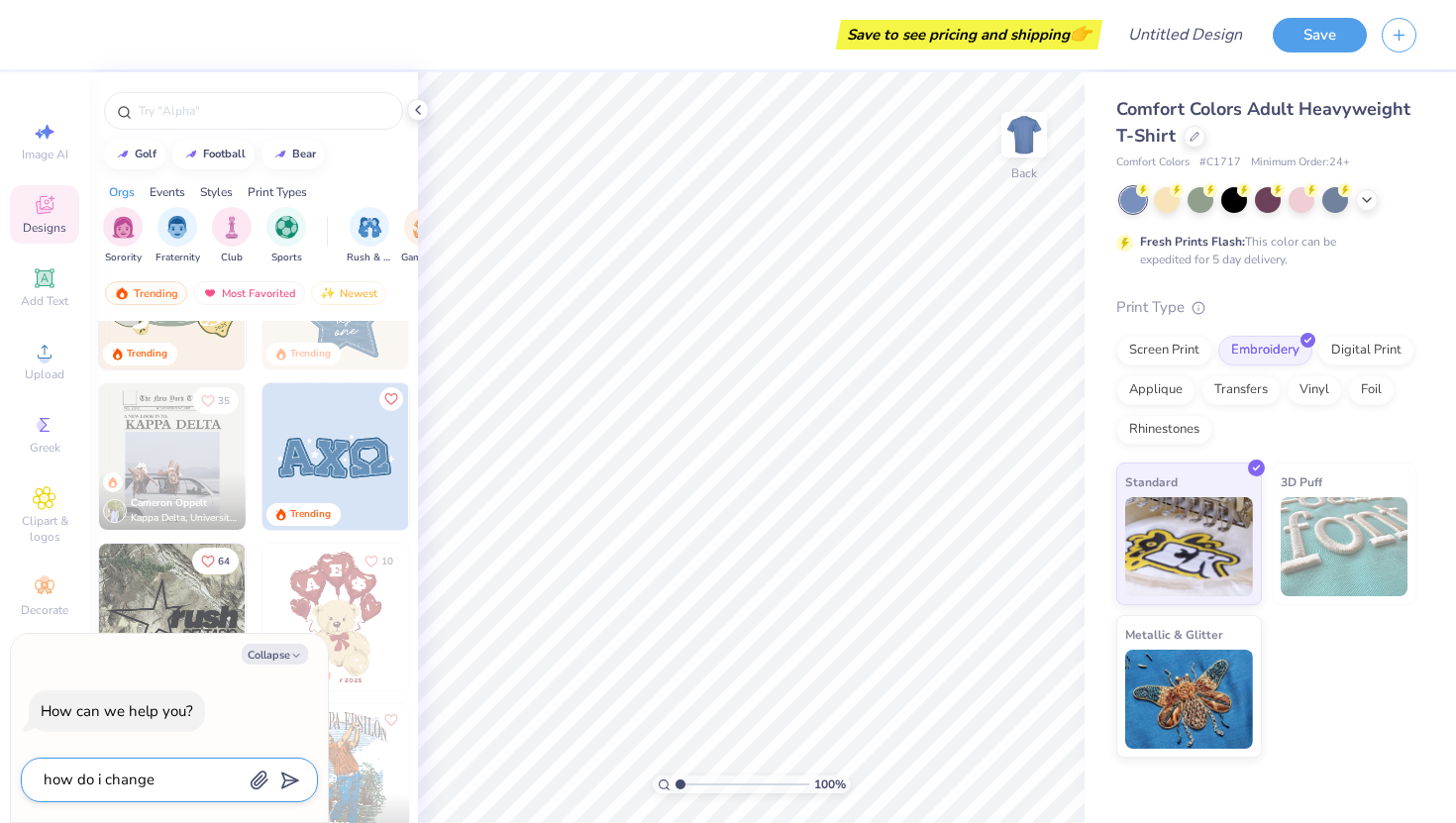 type on "how do i change t" 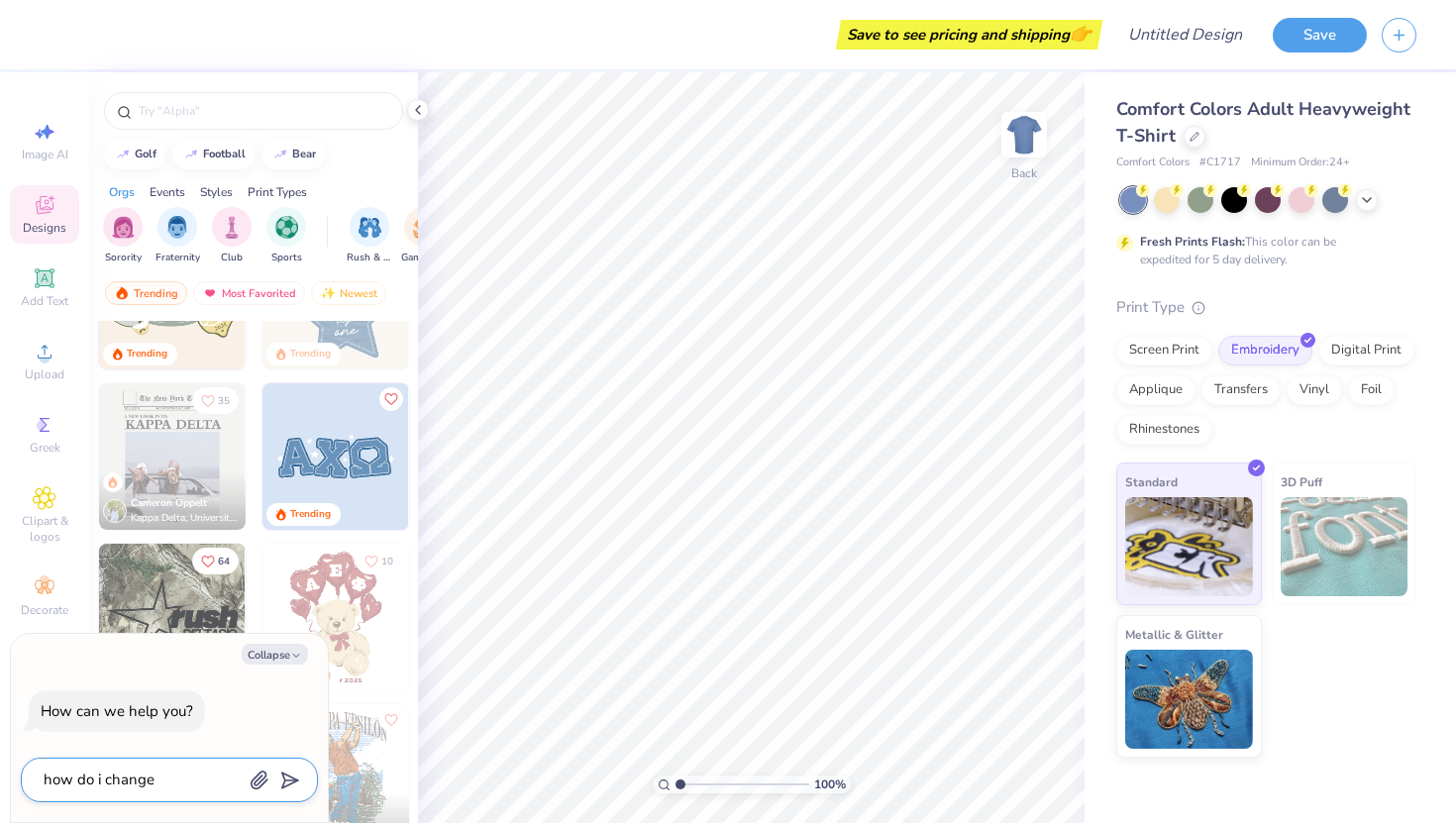 type on "x" 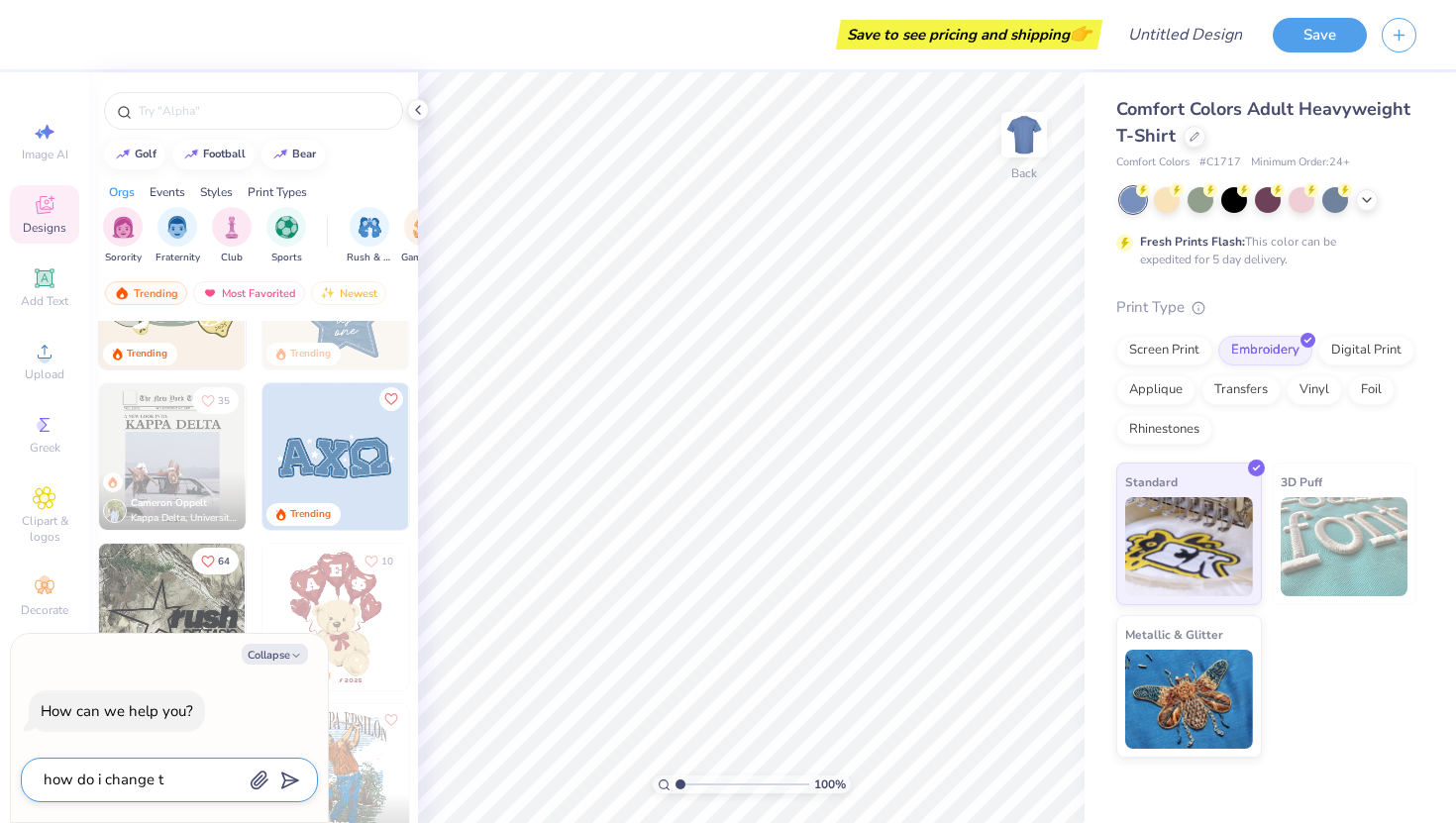 type on "how do i change th" 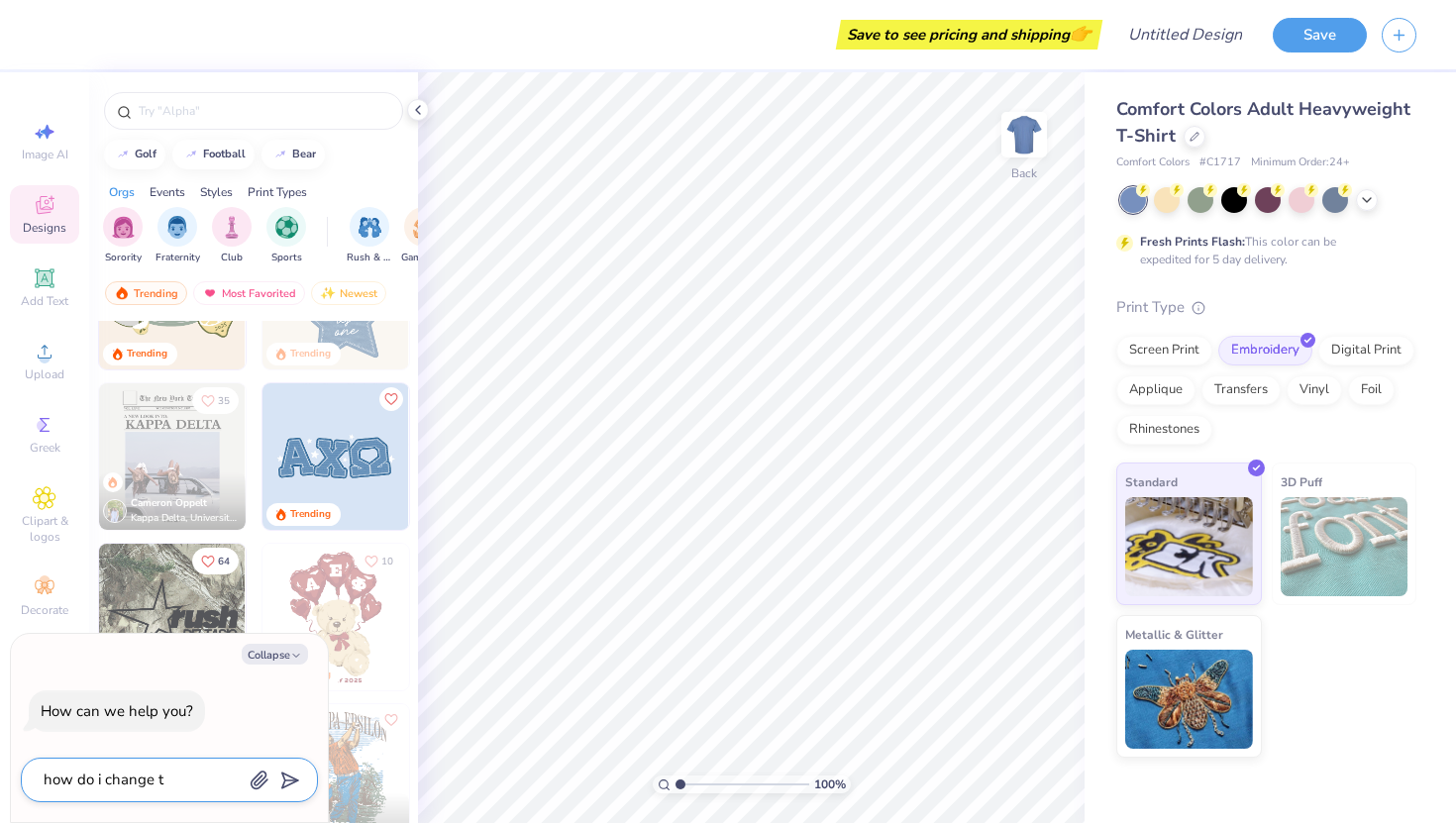 type on "x" 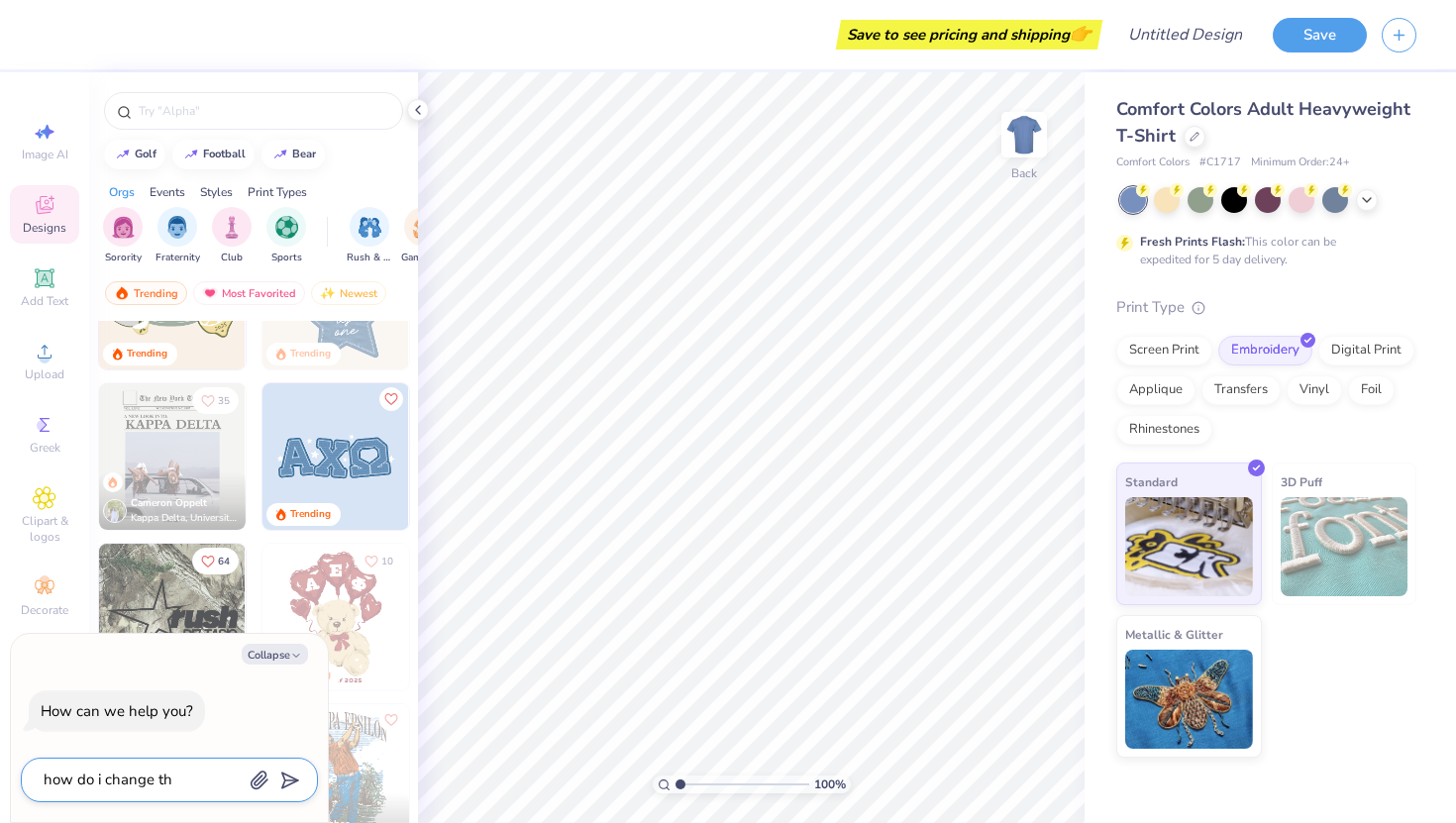type on "how do i change the" 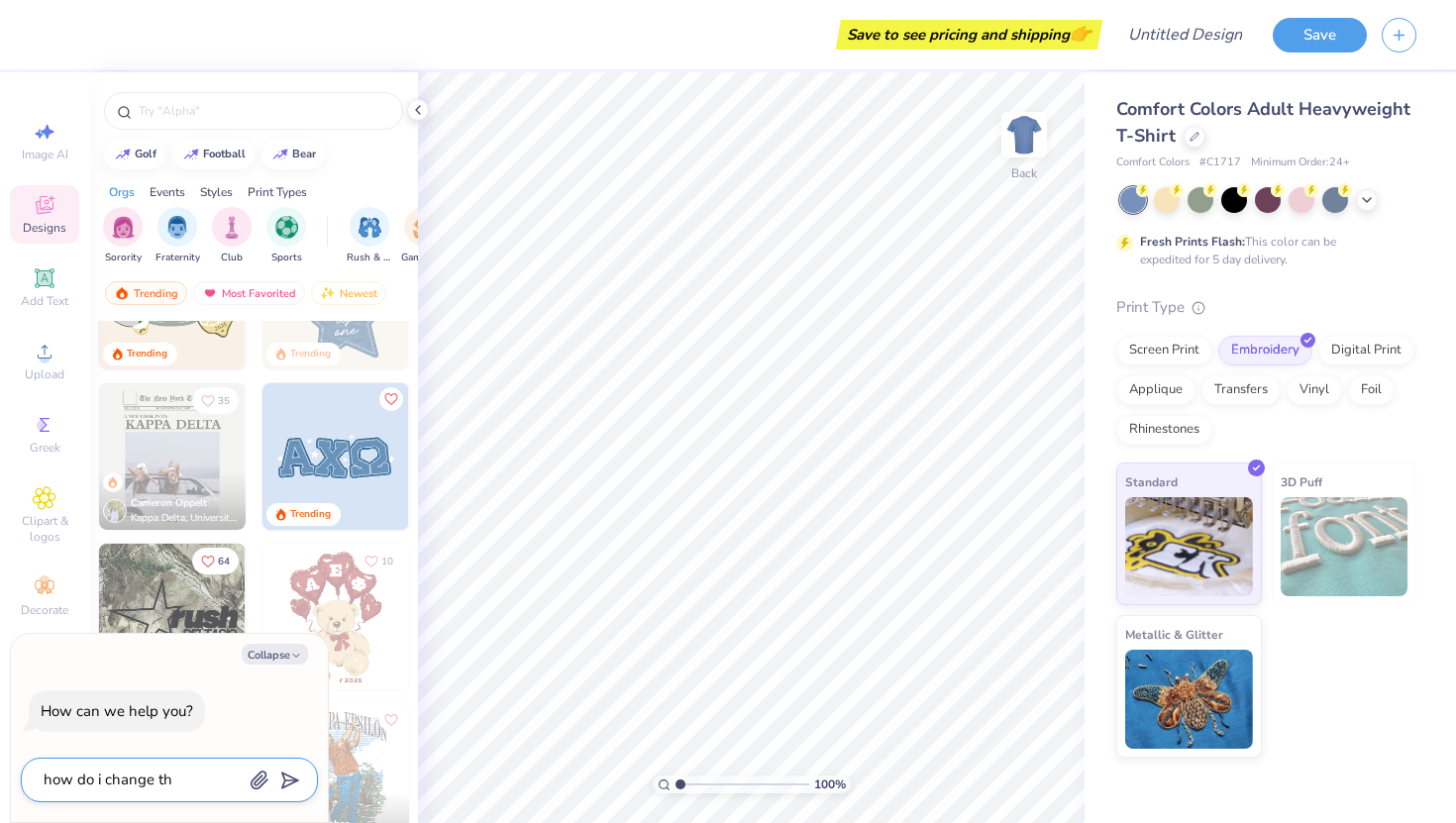 type on "x" 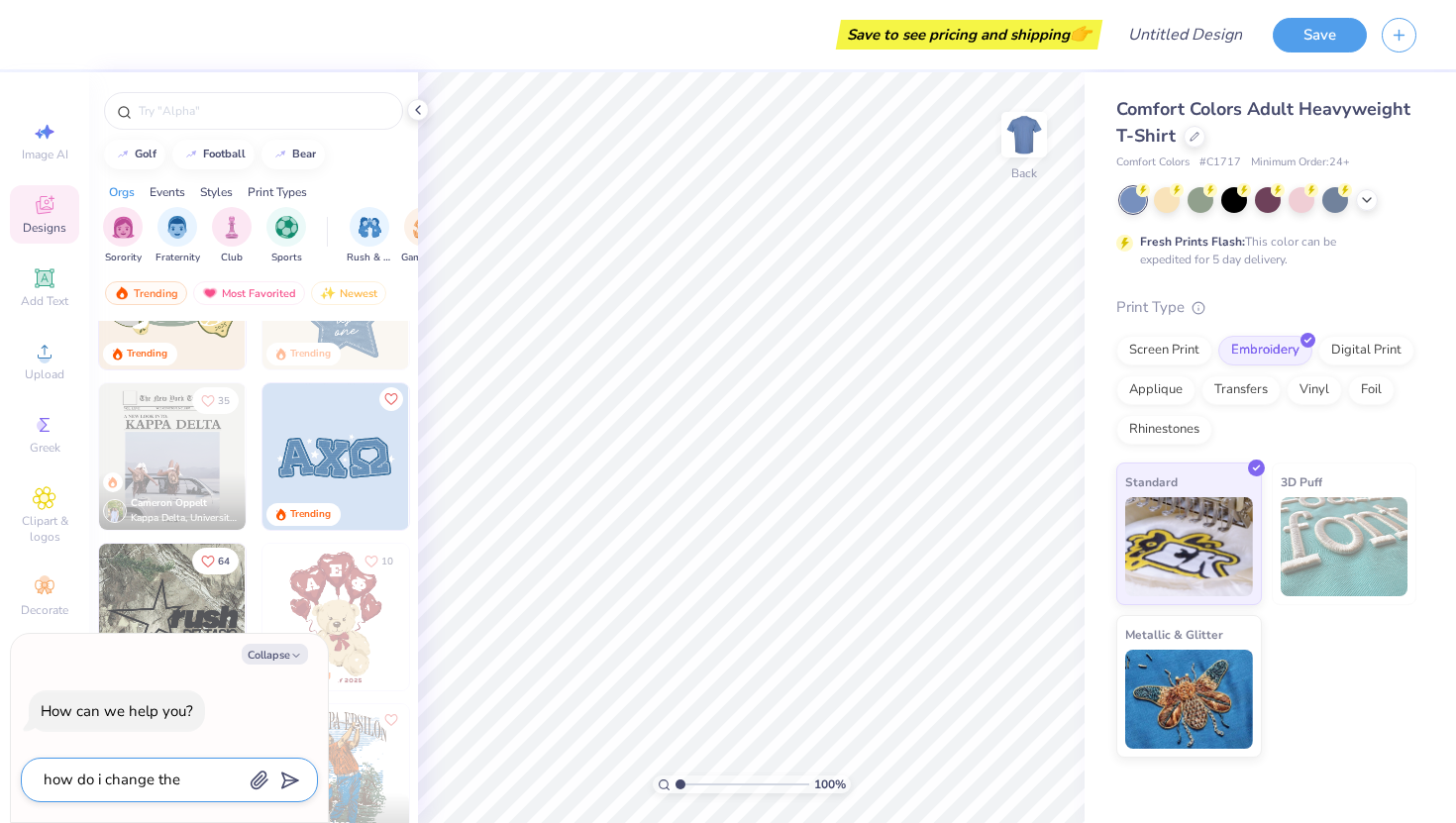 type on "how do i change the" 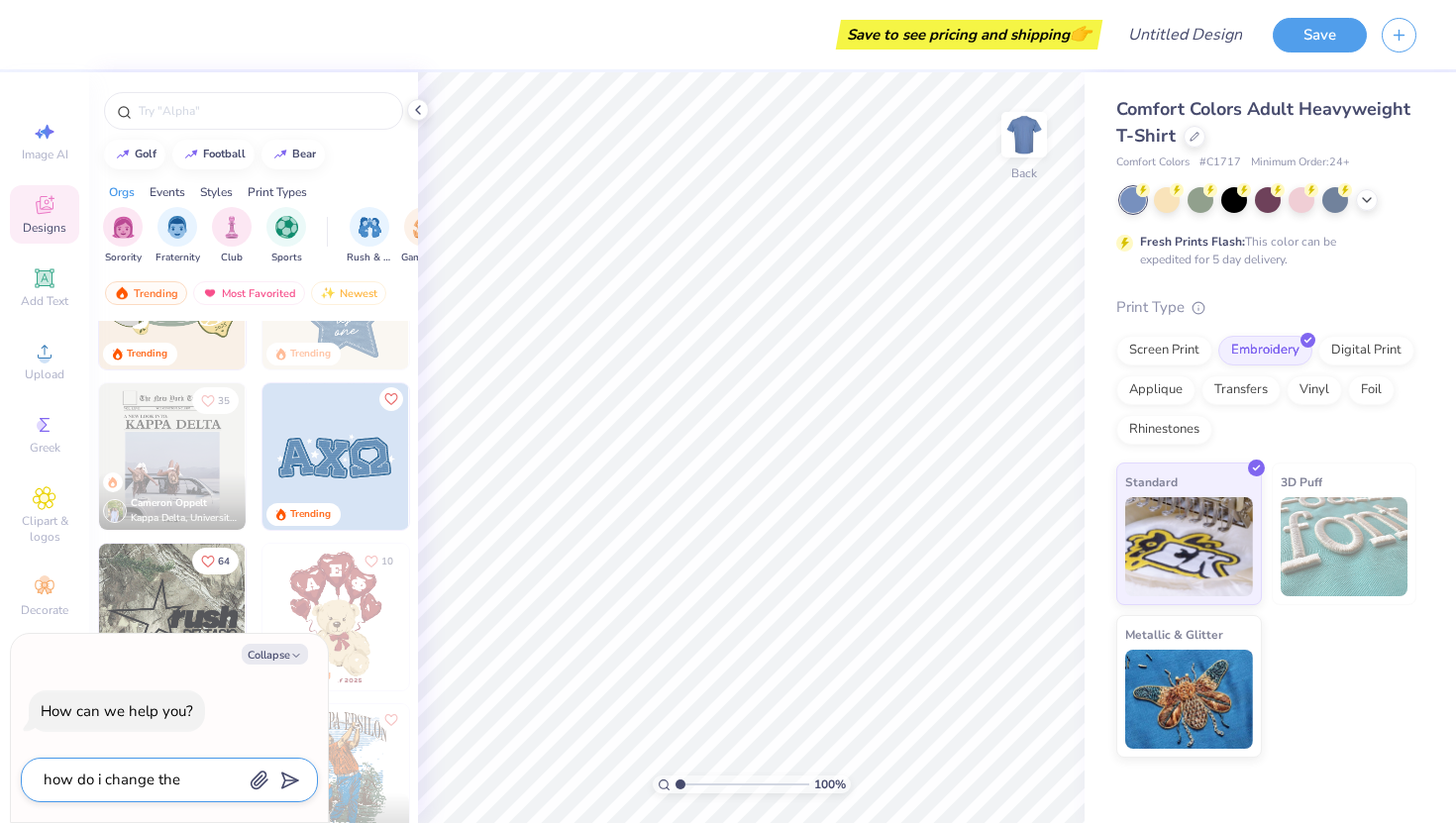 type on "x" 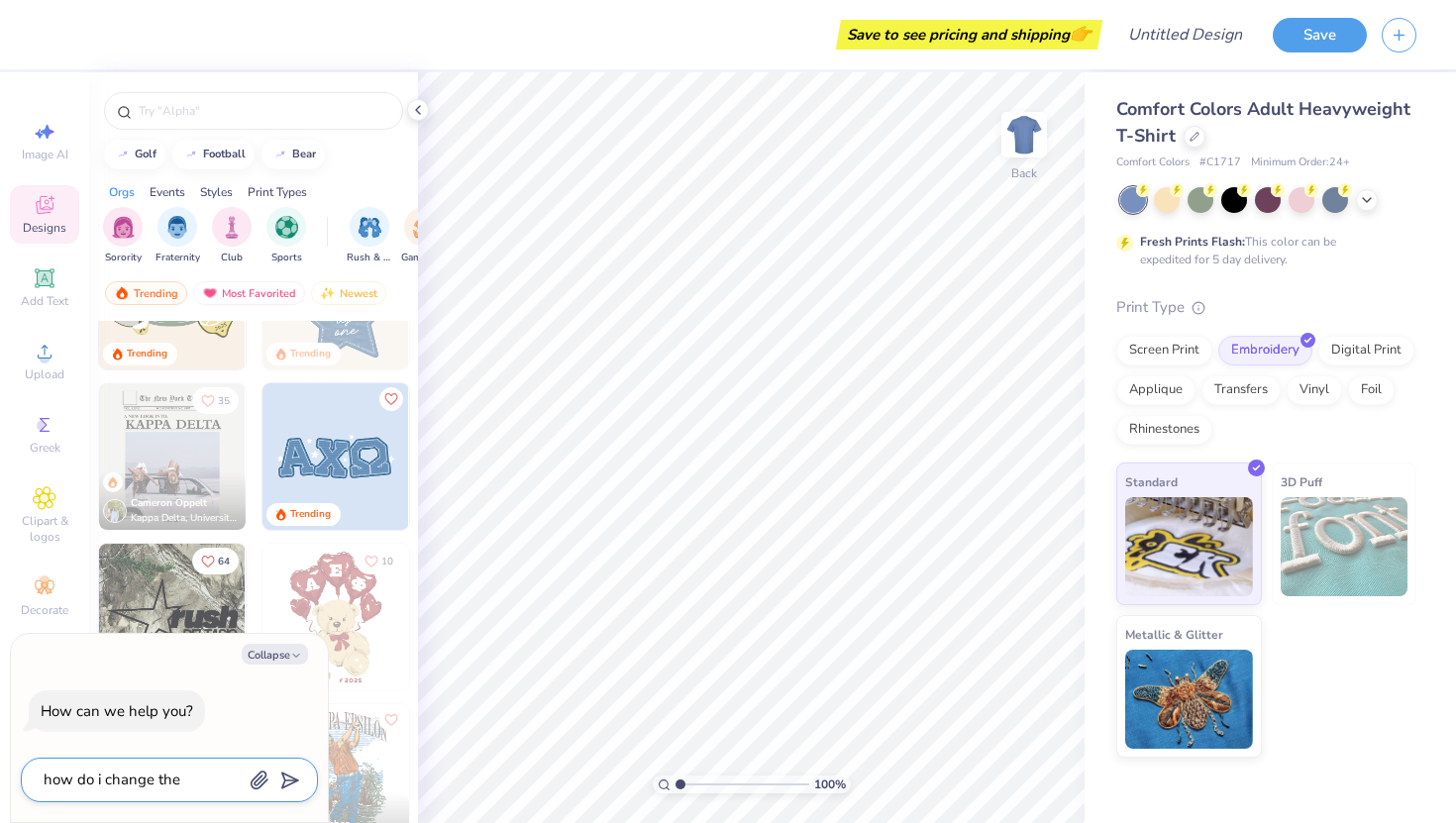 type on "how do i change the p" 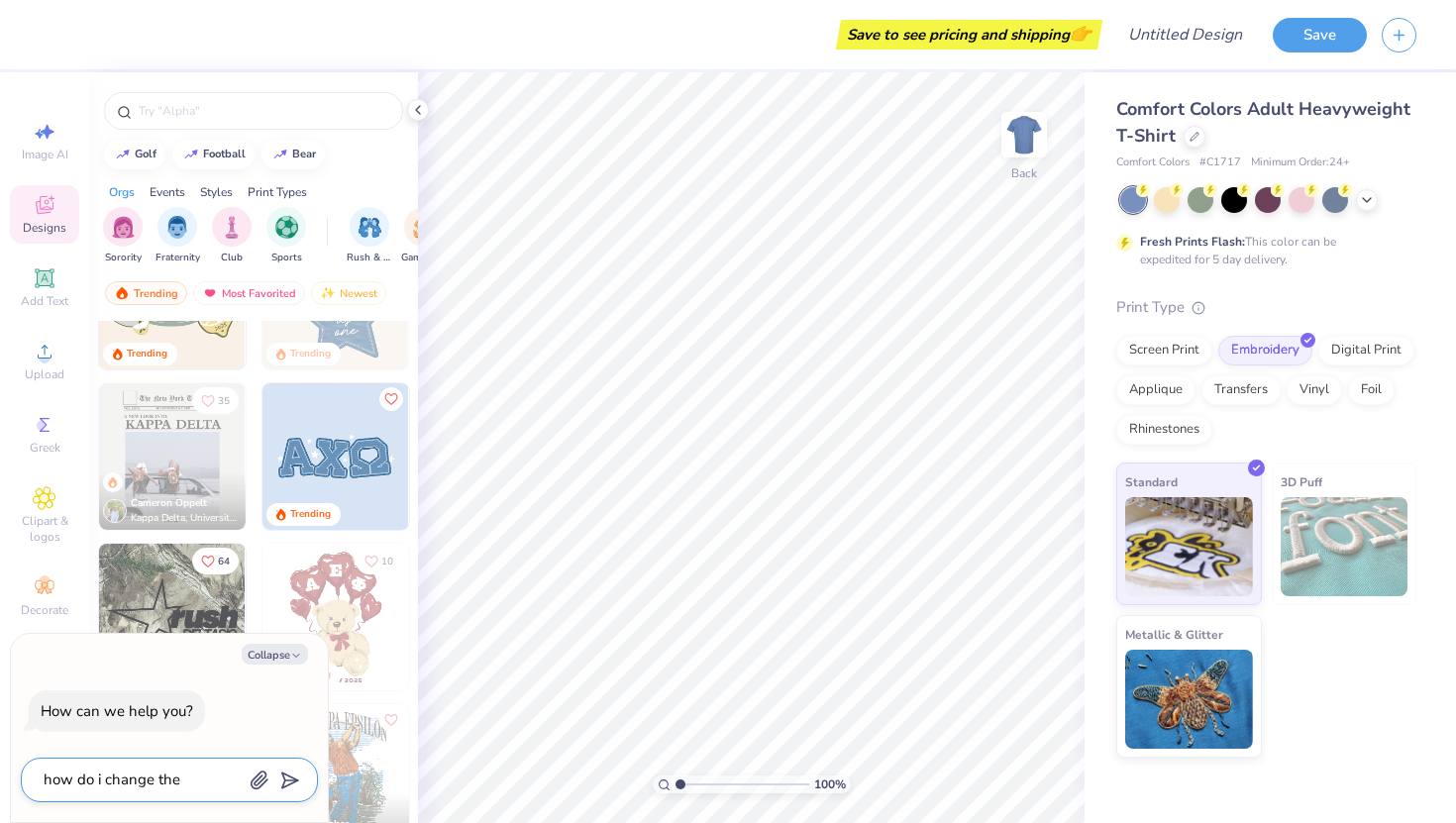 type on "x" 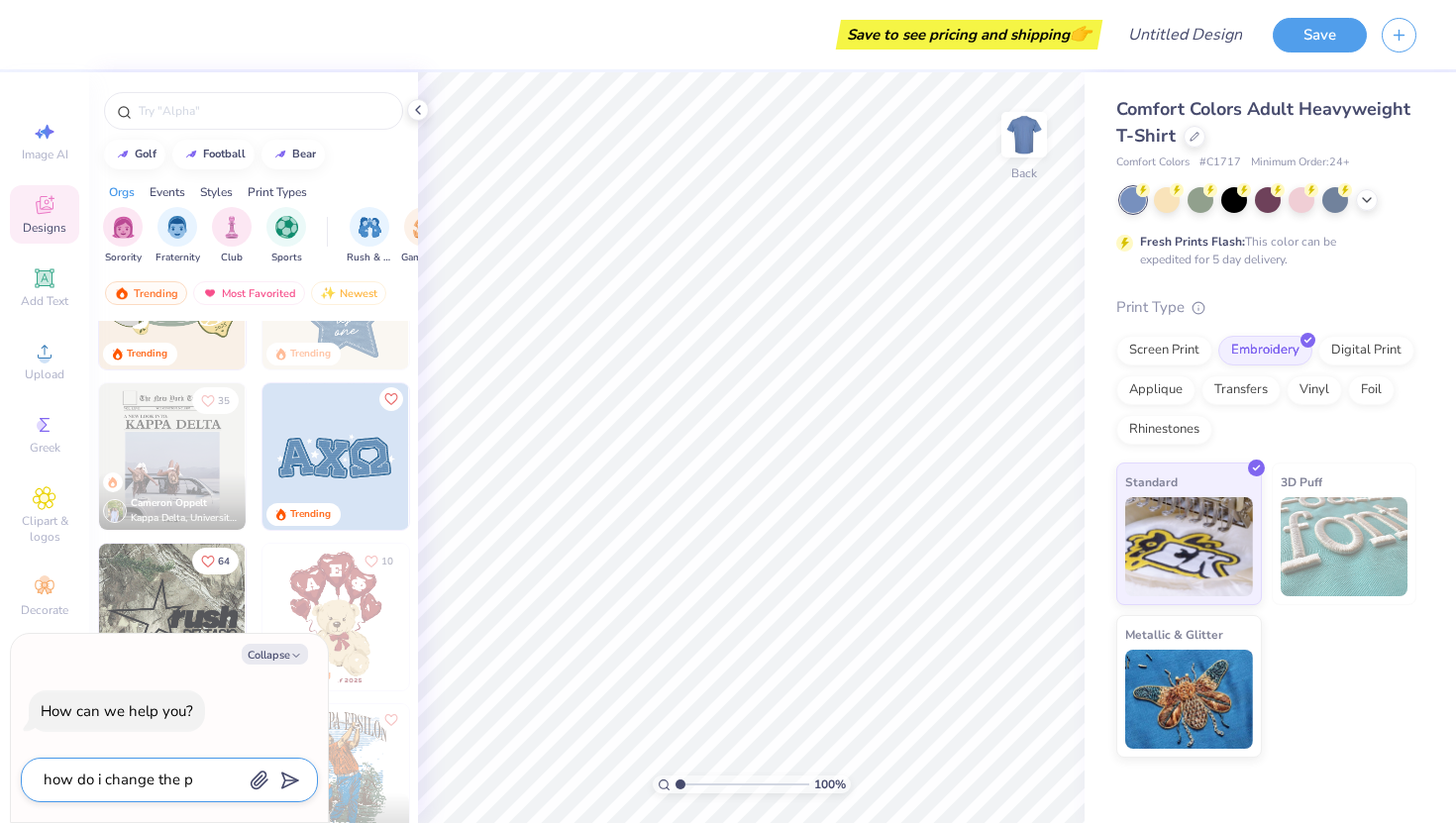 type on "how do i change the pr" 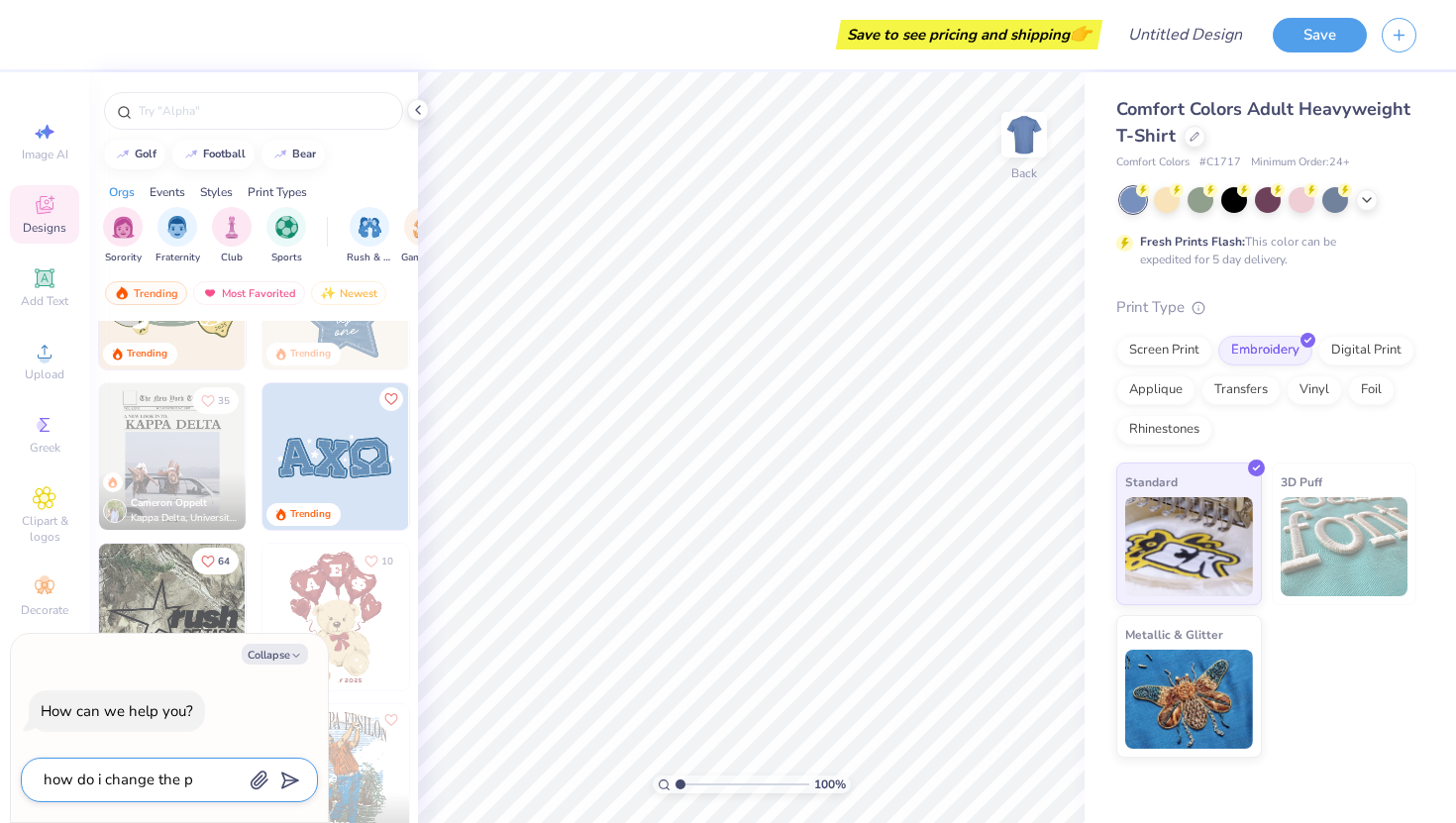 type on "x" 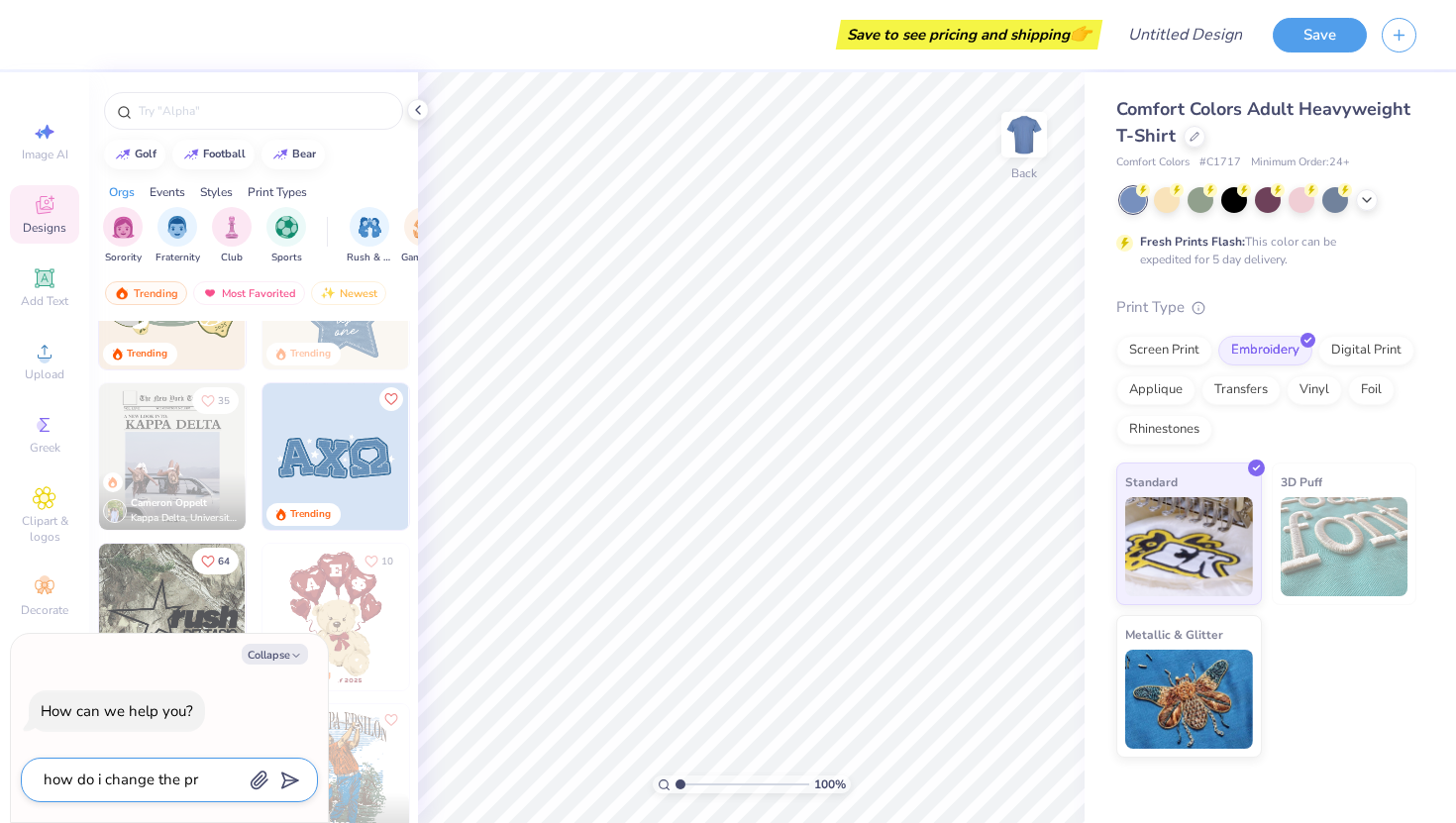type on "how do i change the pro" 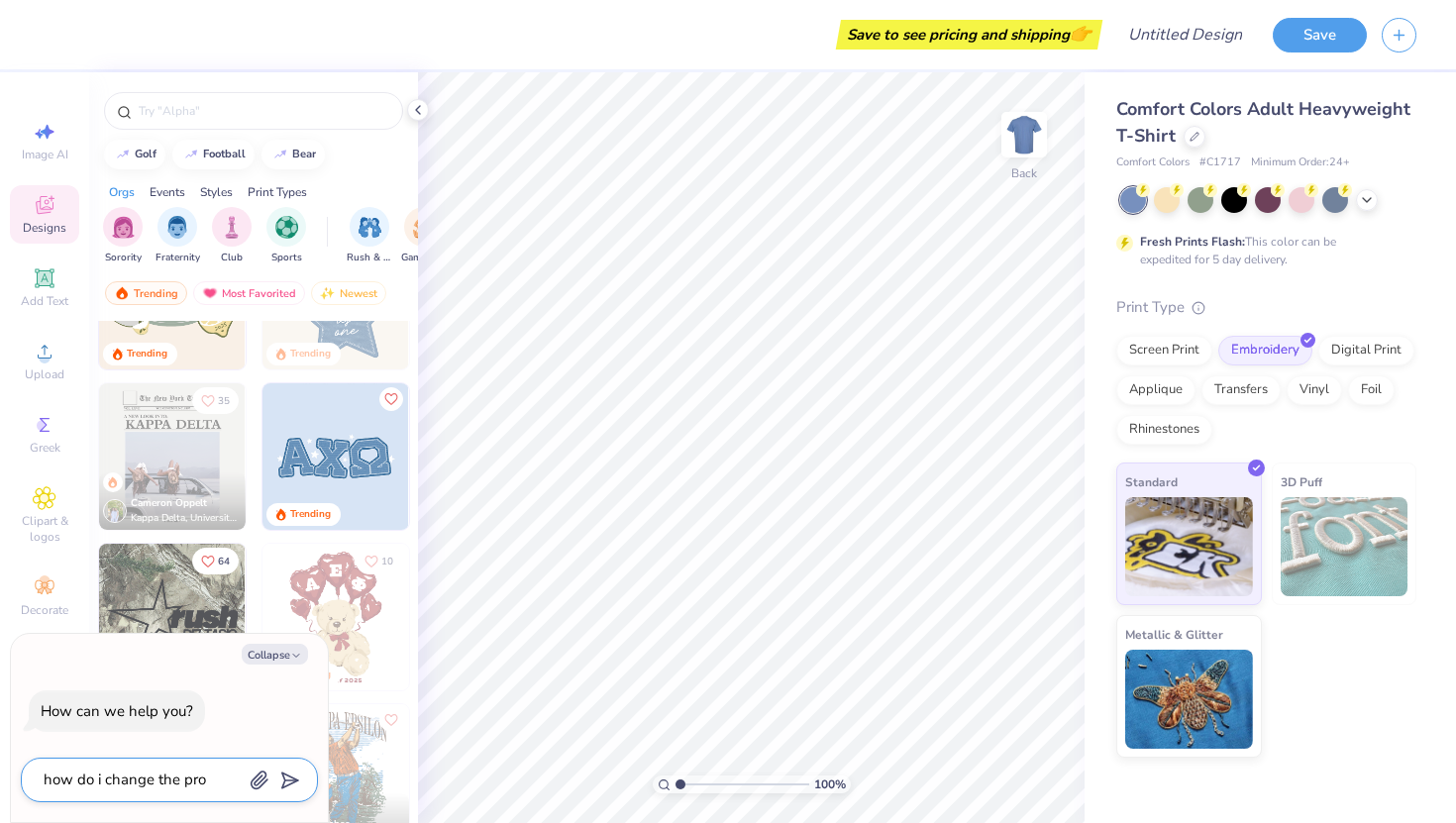 type on "x" 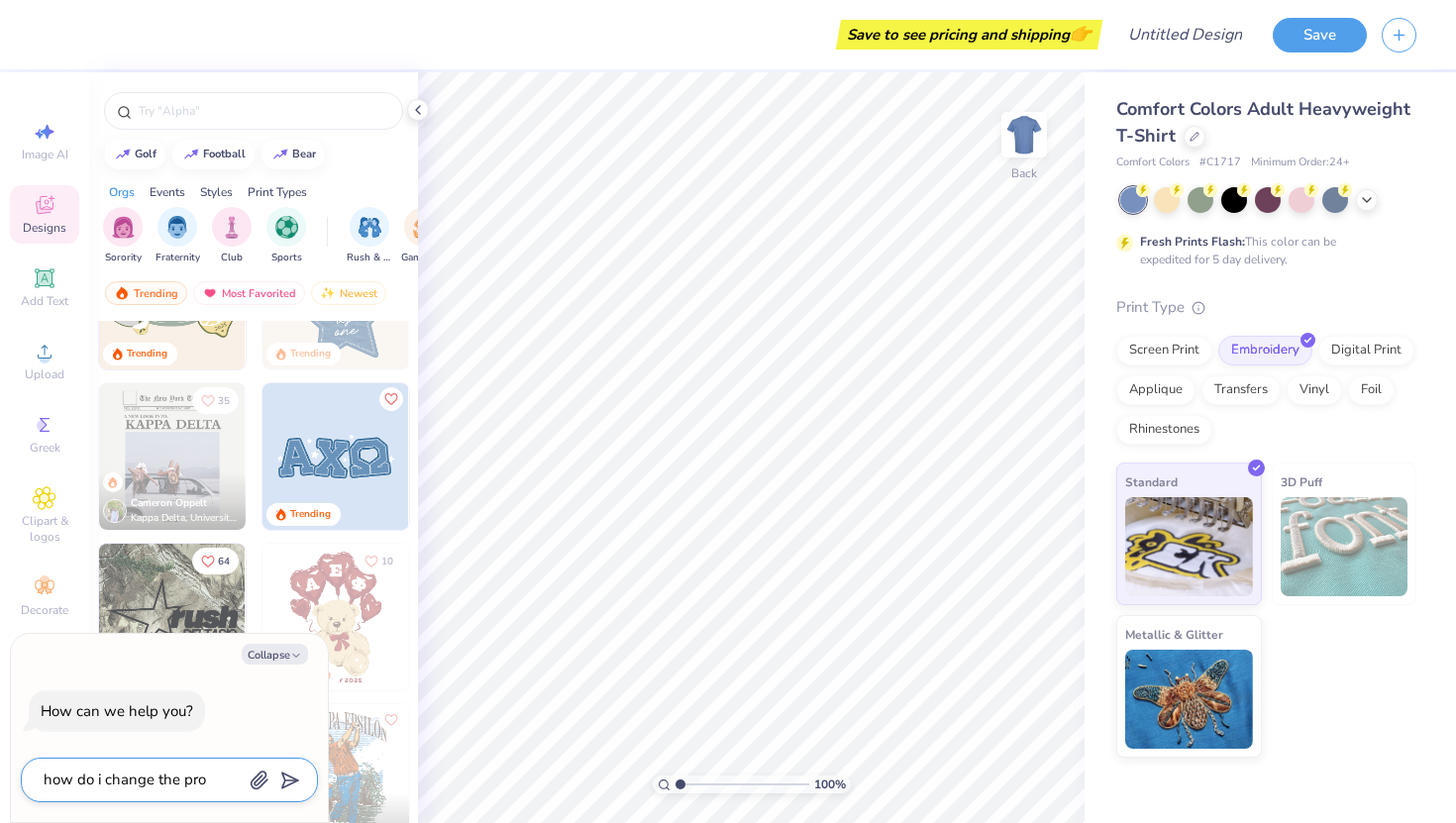 type on "how do i change the prod" 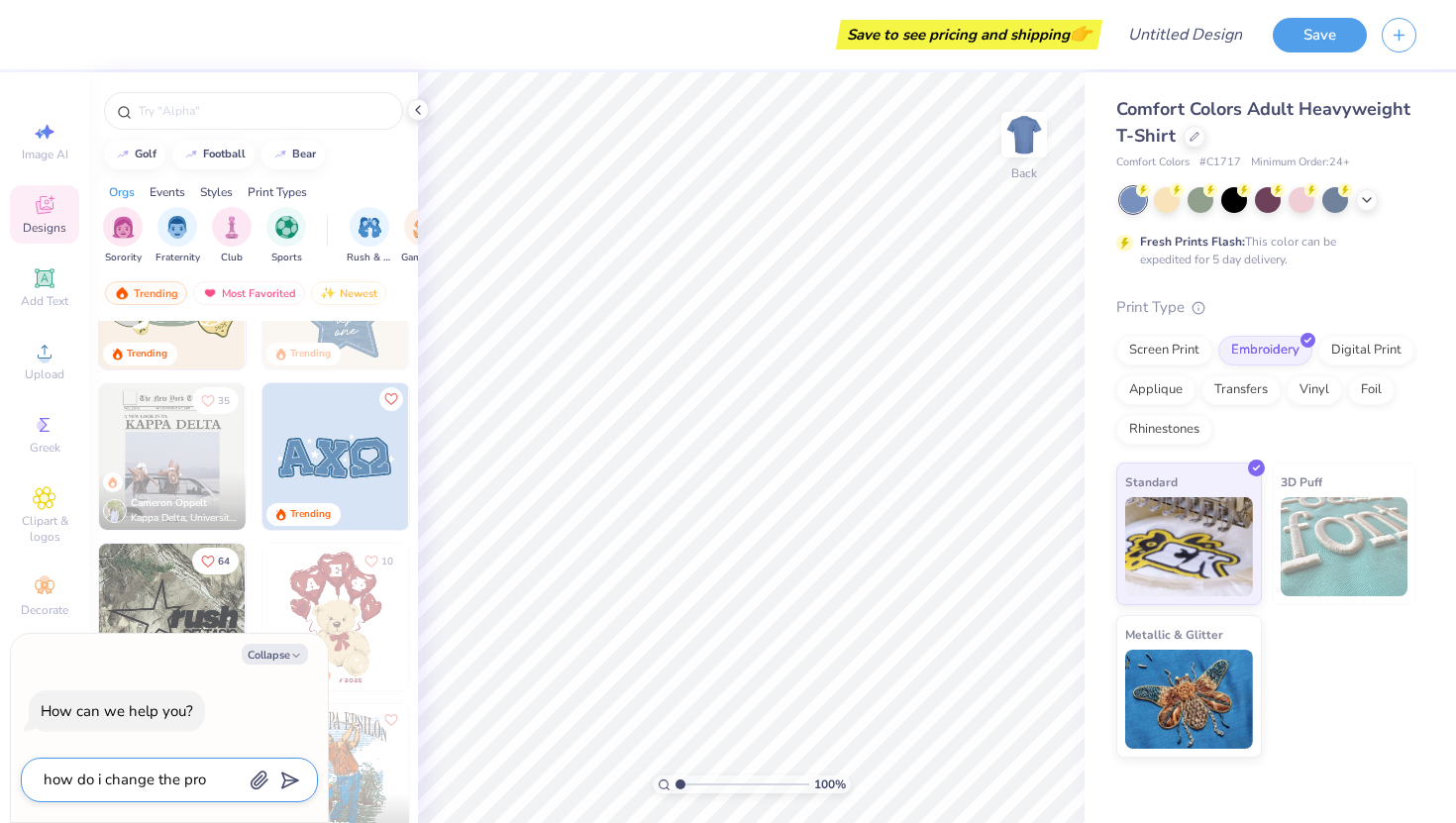 type on "x" 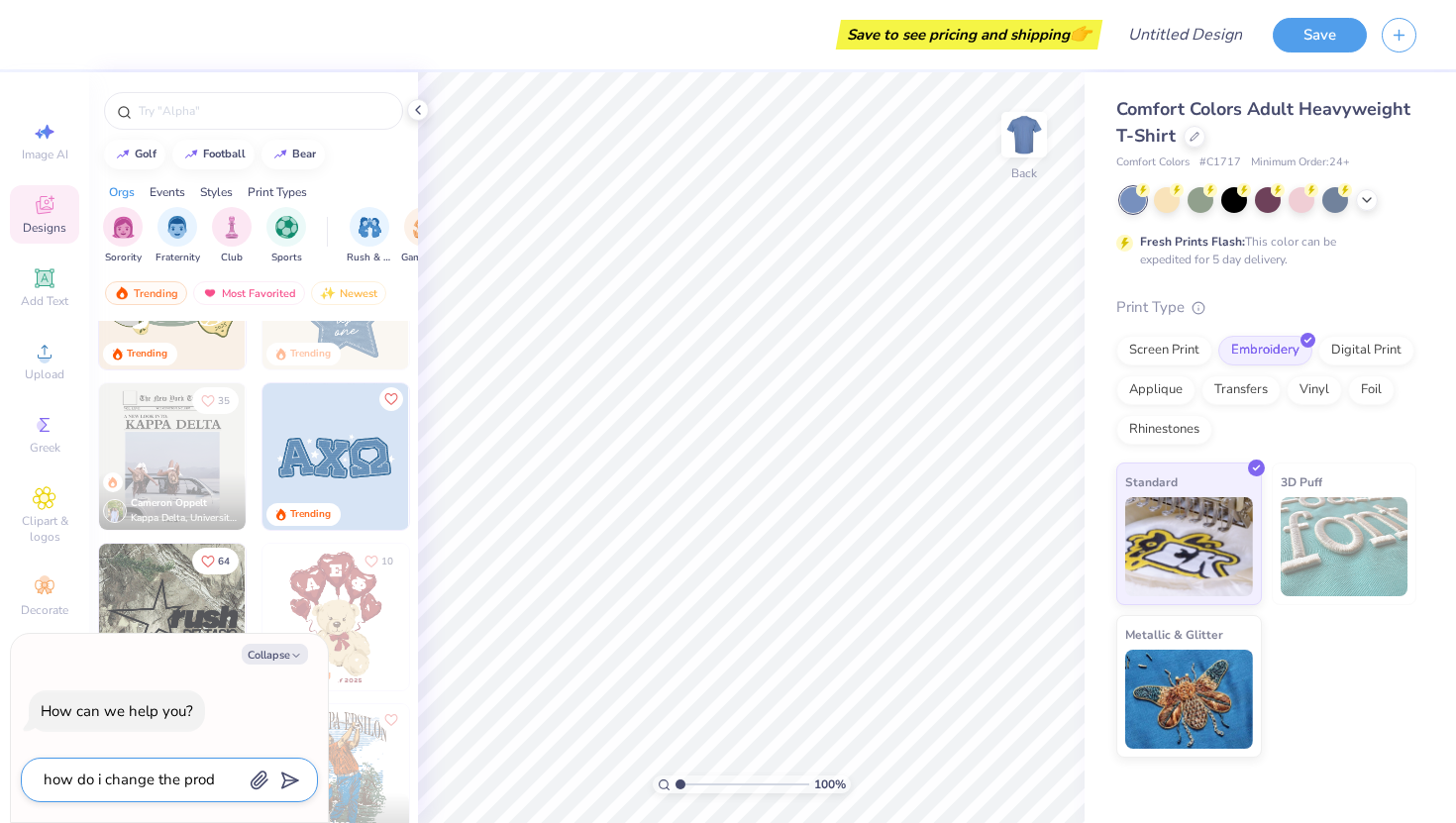 type on "how do i change the produ" 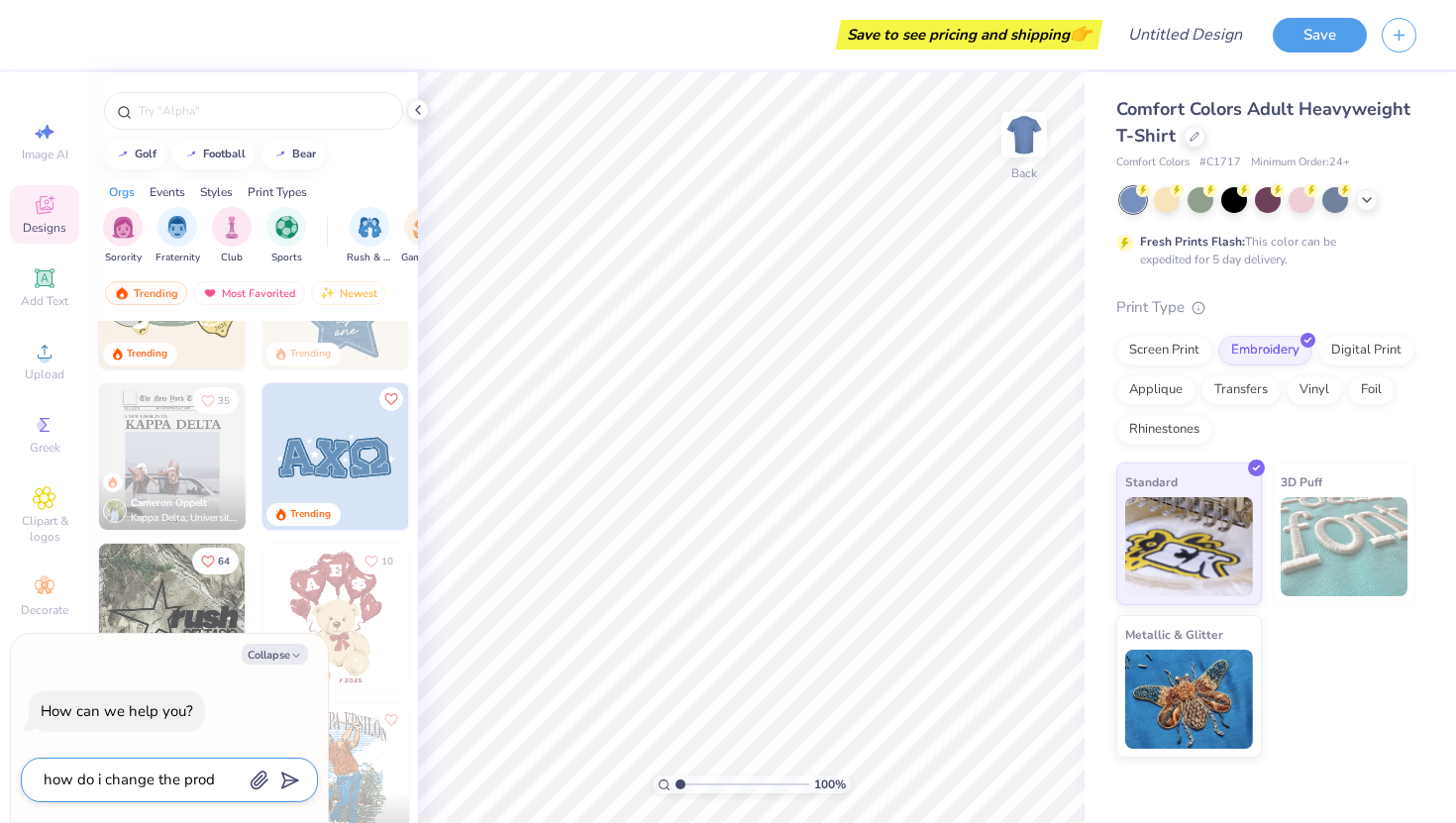type on "x" 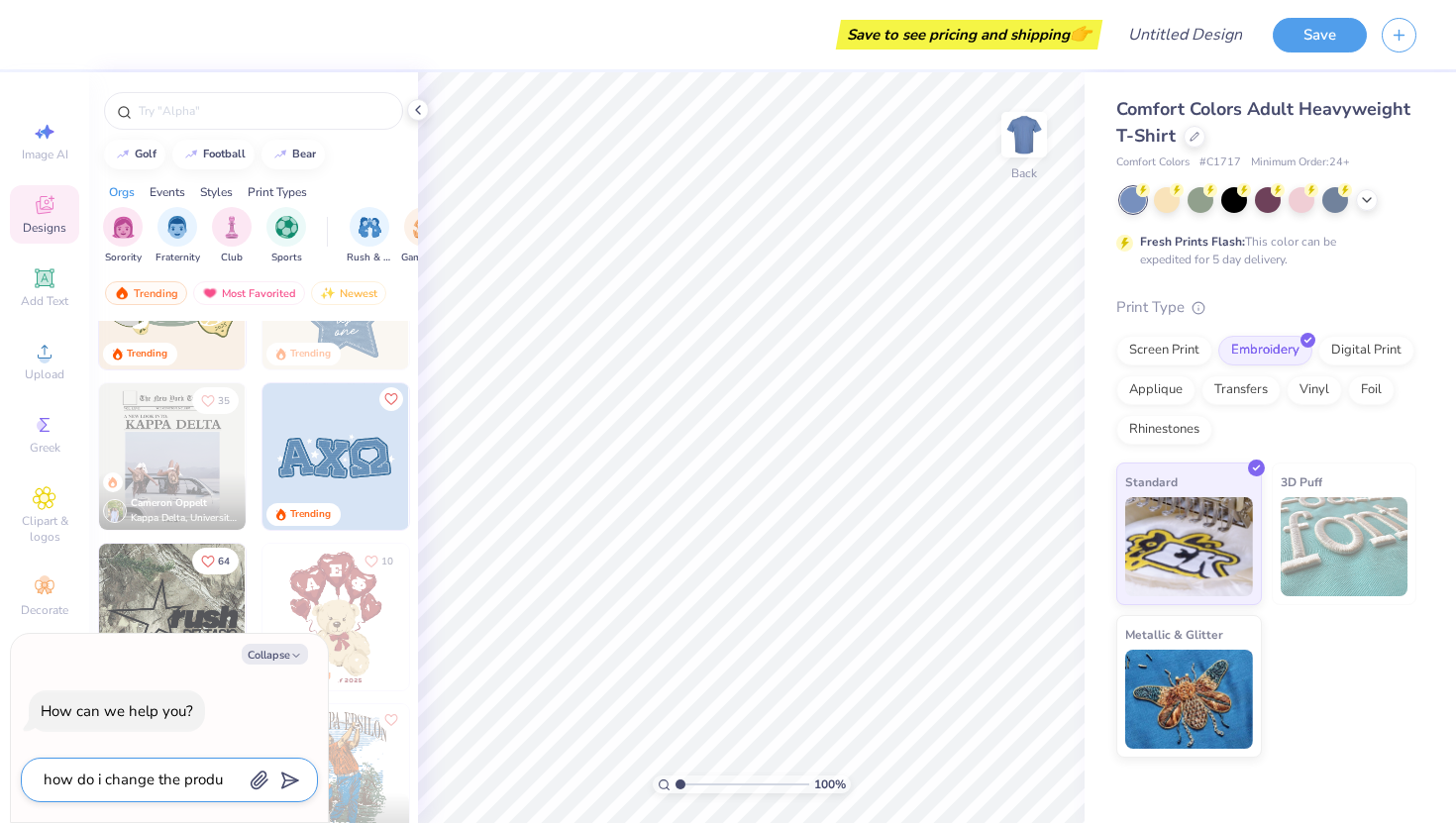 type on "how do i change the produc" 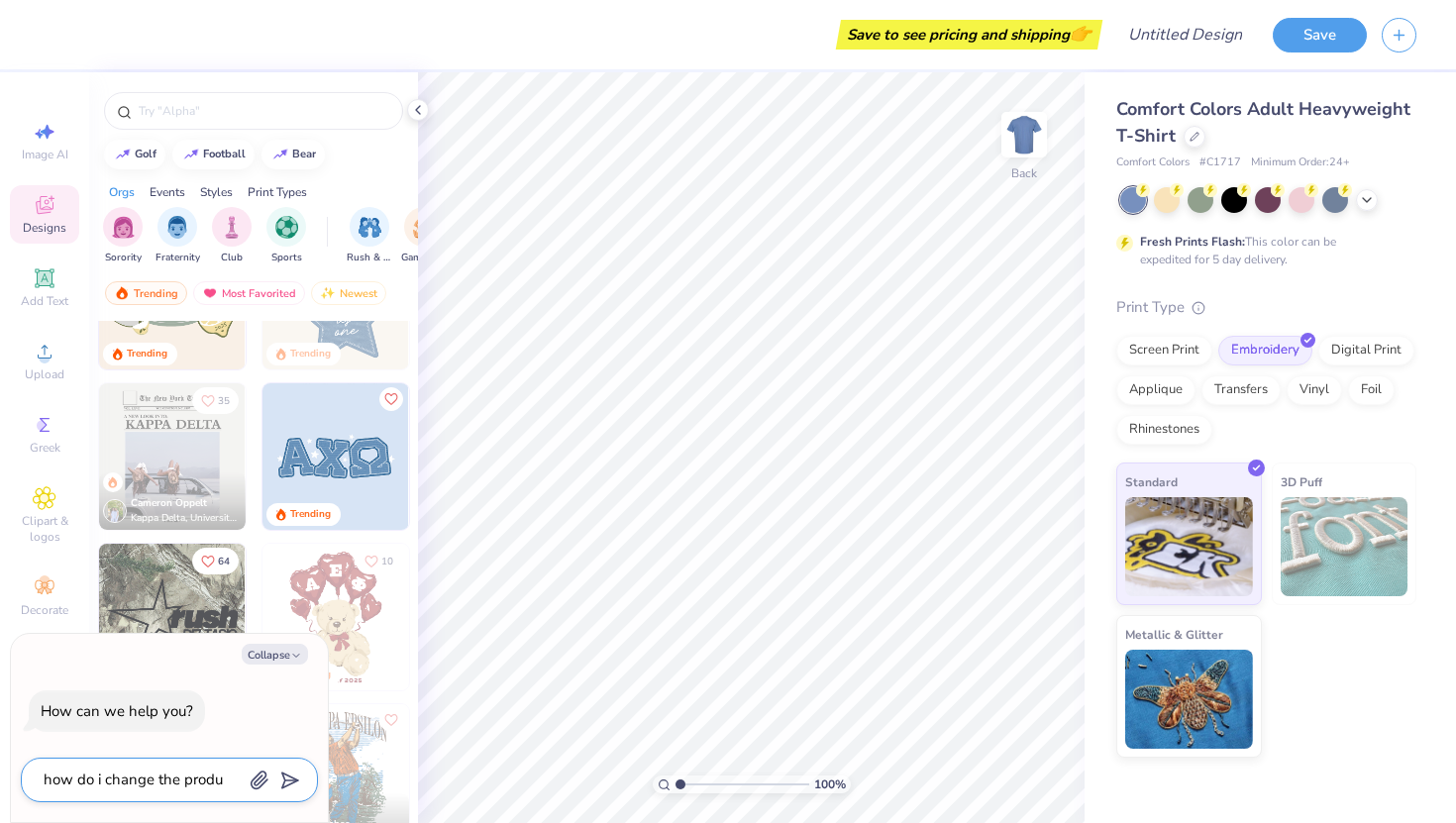 type on "x" 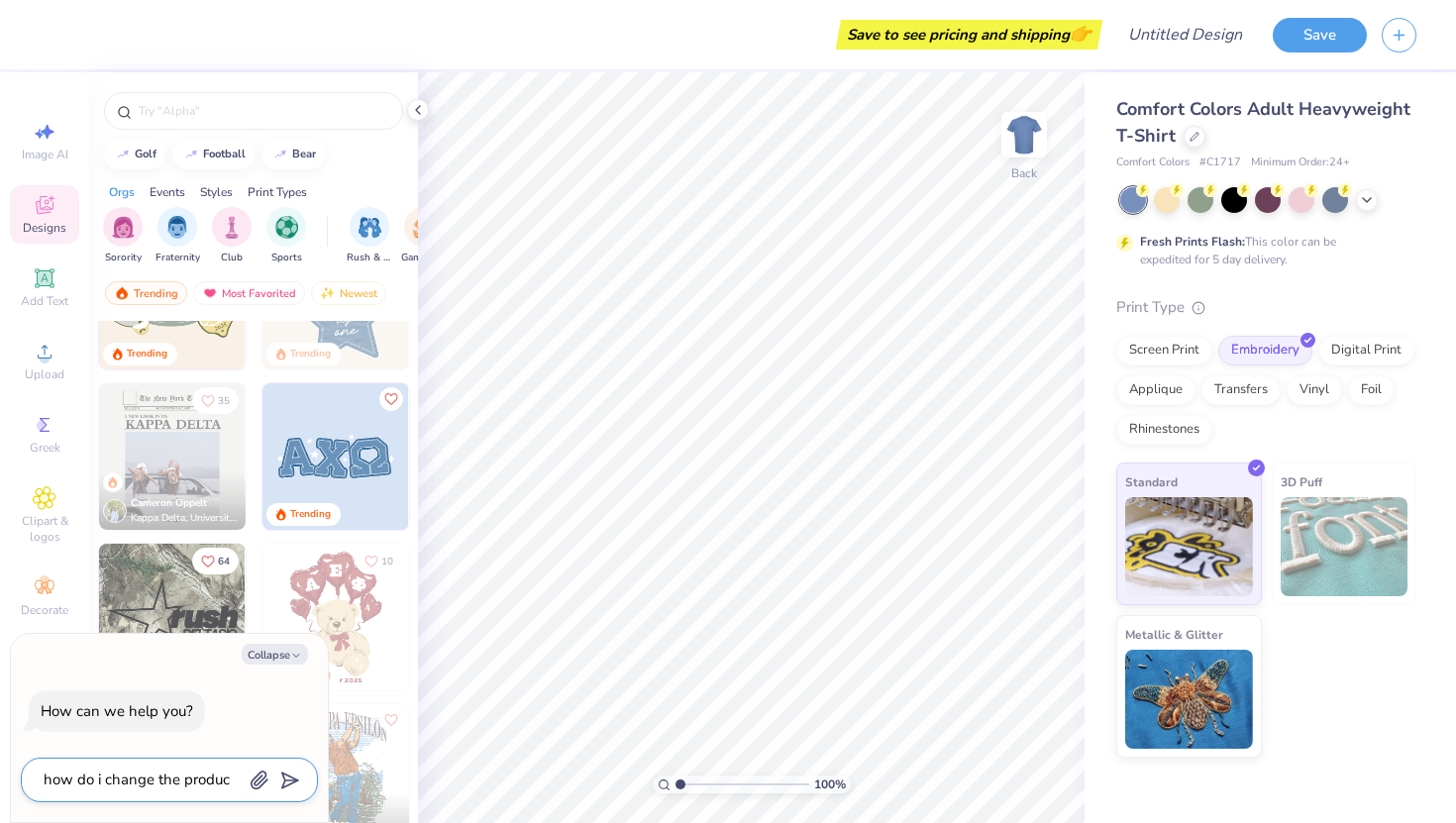 type on "how do i change the product" 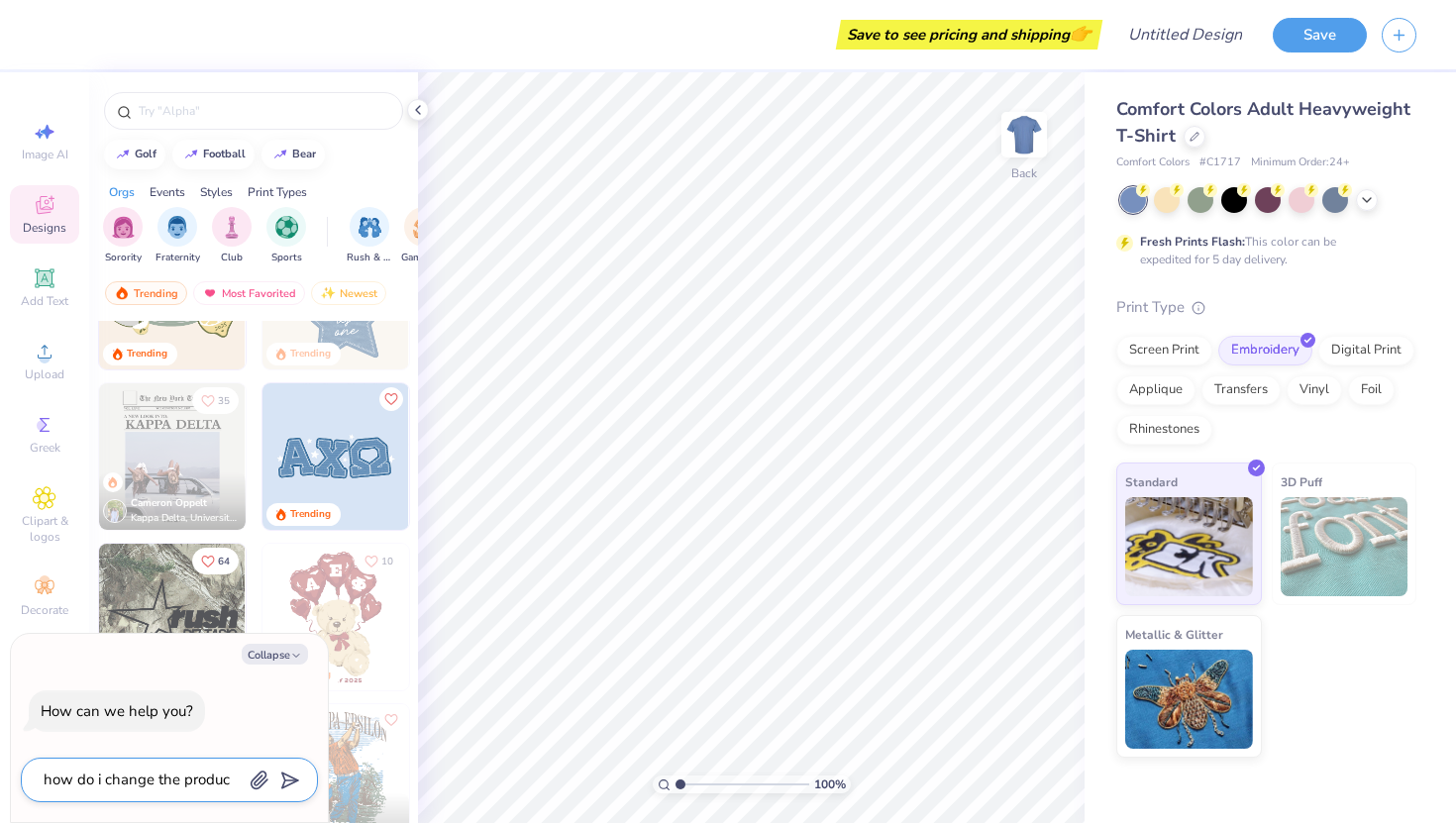 type on "x" 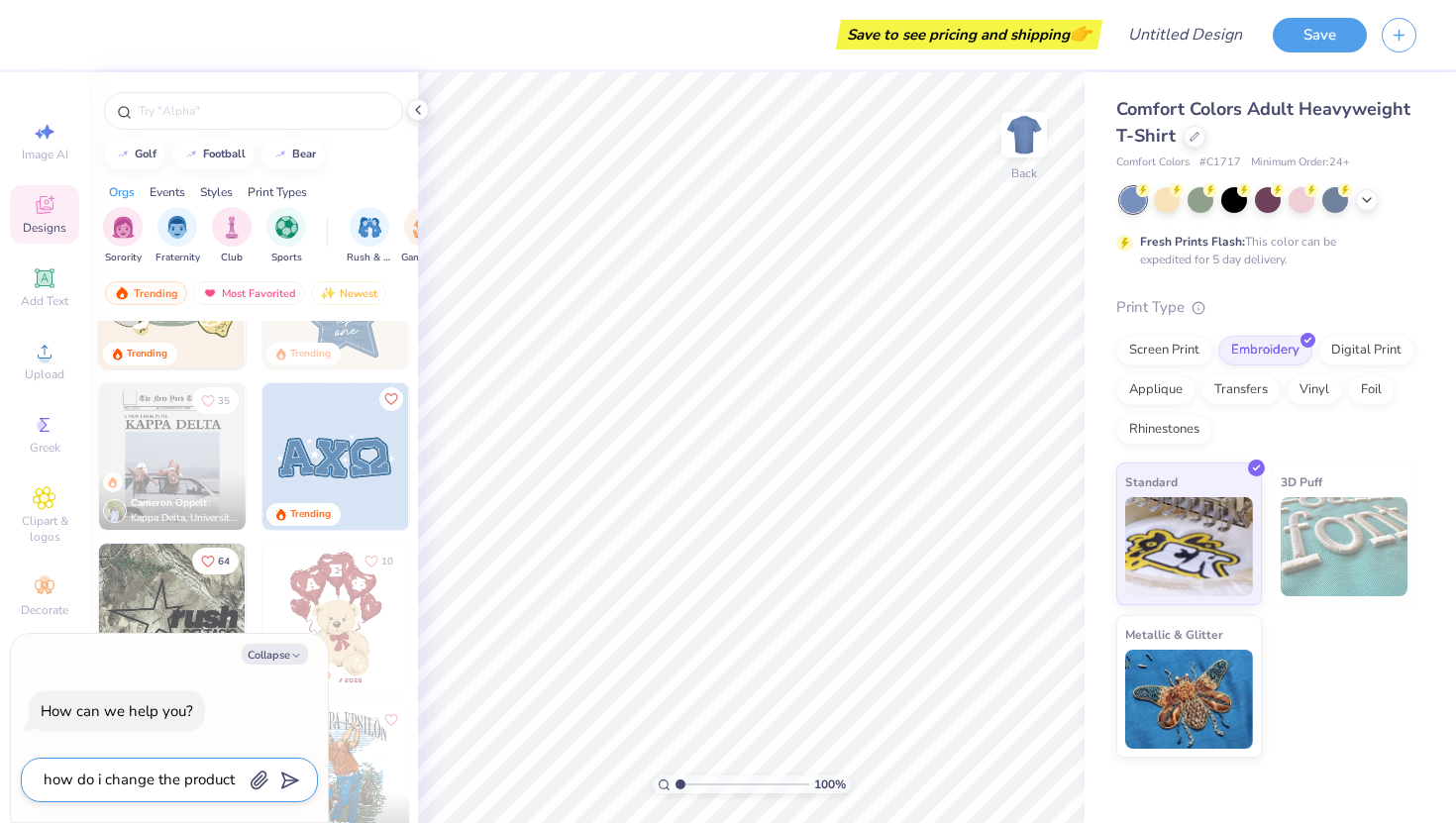 type on "how do i change the product]" 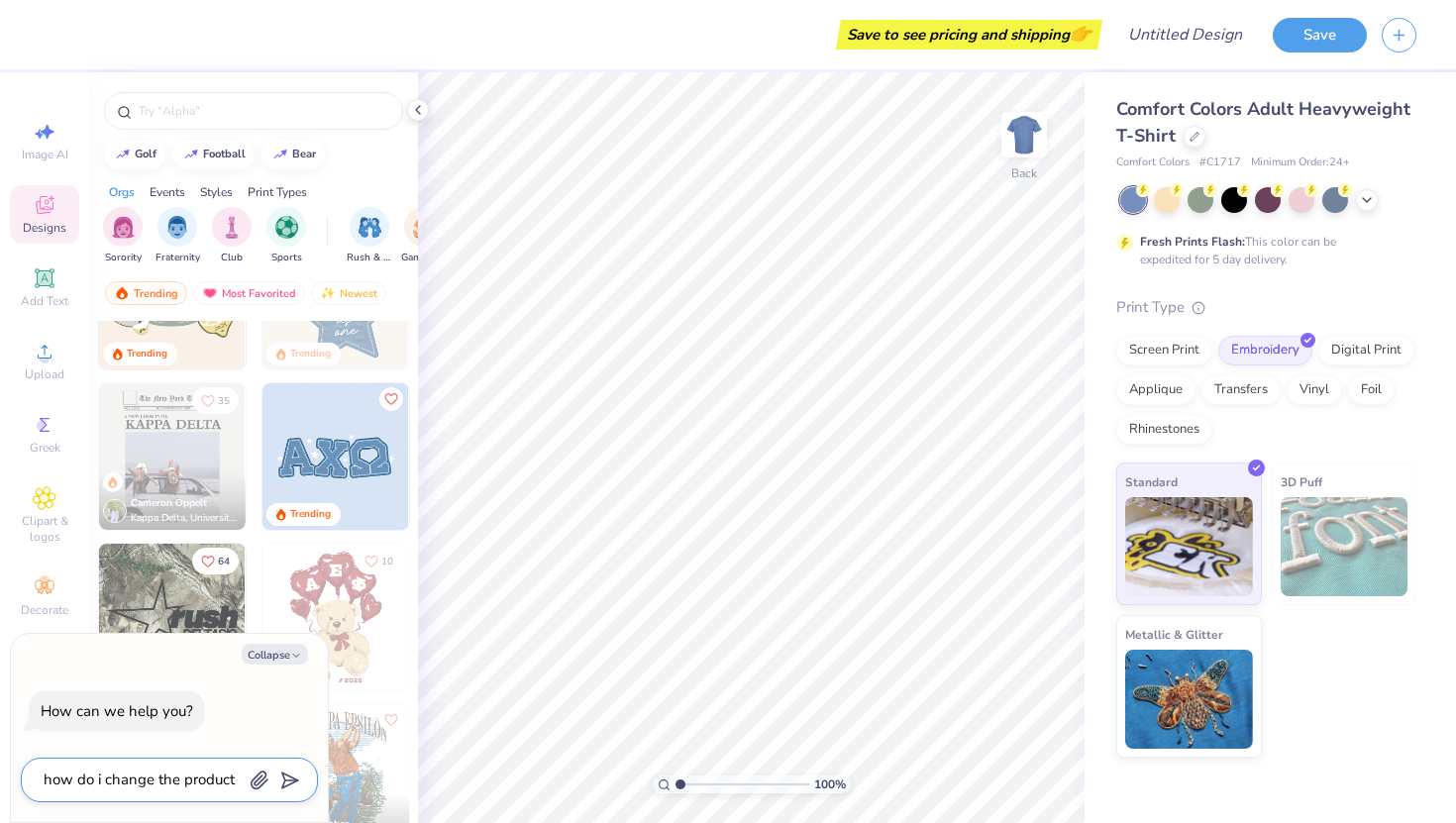 type on "x" 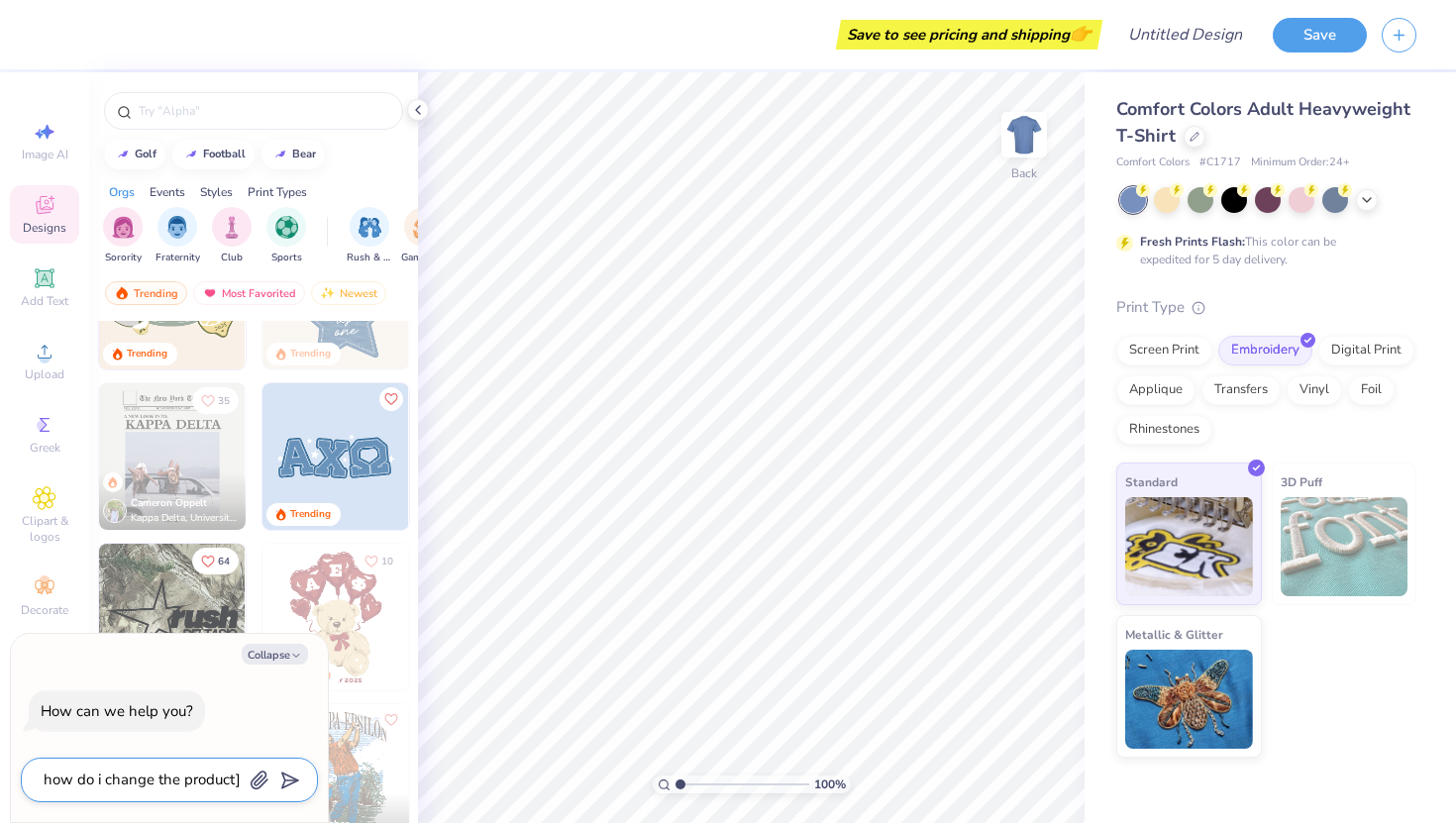 type on "how do i change the product" 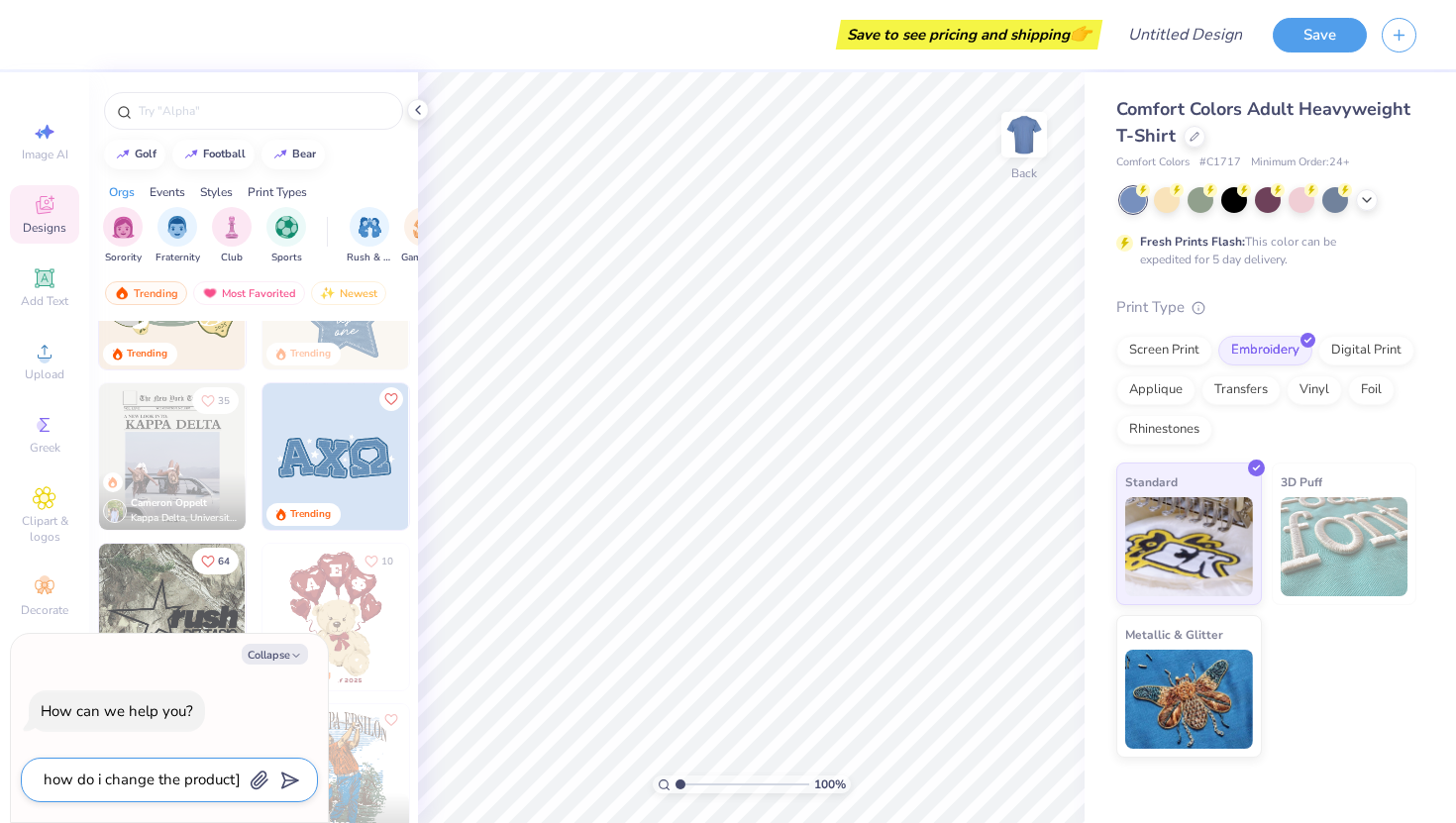 type on "x" 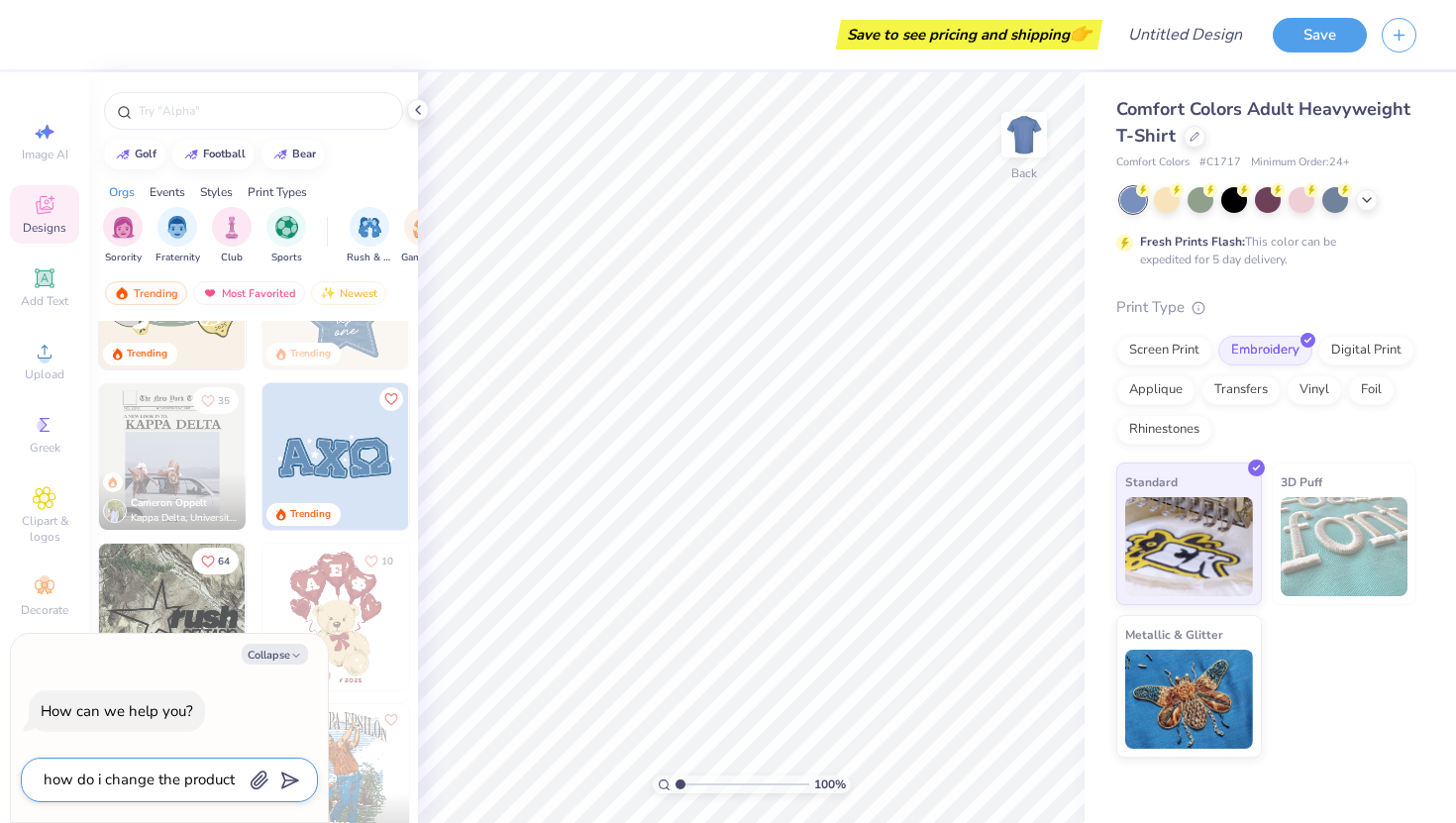 type on "how do i change the product" 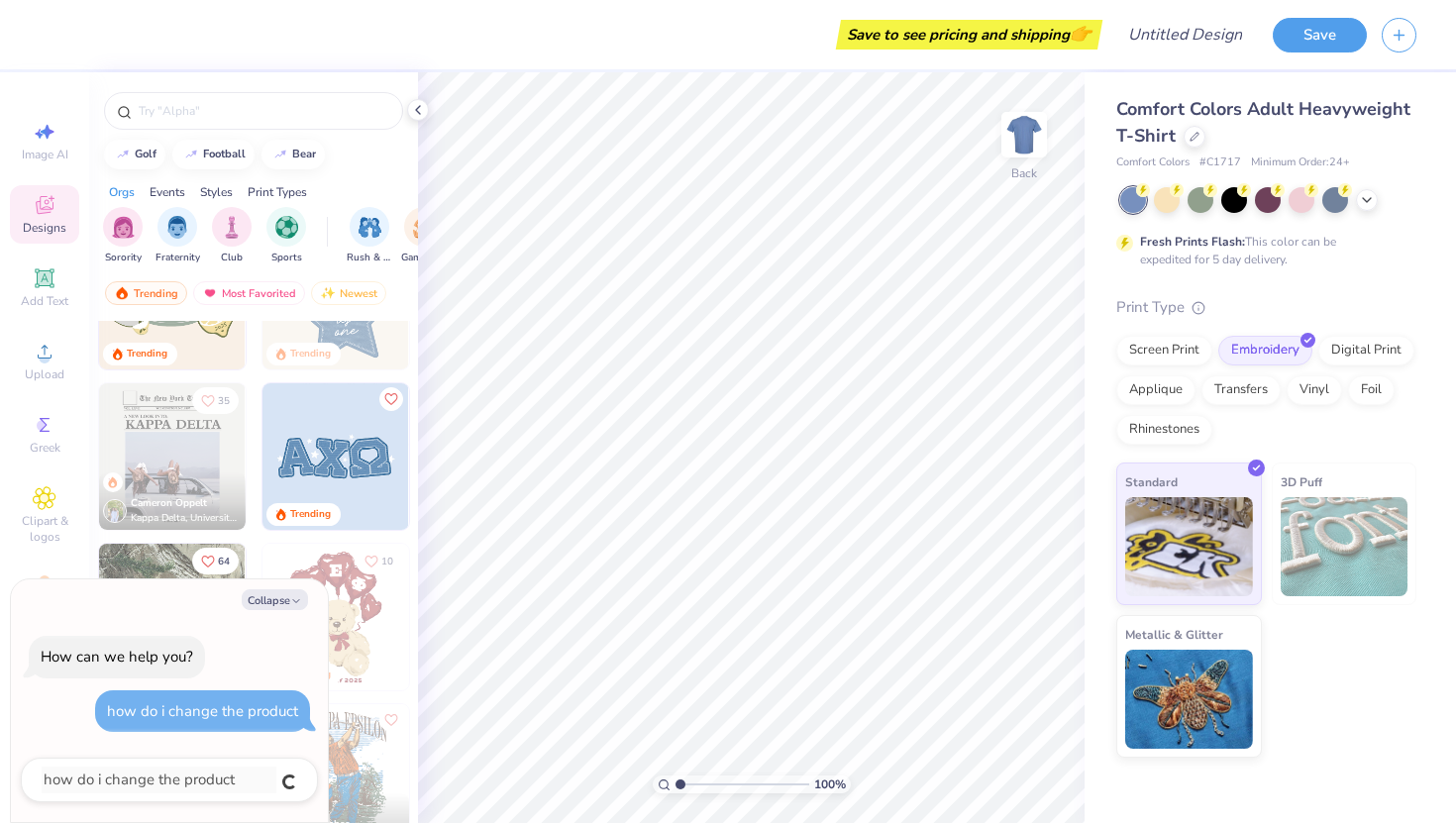 type on "x" 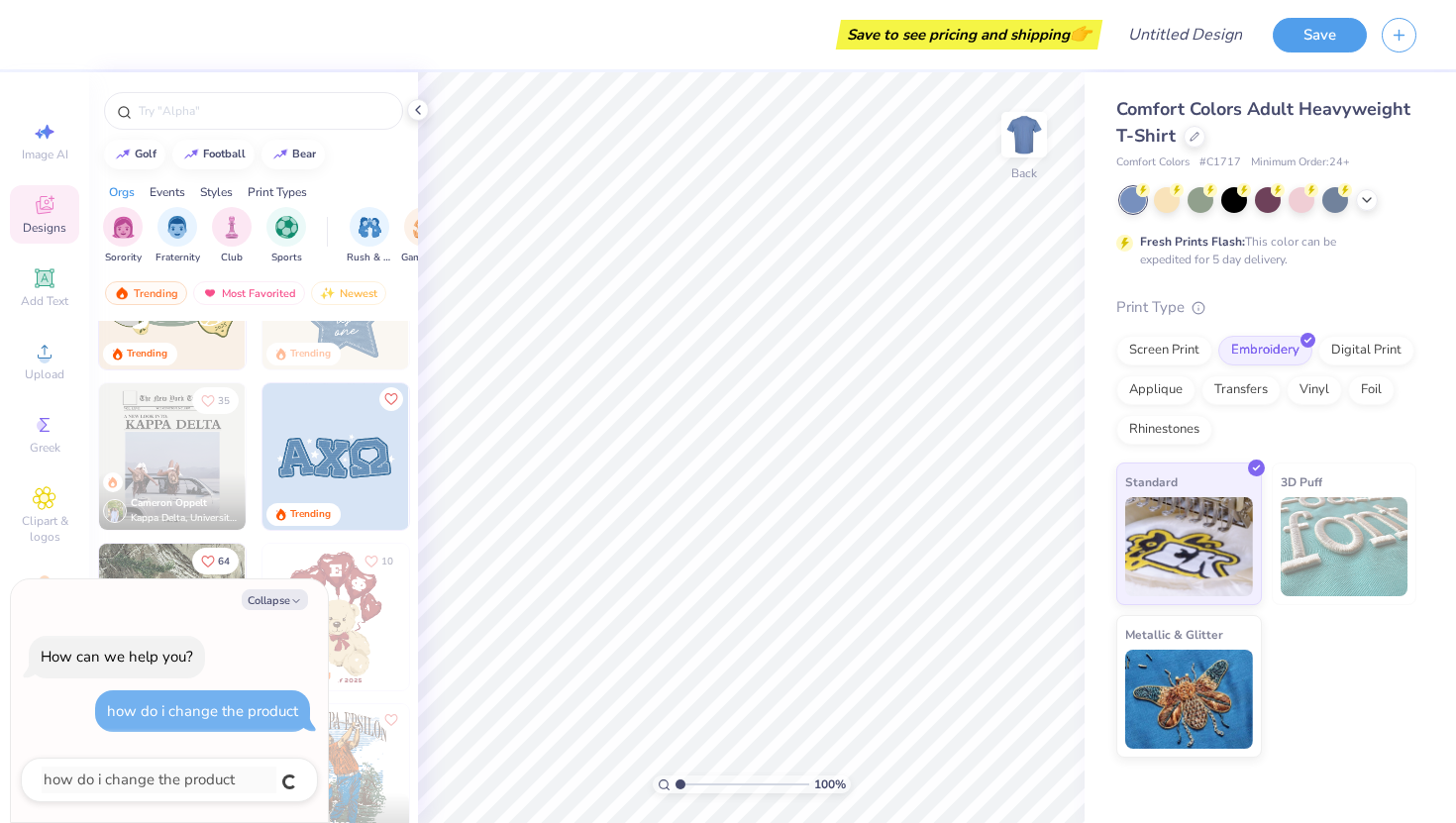 type 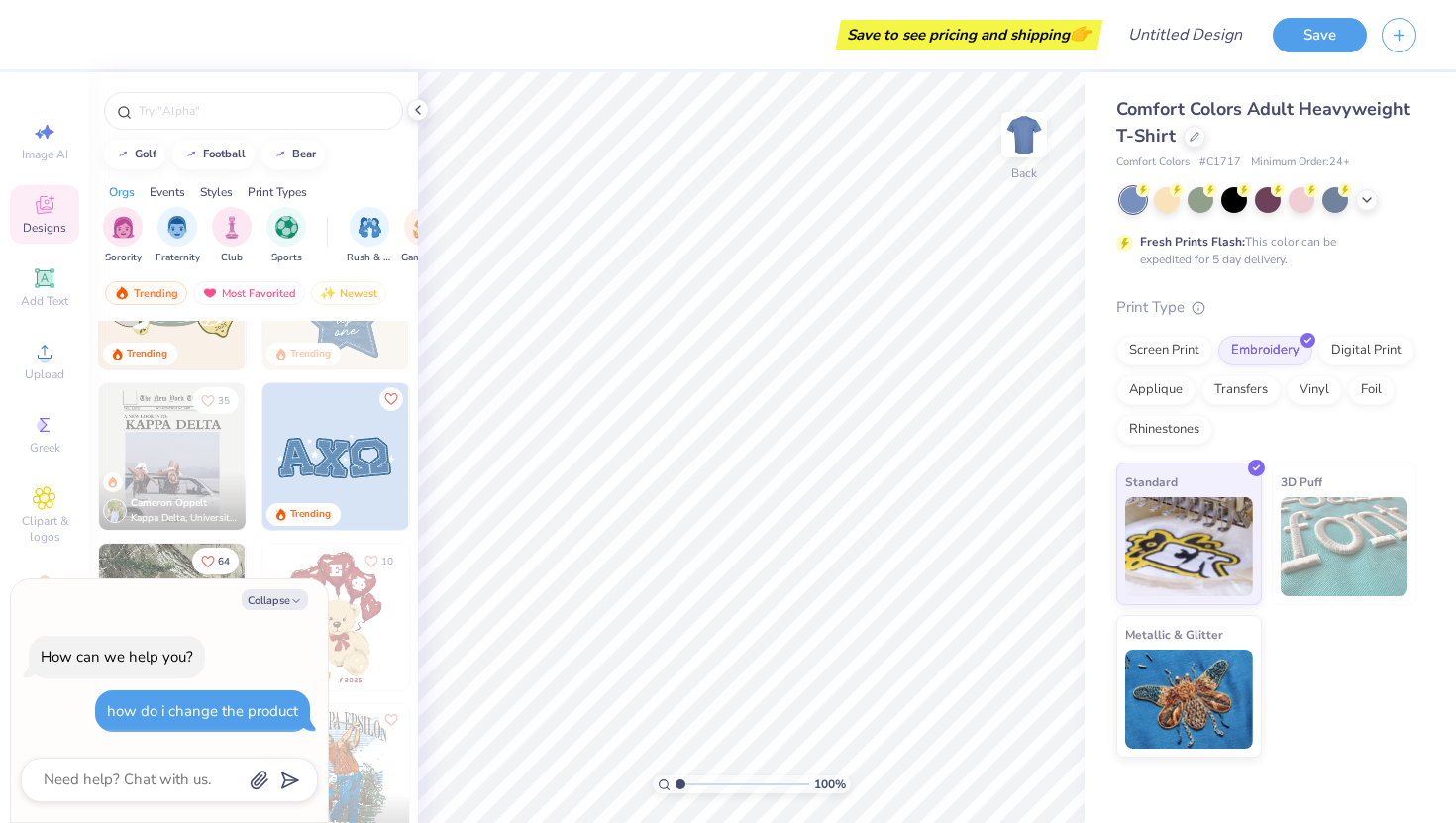 click on "how do i change the product" at bounding box center [202, 711] 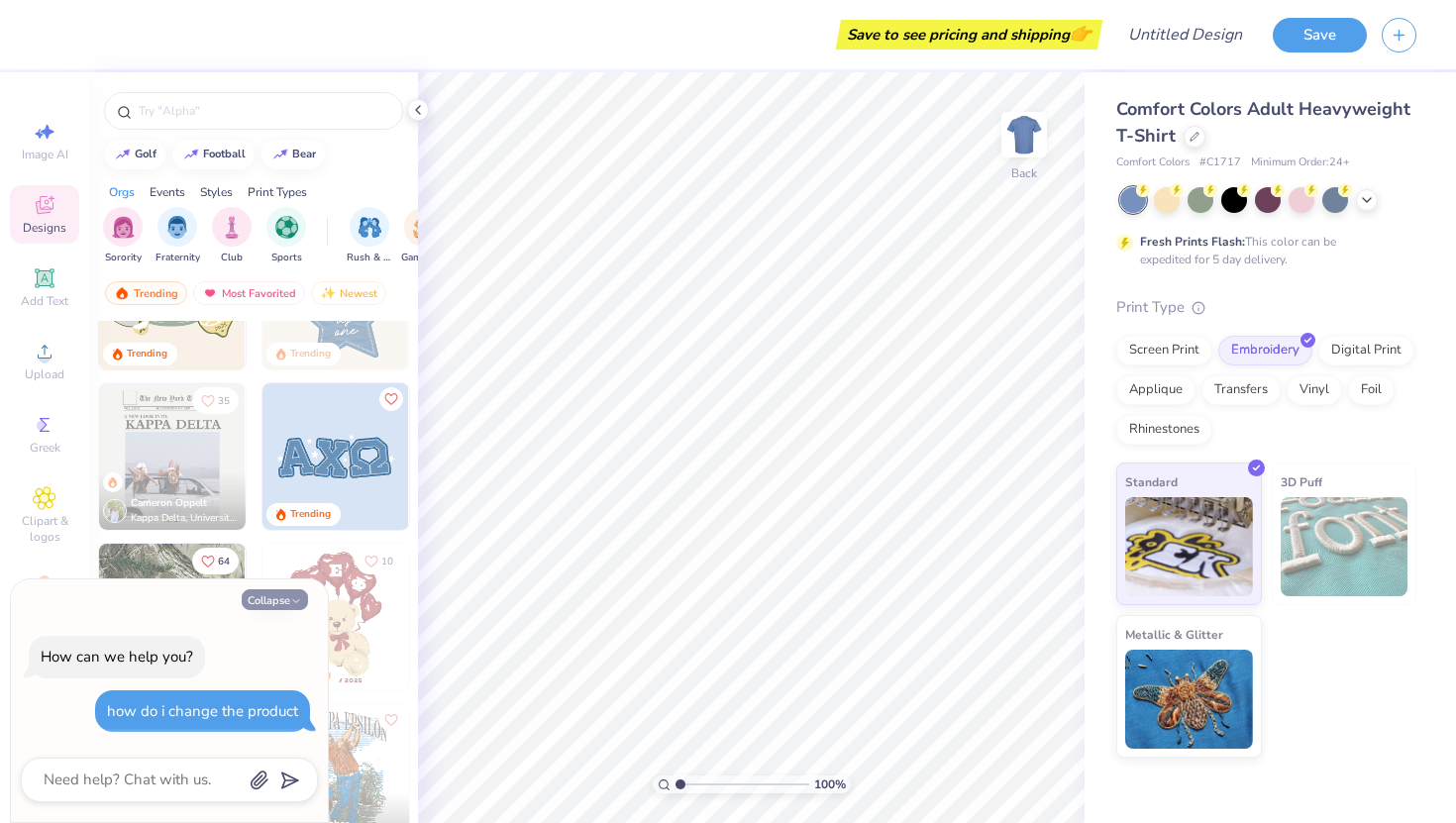 click on "Collapse" at bounding box center (274, 599) 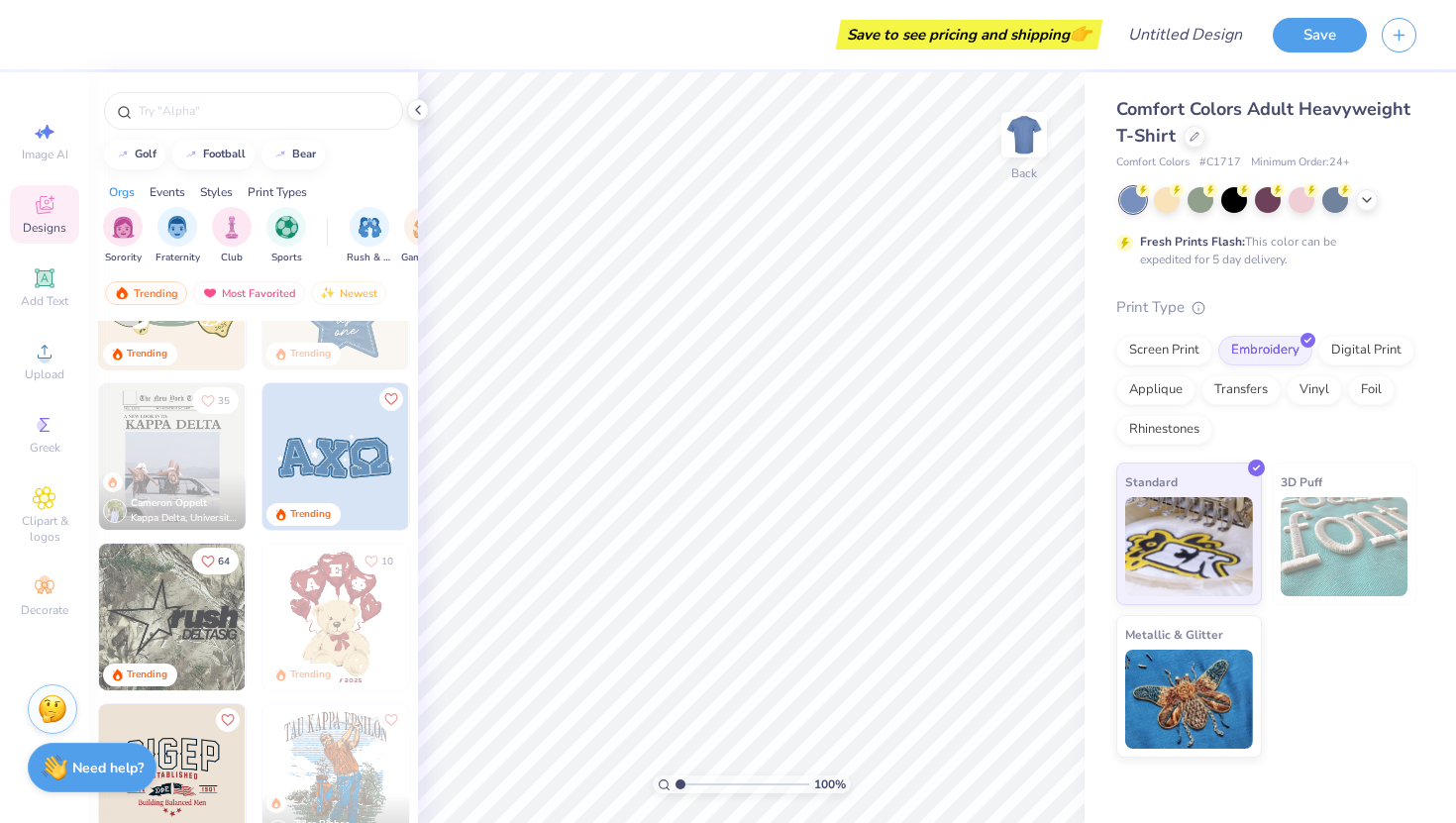 click on "Need help?" at bounding box center (108, 768) 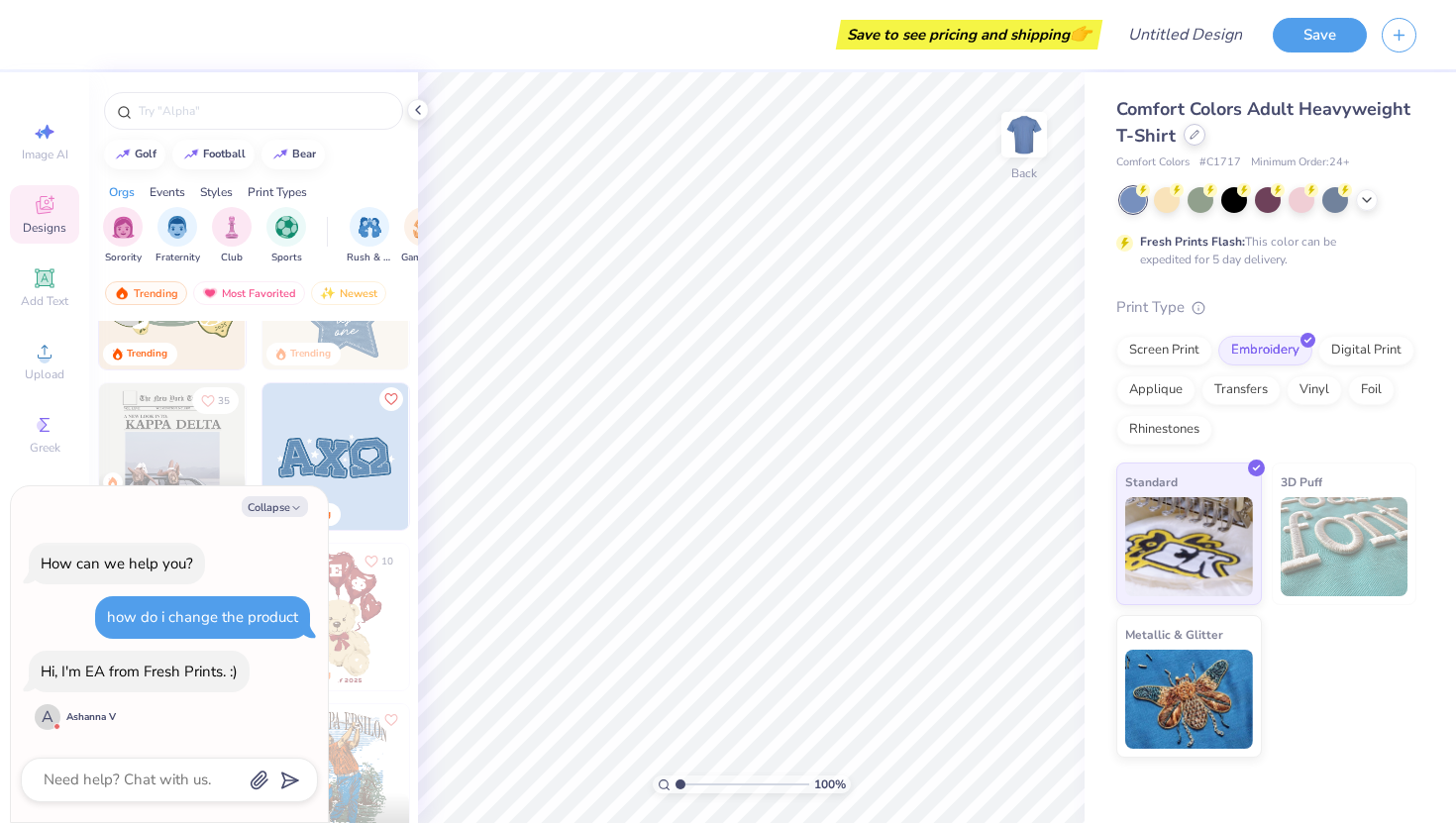 click at bounding box center (1195, 135) 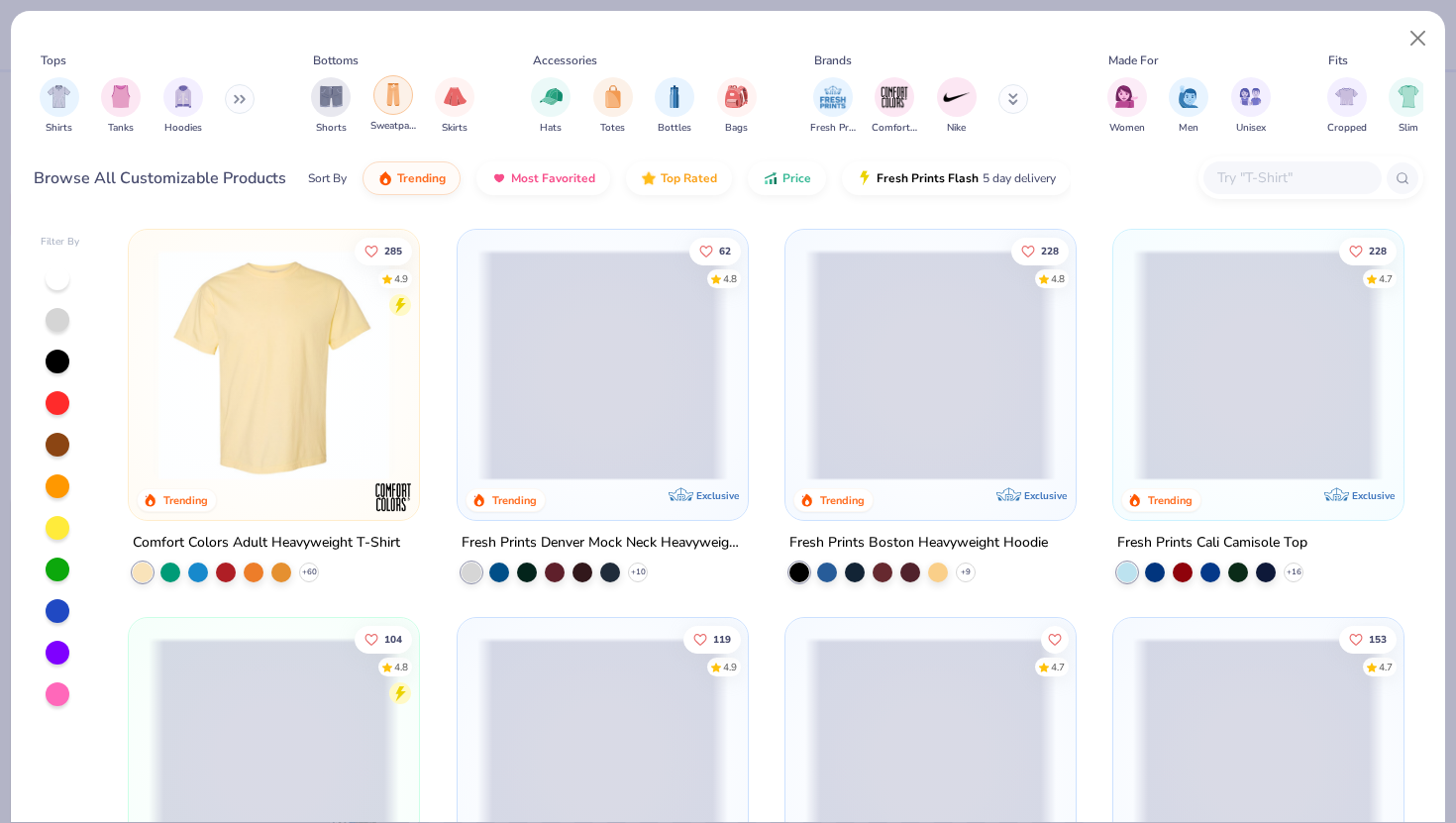 click at bounding box center (393, 95) 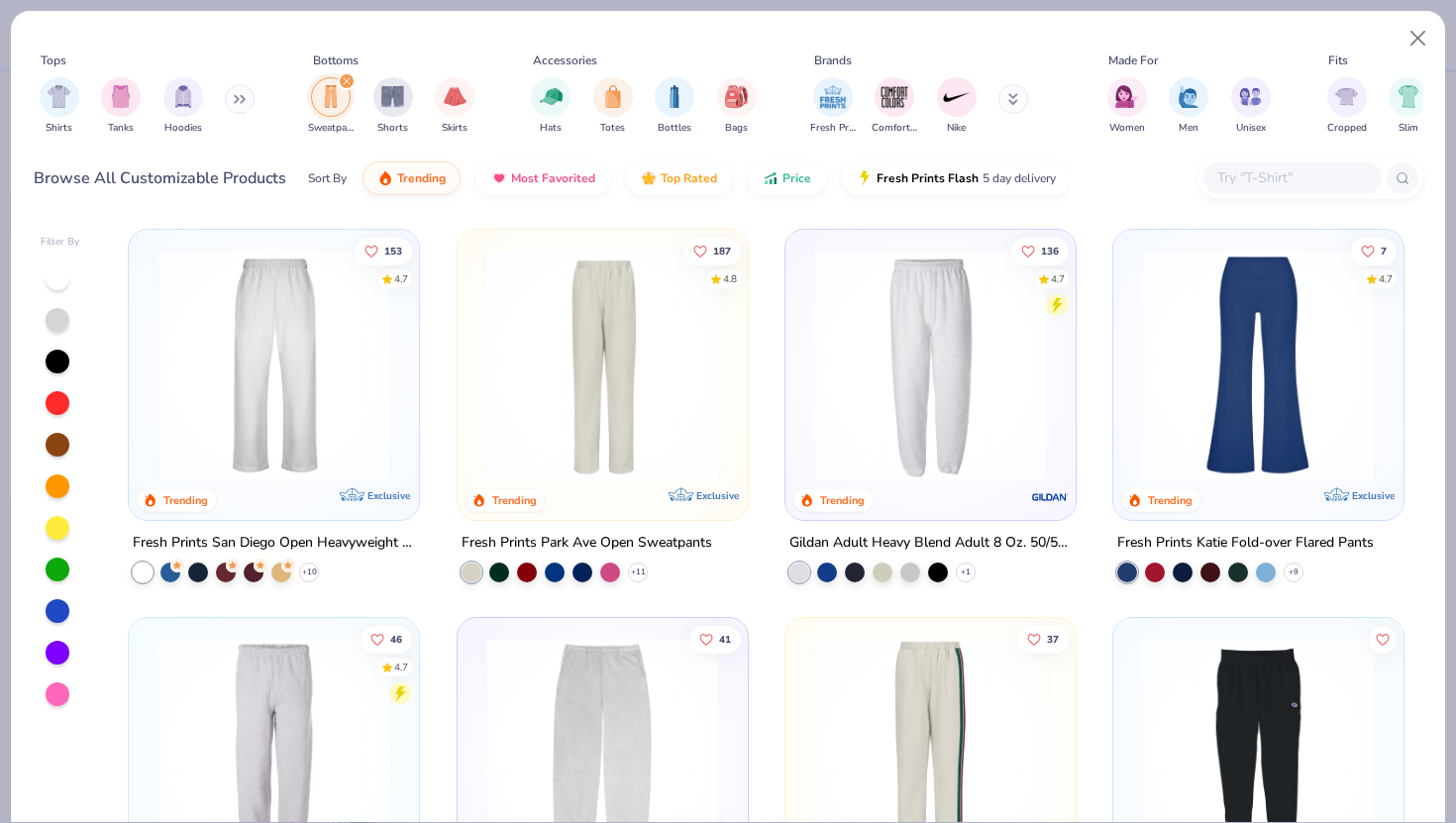 click at bounding box center (273, 364) 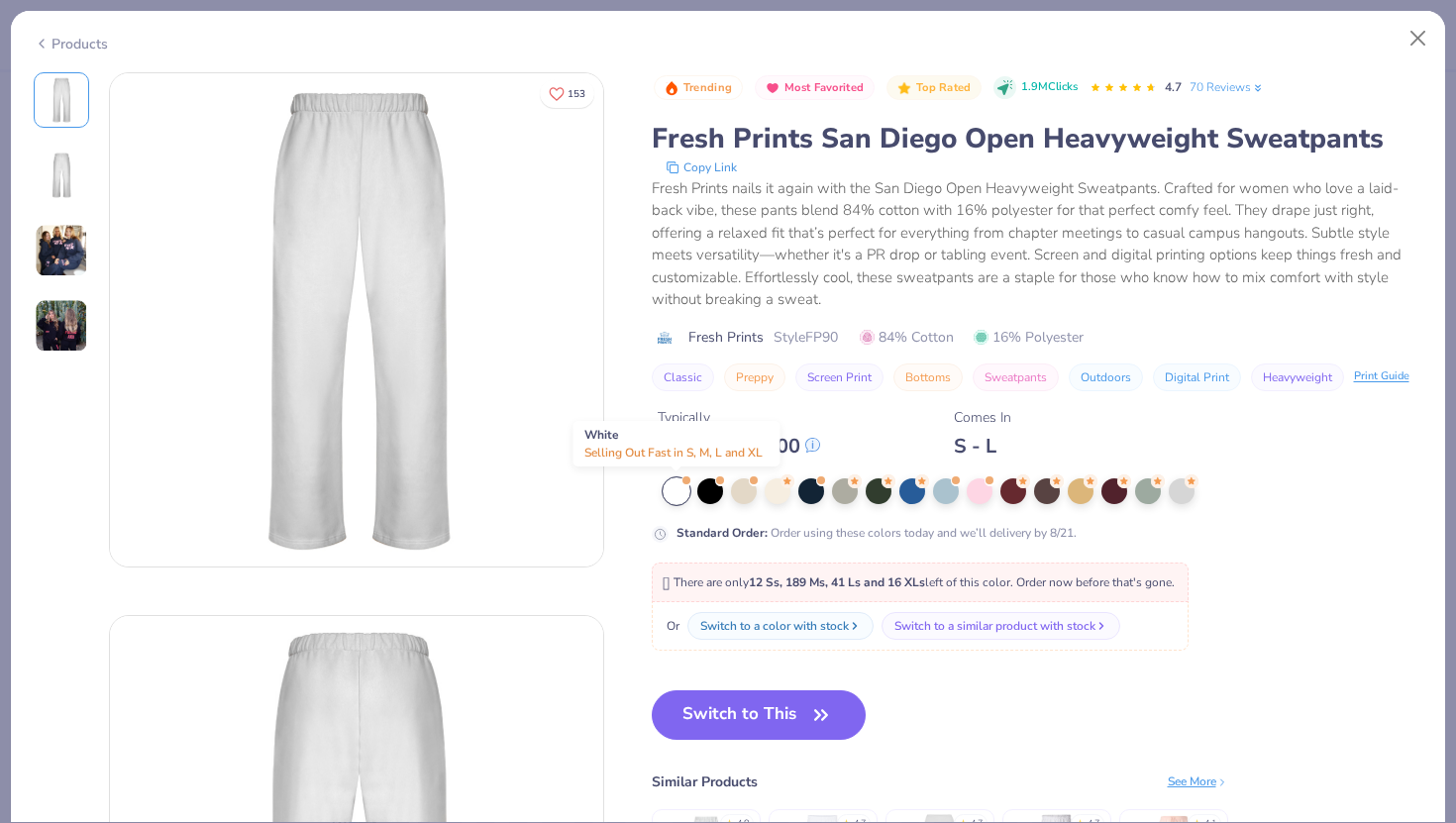 click at bounding box center [676, 491] 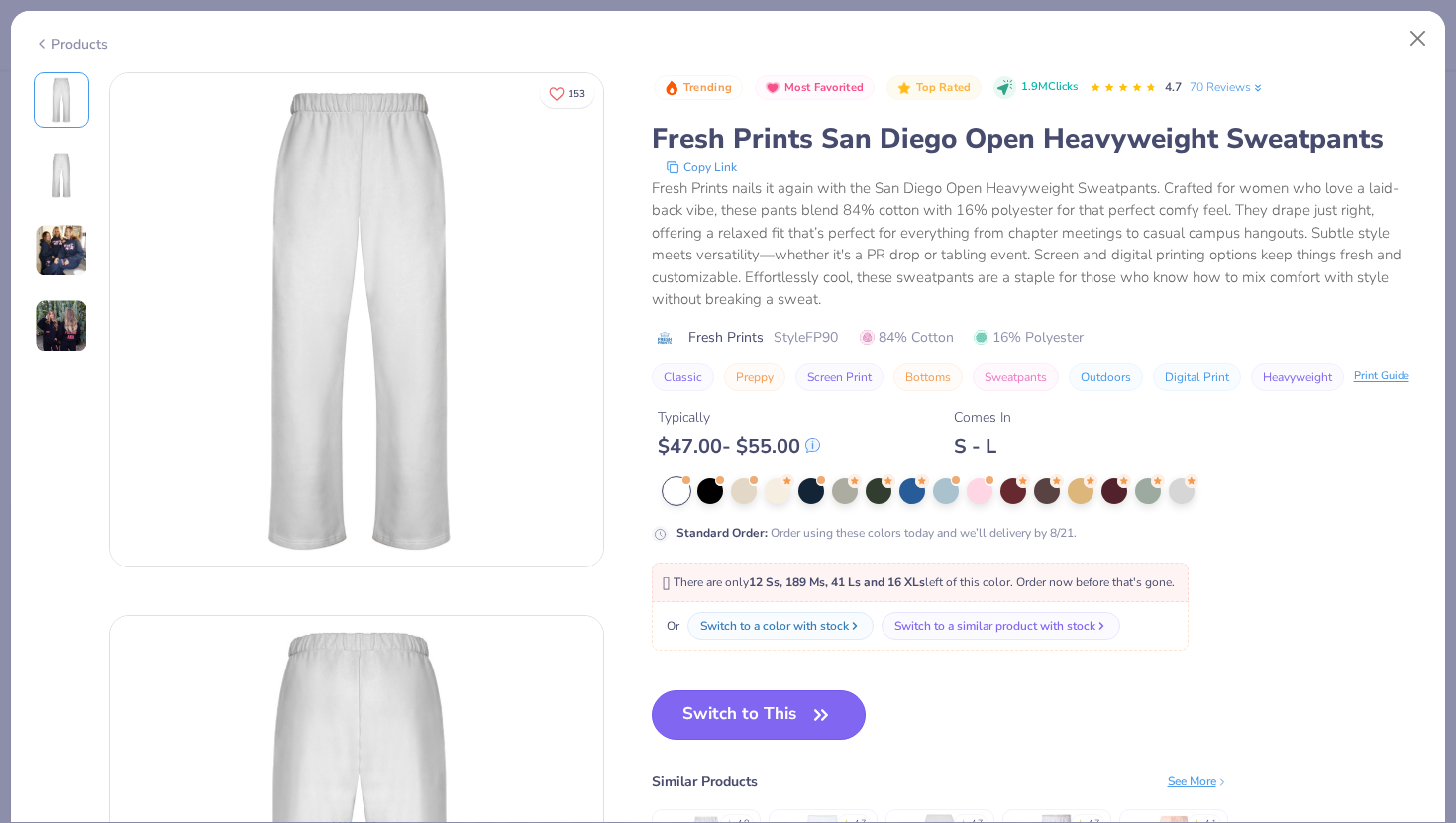 click on "Switch to This" at bounding box center [759, 715] 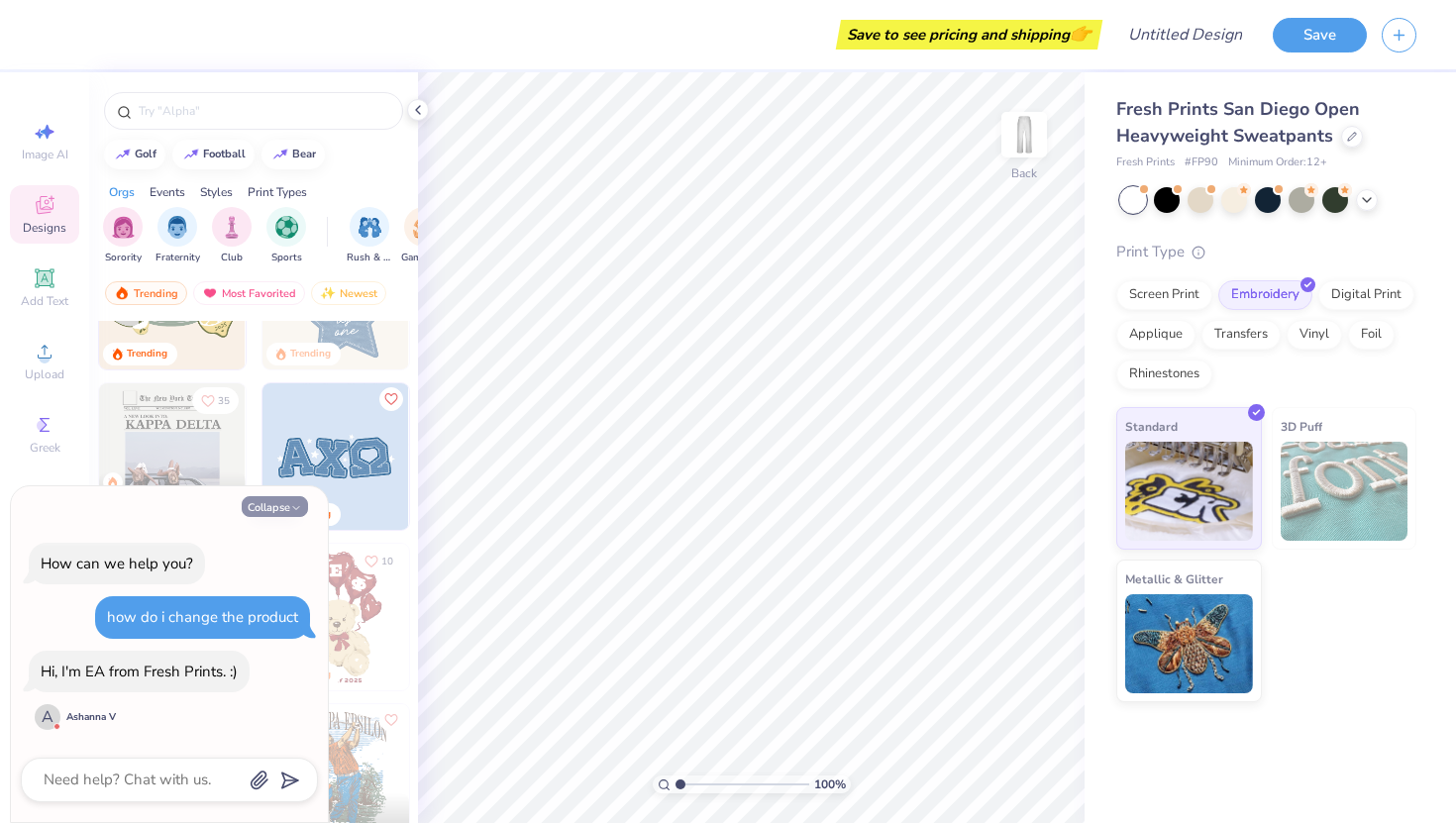 click 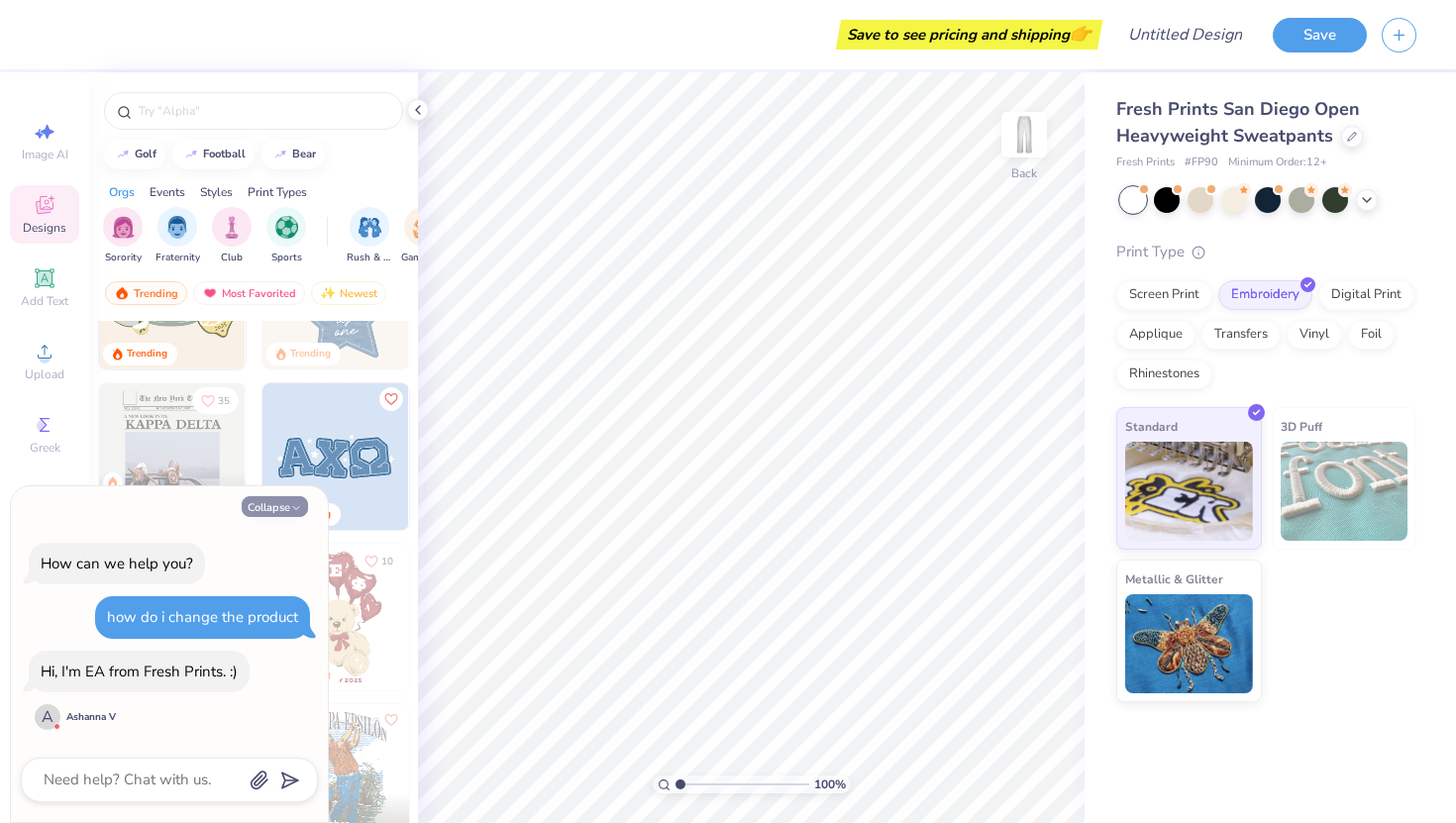 type on "x" 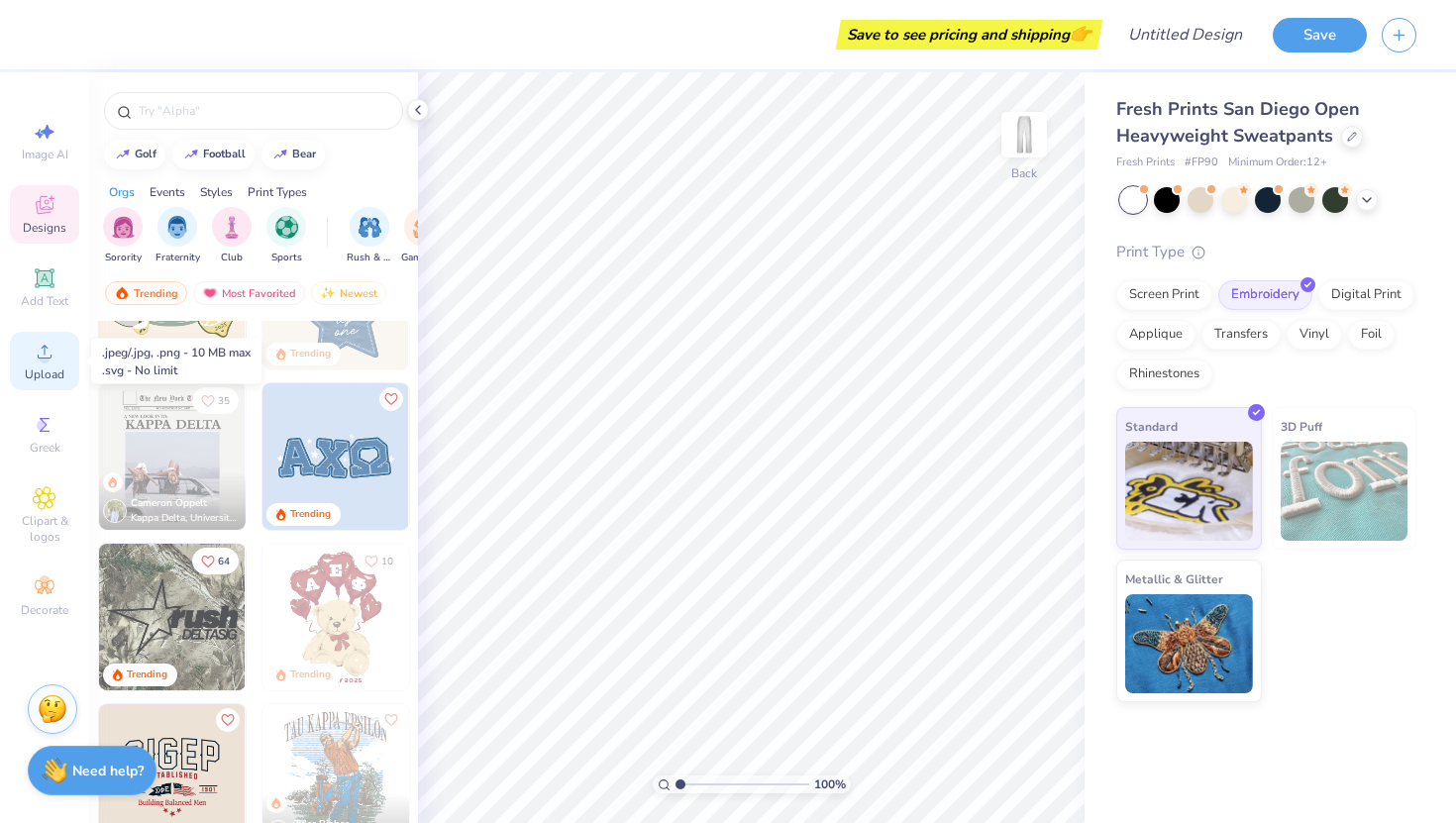 click 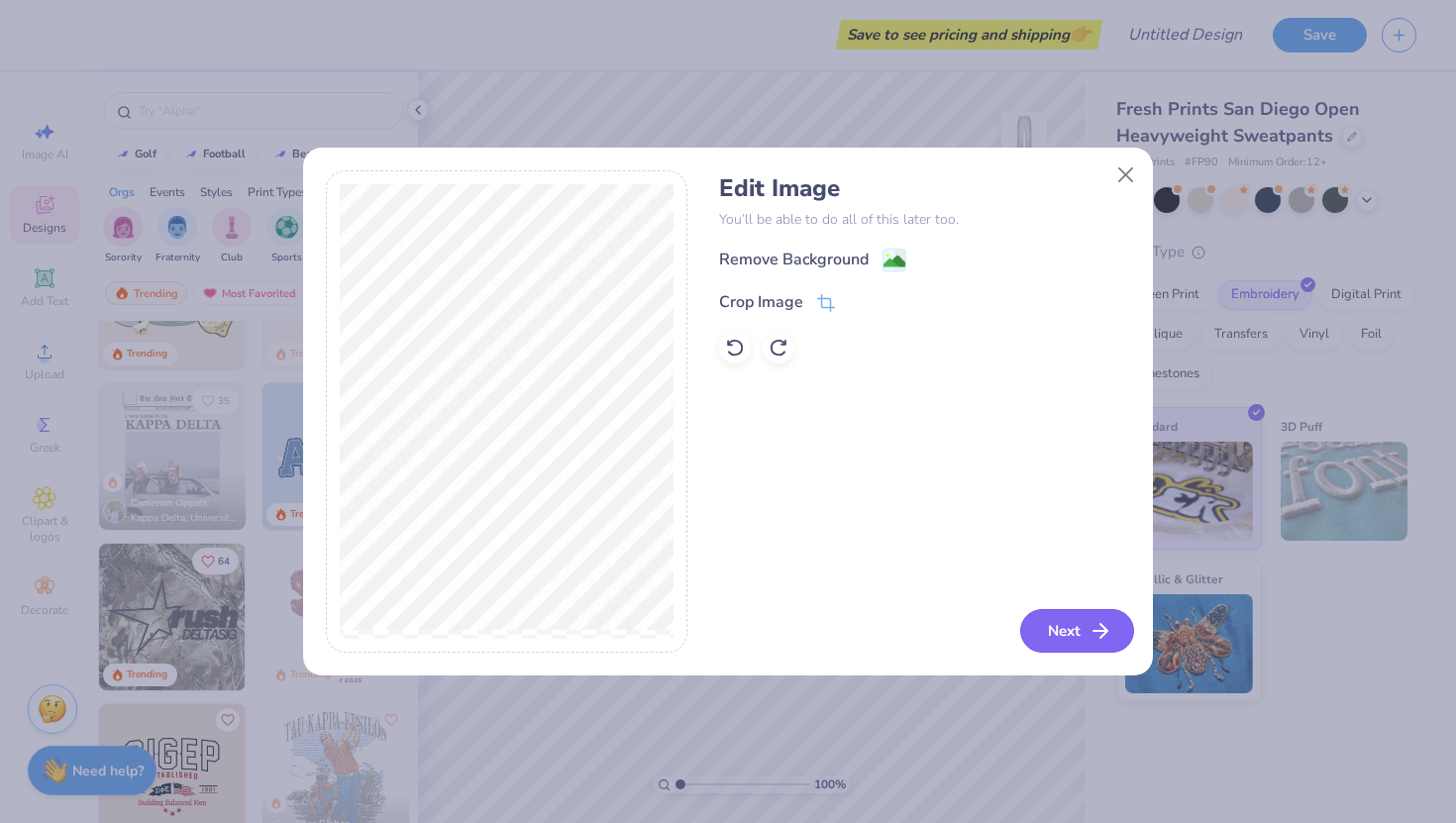 click on "Next" at bounding box center (1077, 631) 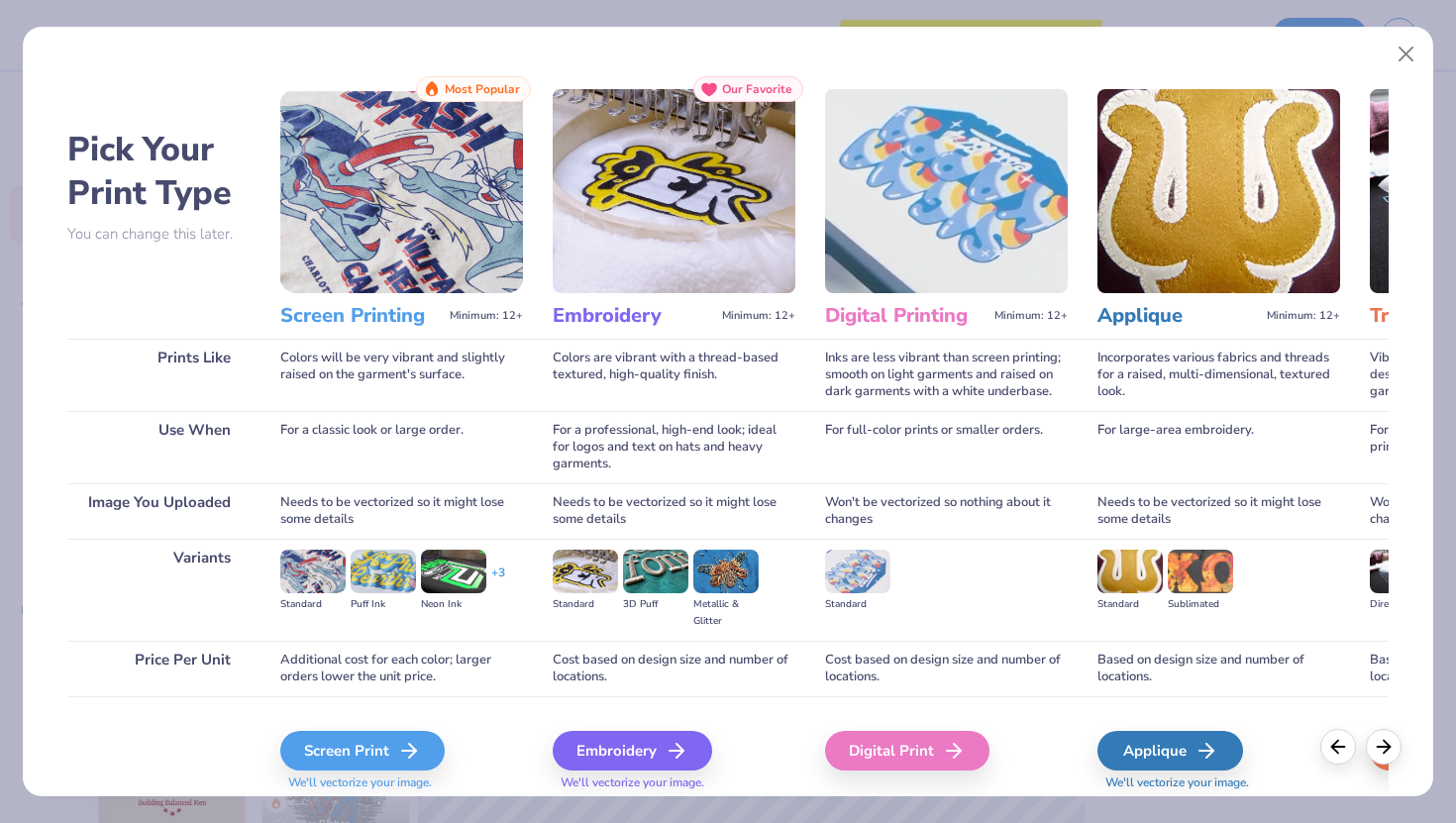 scroll, scrollTop: 65, scrollLeft: 0, axis: vertical 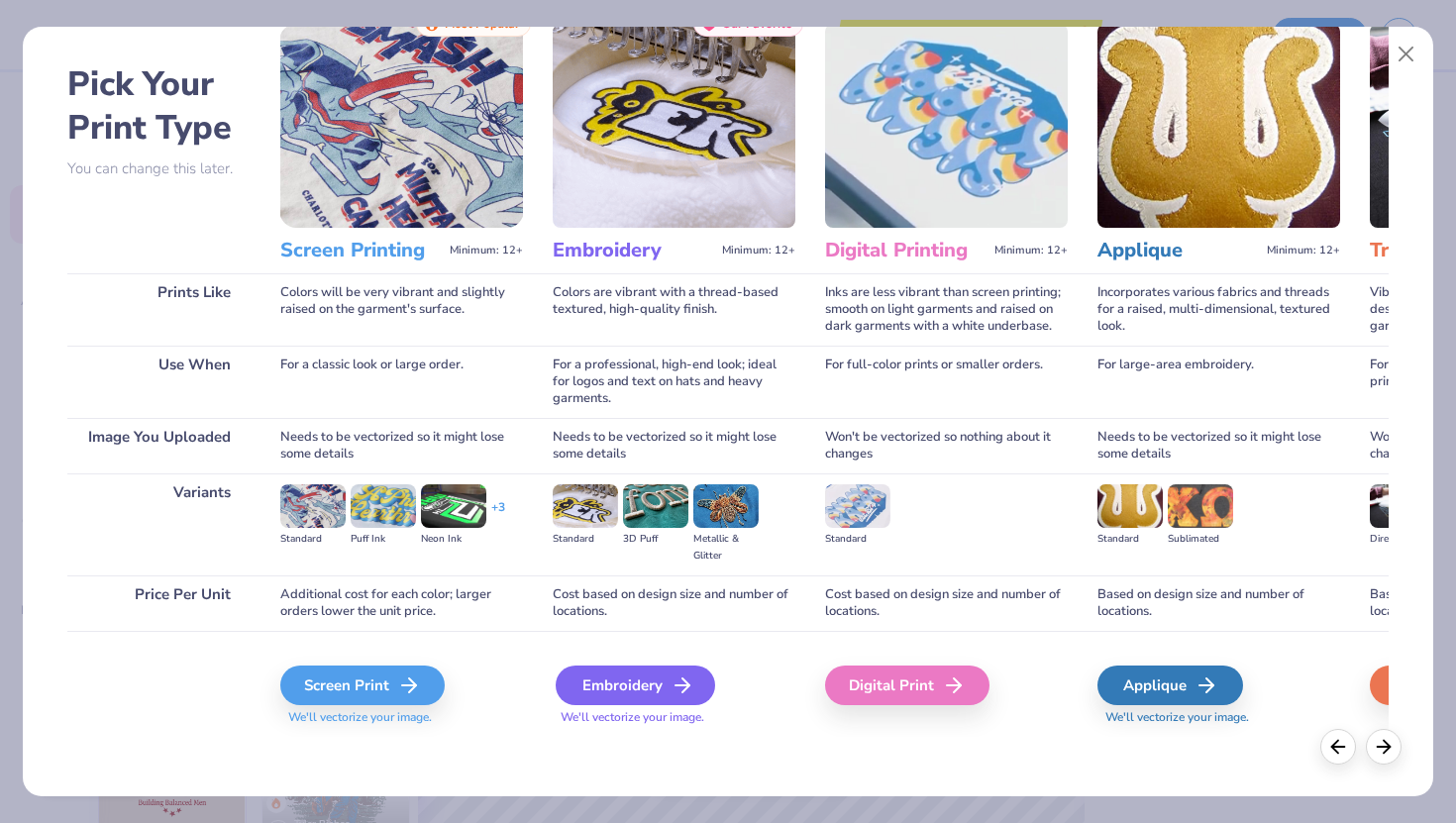 click on "Embroidery" at bounding box center (635, 685) 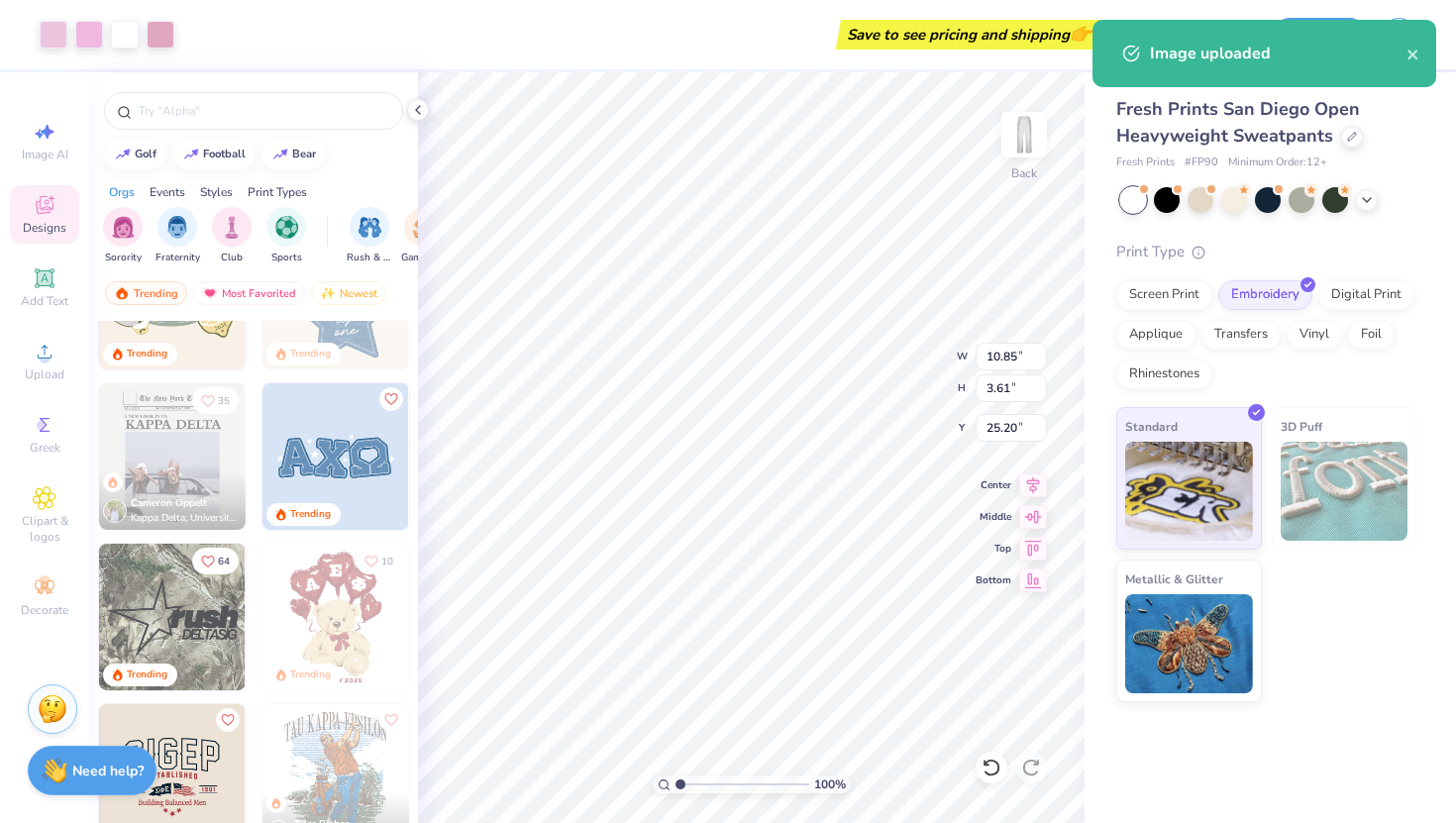 type on "5.04" 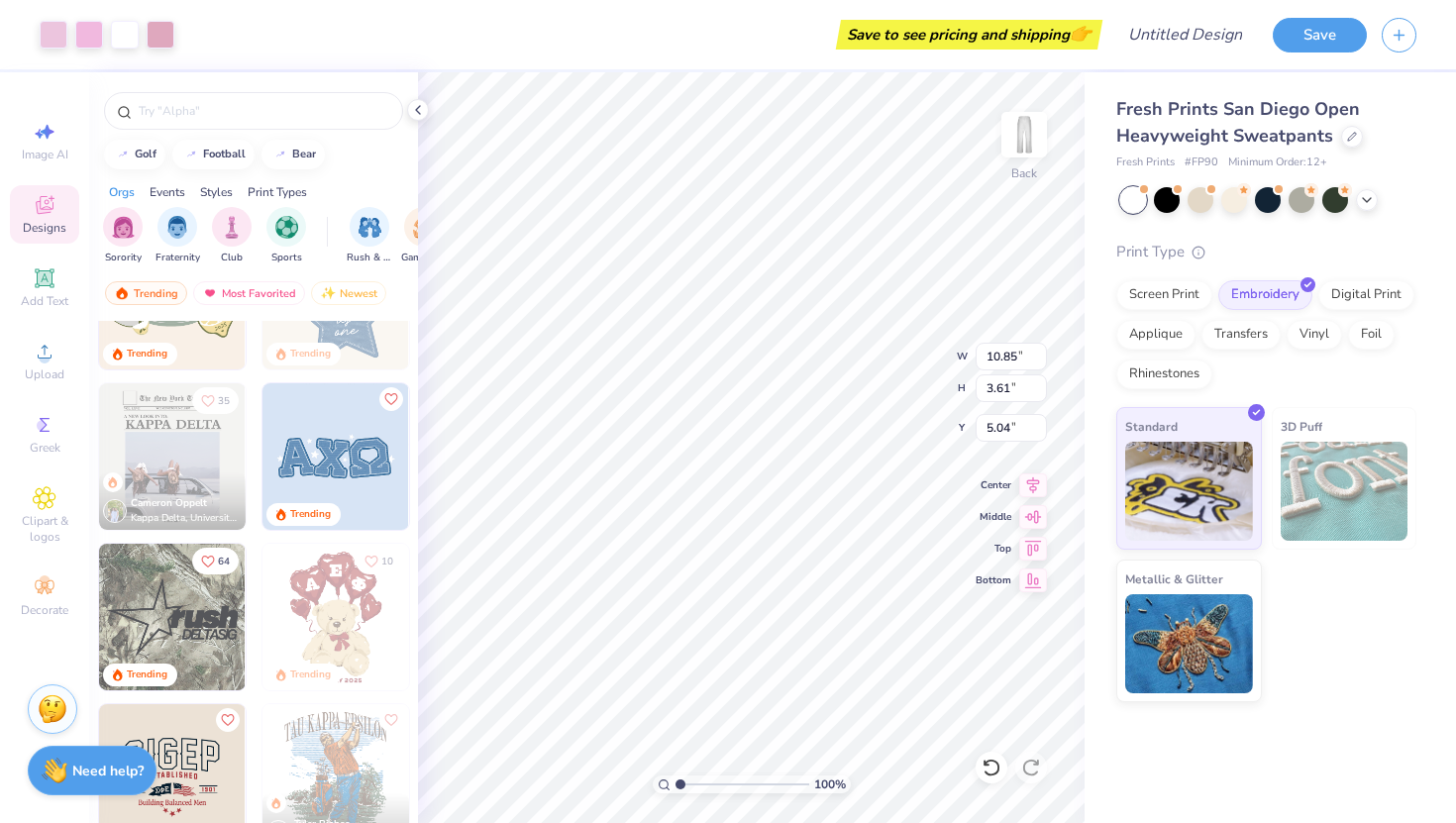 type on "6.94" 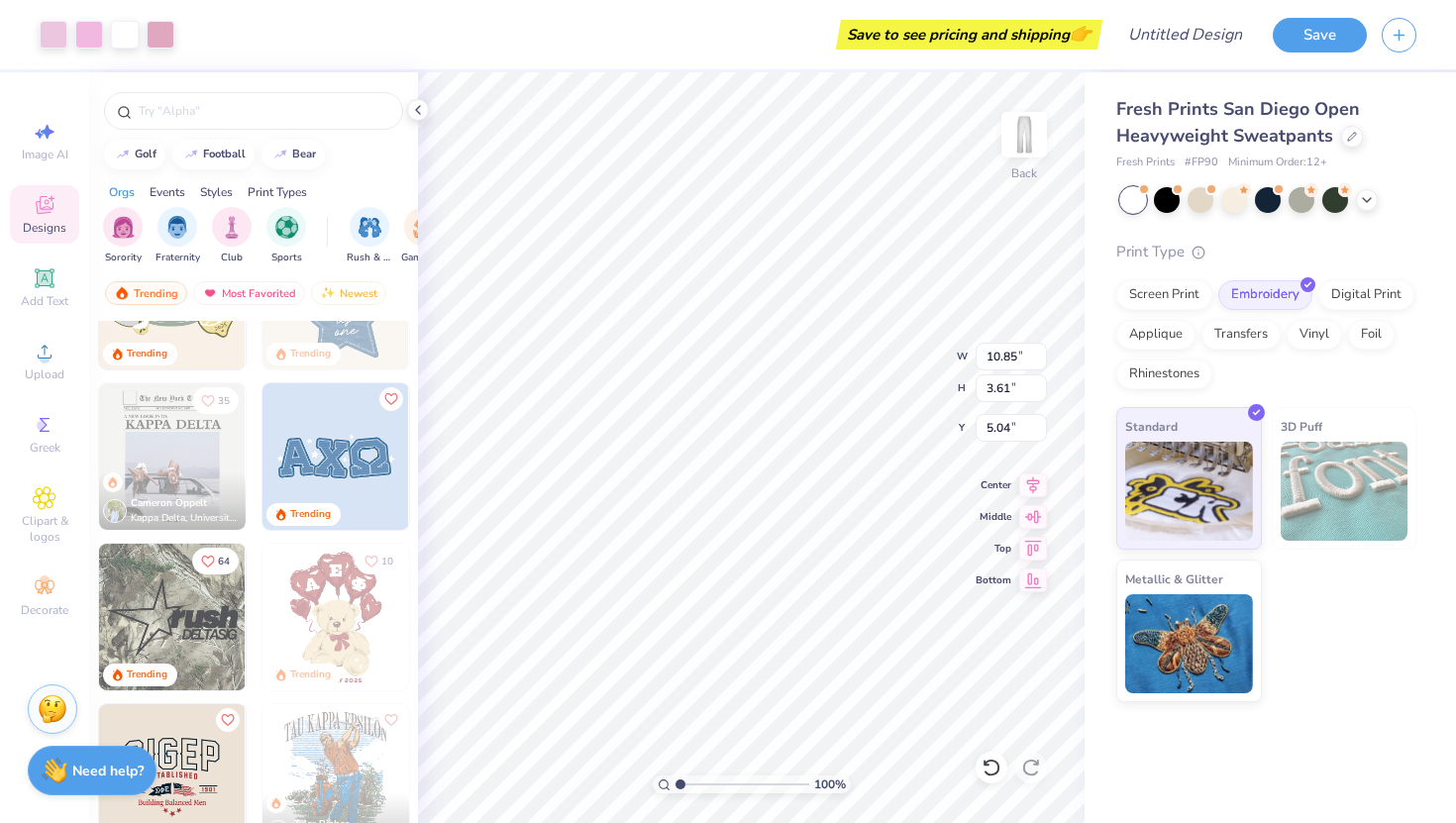 type on "2.31" 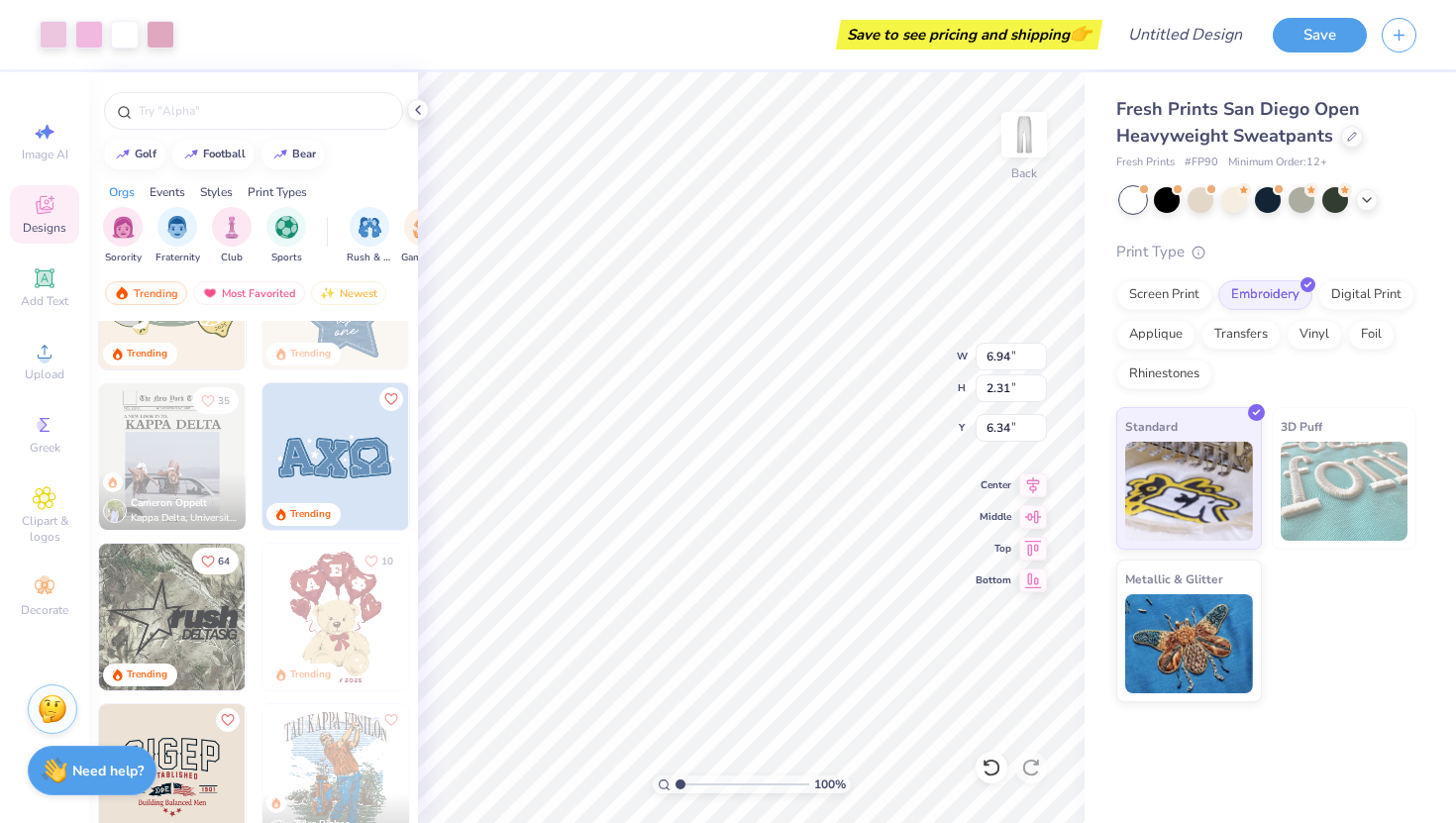 type on "6.09" 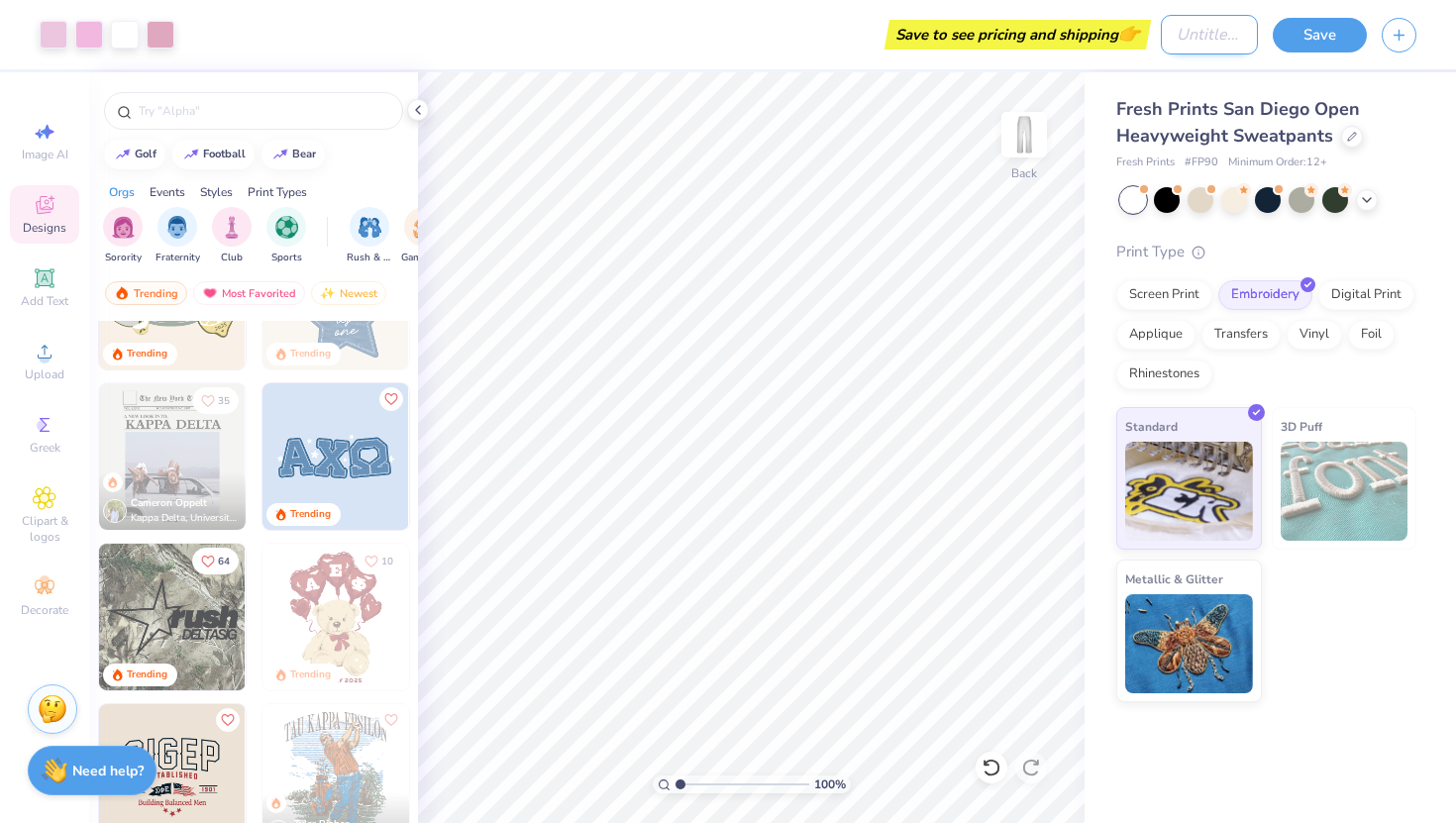 click on "Design Title" at bounding box center [1209, 35] 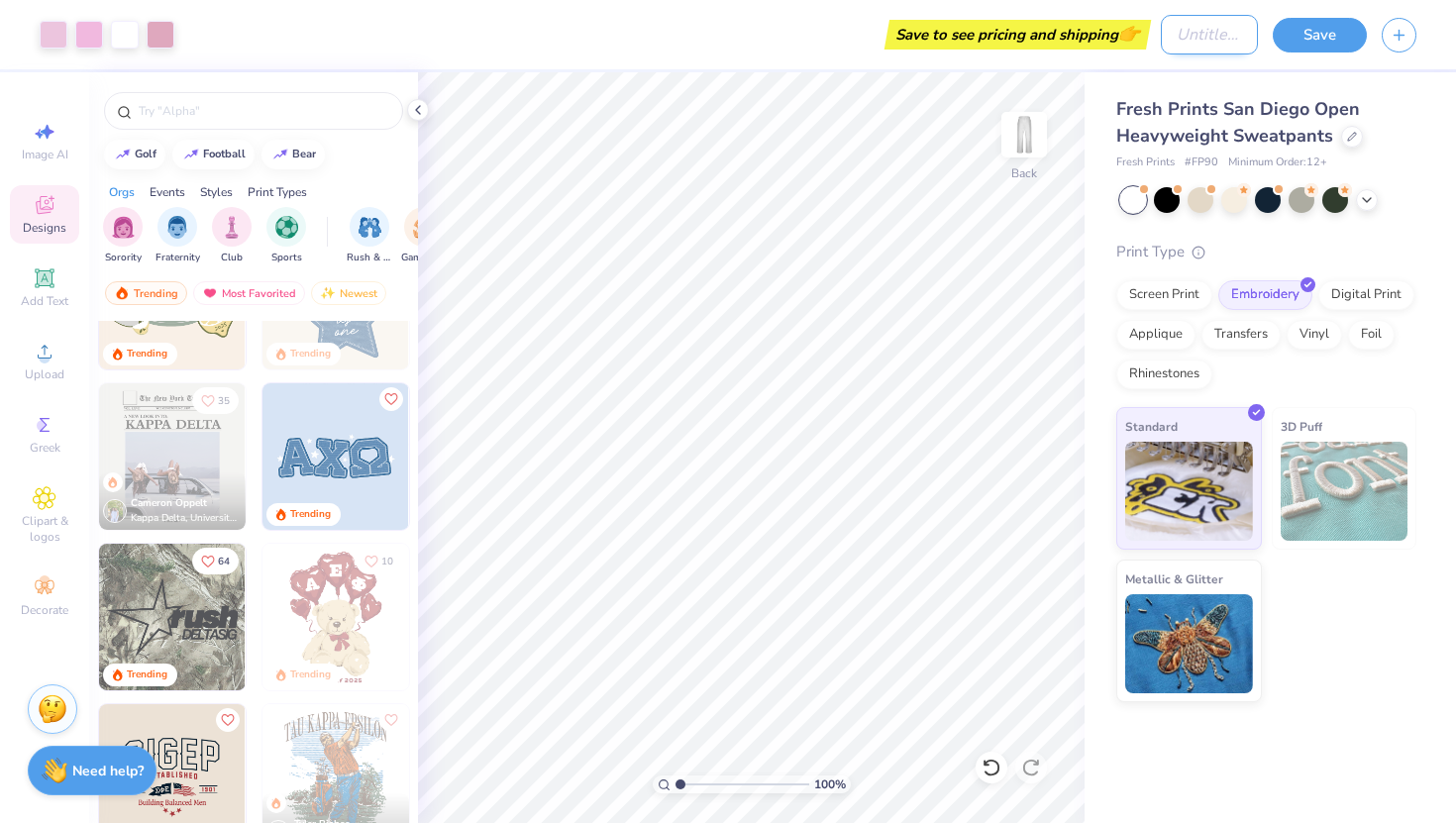 click on "Design Title" at bounding box center (1209, 35) 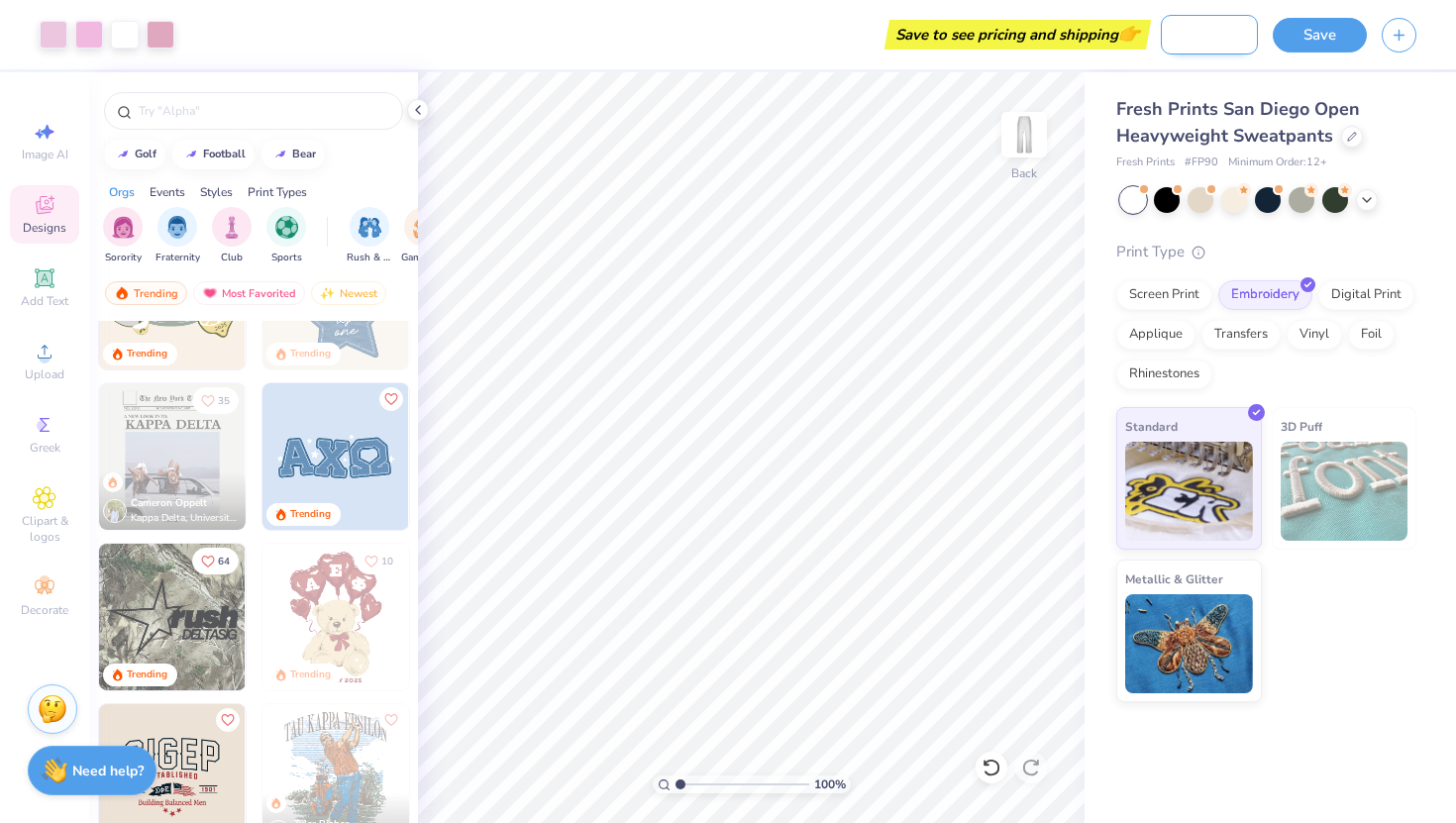 scroll, scrollTop: 0, scrollLeft: 80, axis: horizontal 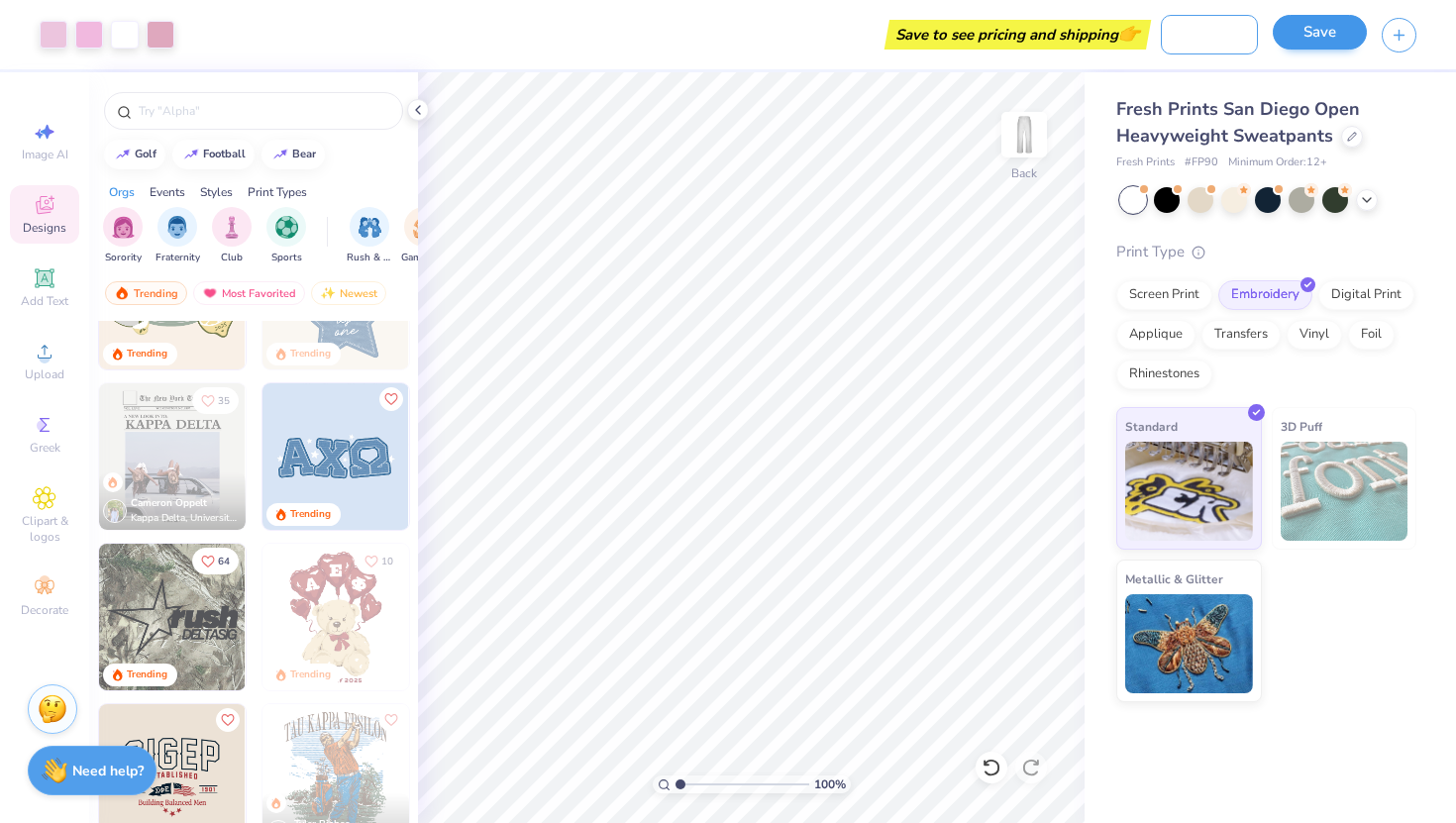 type on "Deilayz Sweatpants" 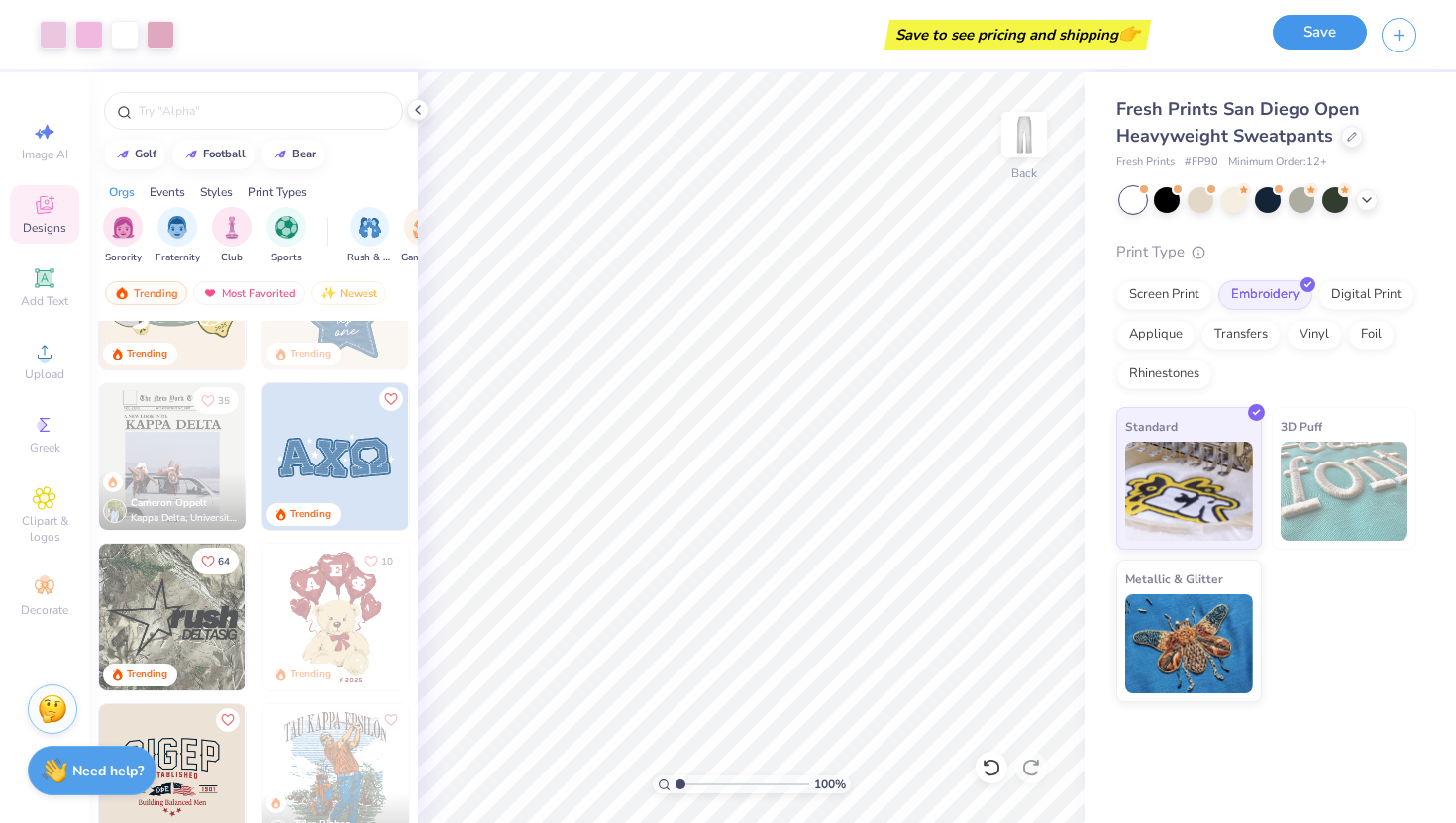click on "Save" at bounding box center (1319, 32) 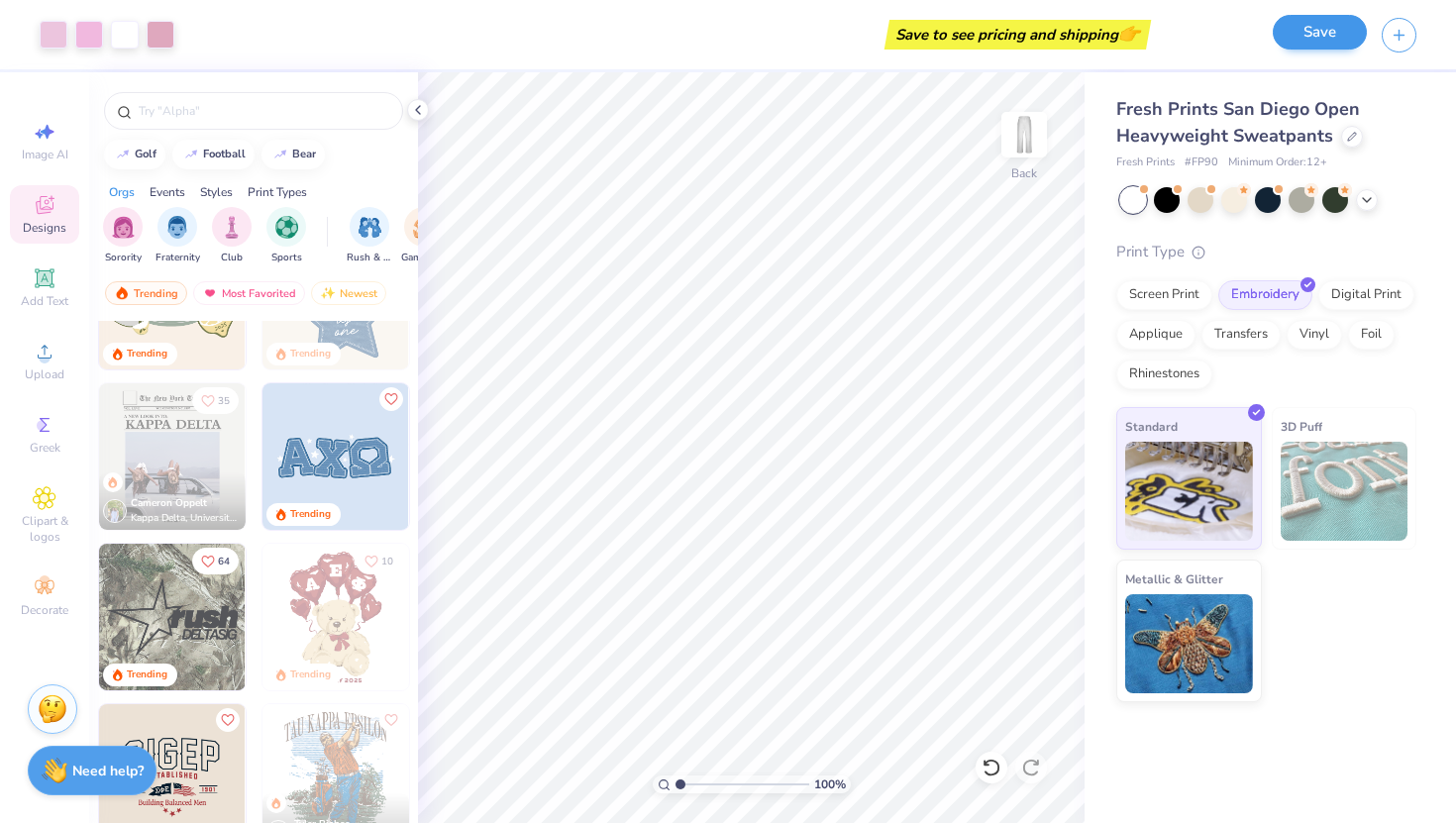 scroll, scrollTop: 0, scrollLeft: 0, axis: both 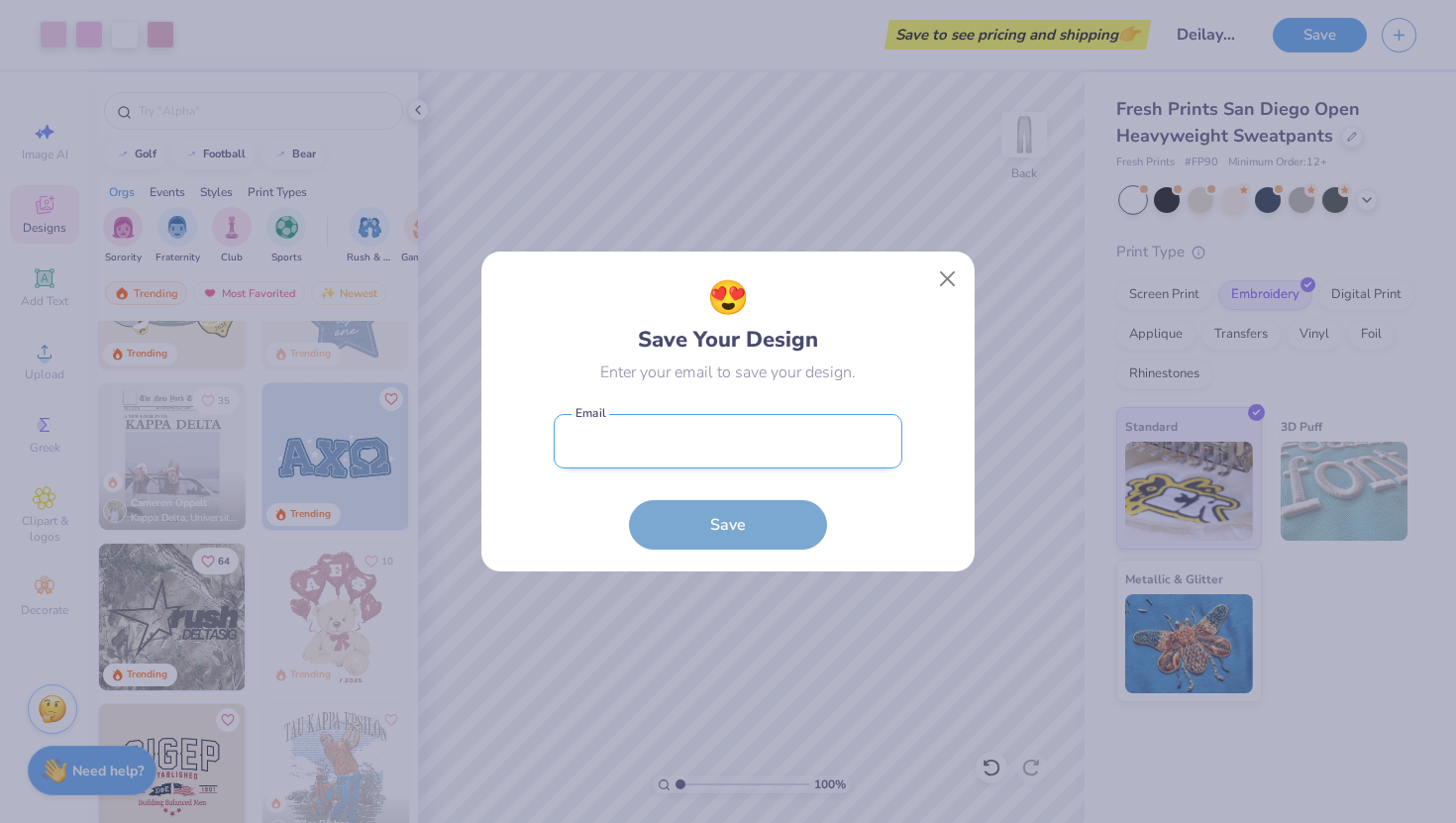 click at bounding box center [728, 441] 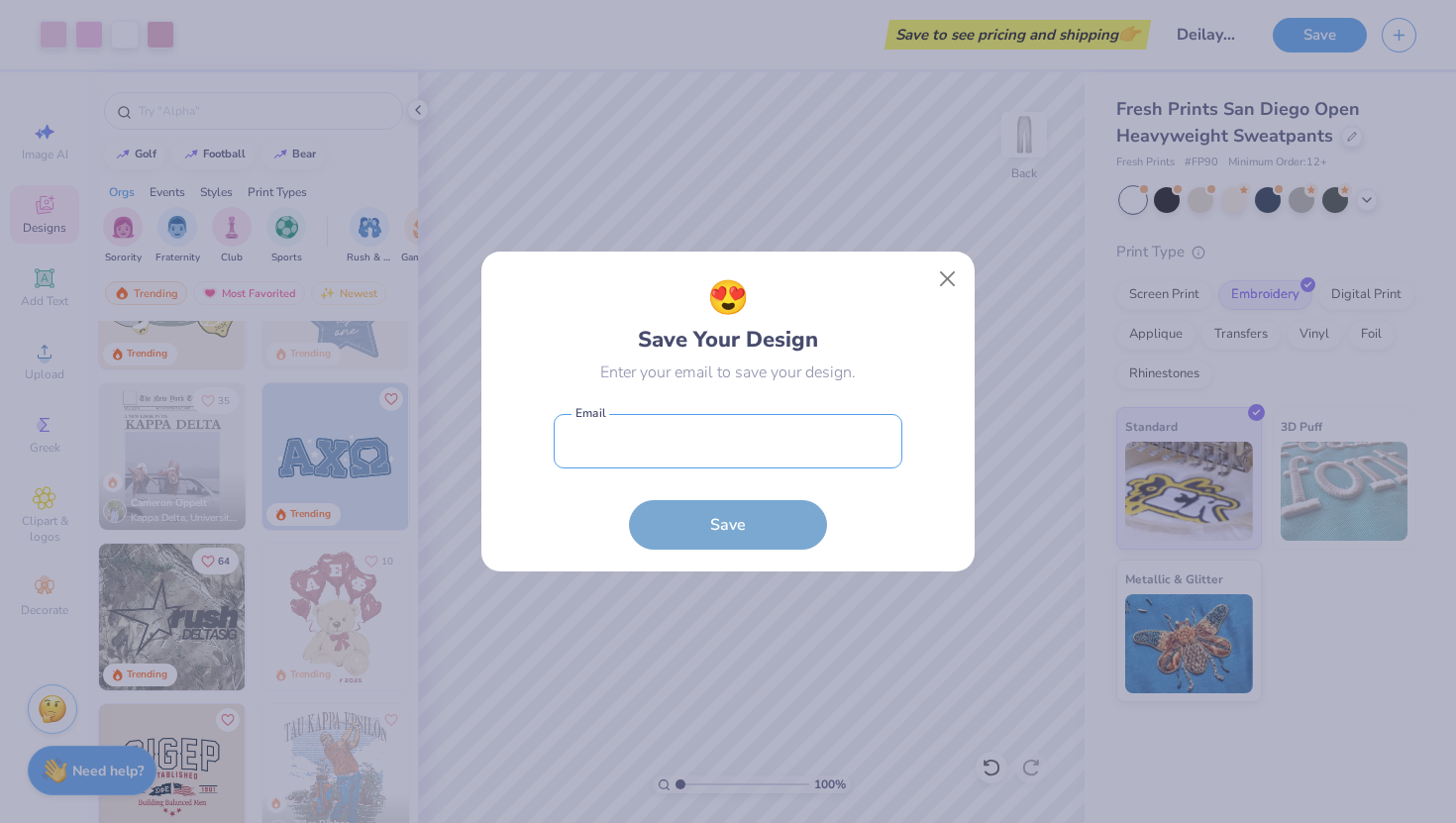 type on "[EMAIL]" 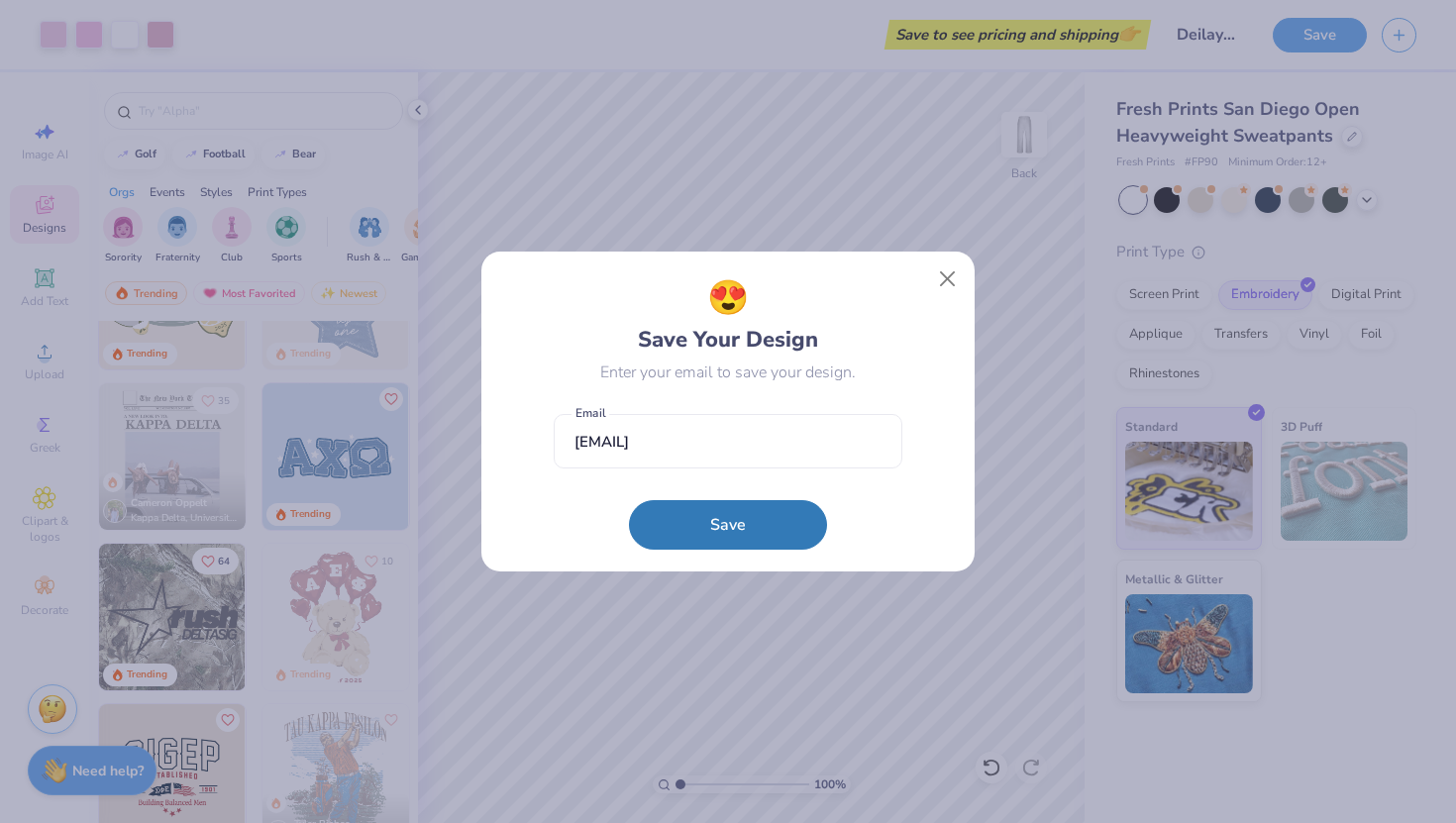 click on "[EMAIL] Email Save" at bounding box center (728, 476) 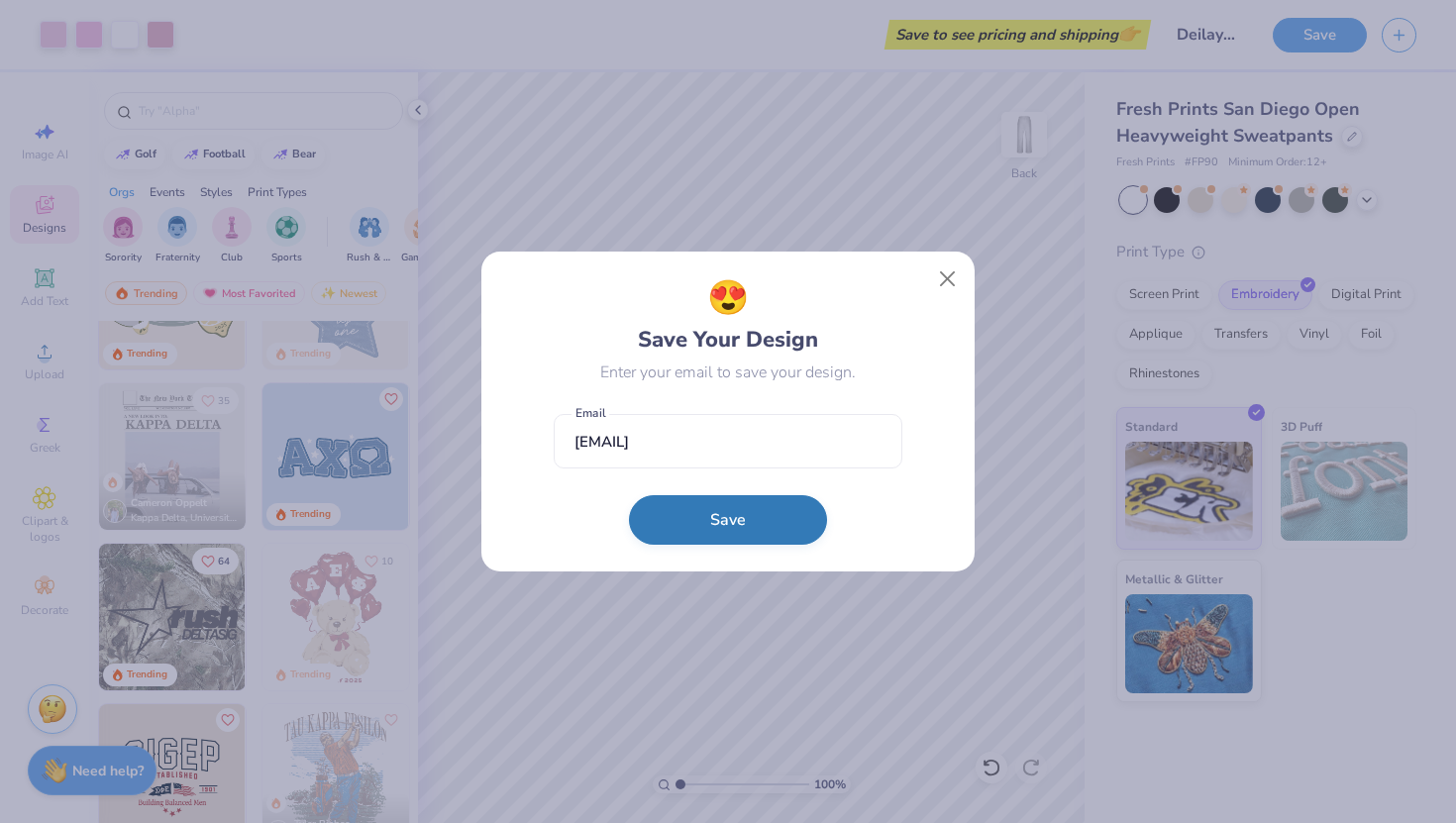 click on "Save" at bounding box center [728, 520] 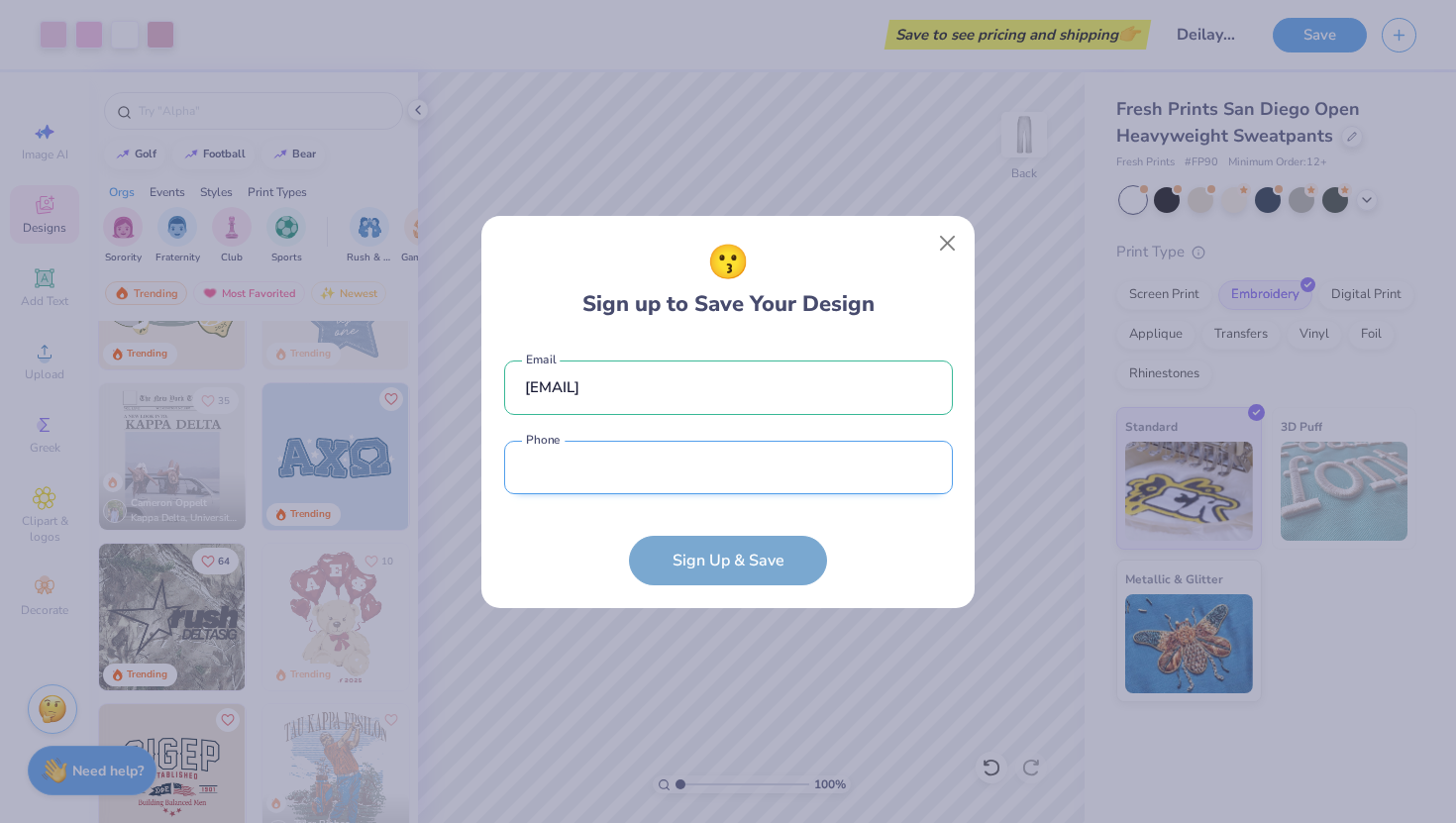 click at bounding box center [728, 467] 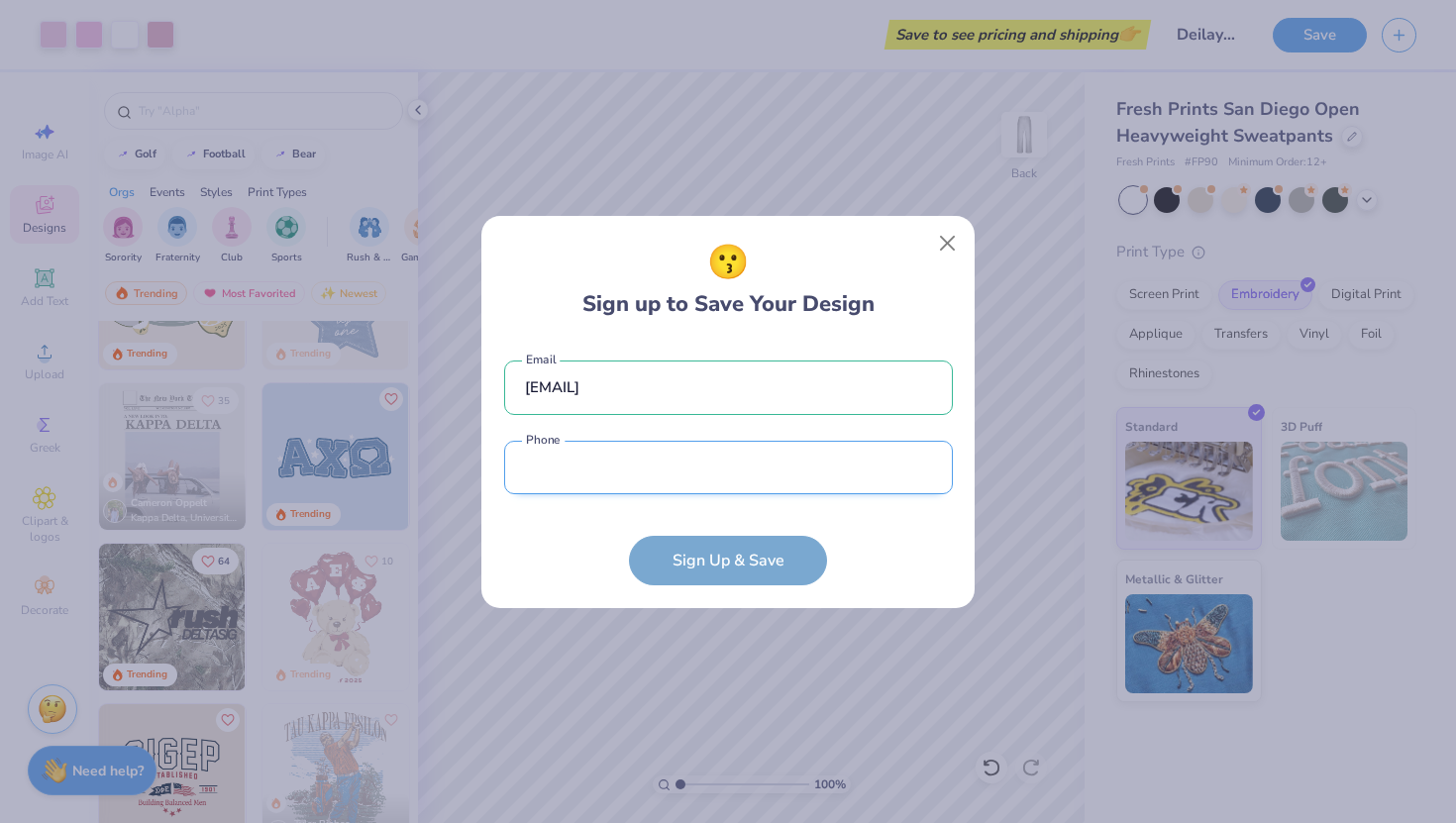 type on "([PHONE]) [PHONE]" 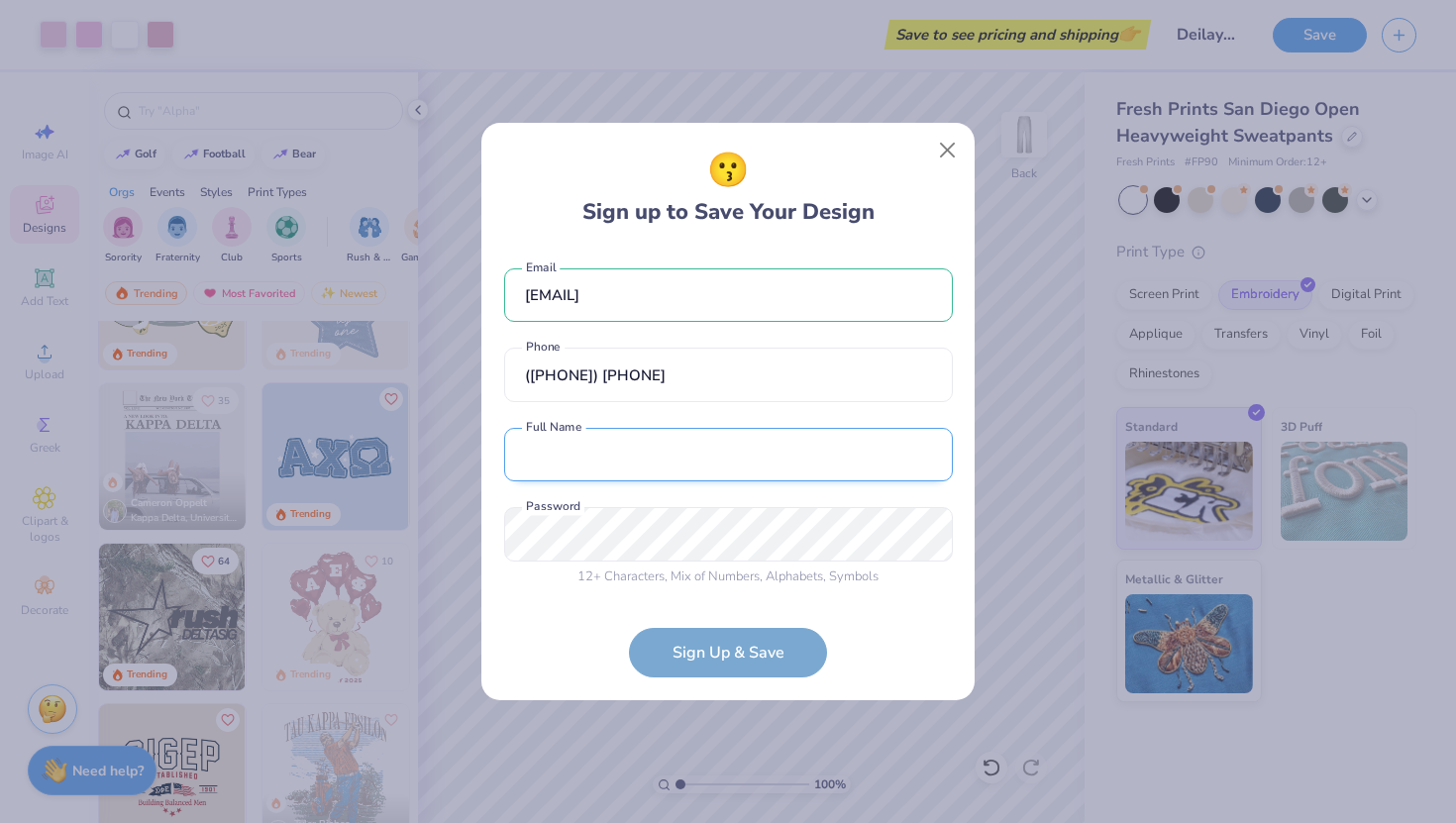 click at bounding box center [728, 455] 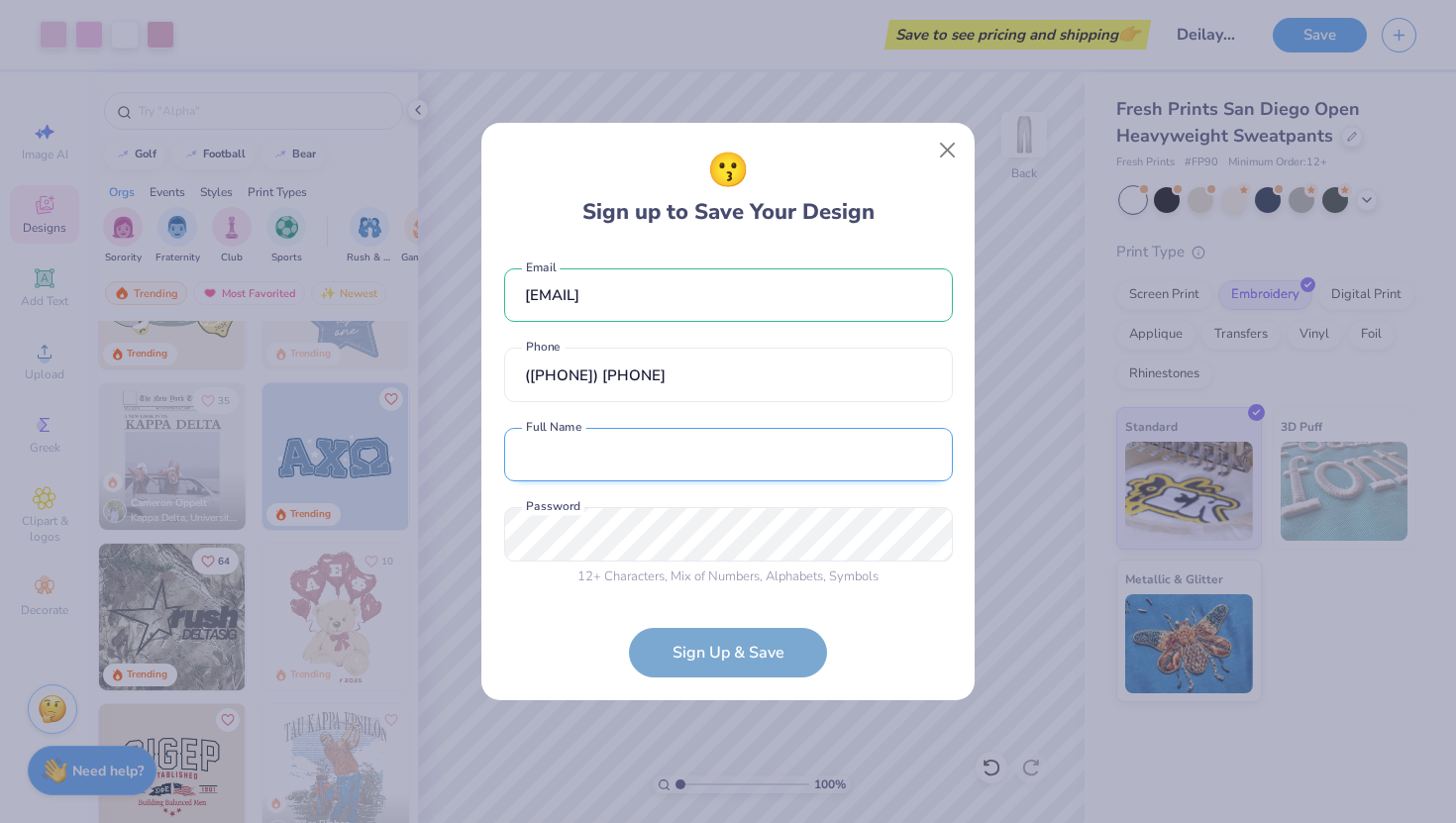 type on "[FIRST] [LAST]" 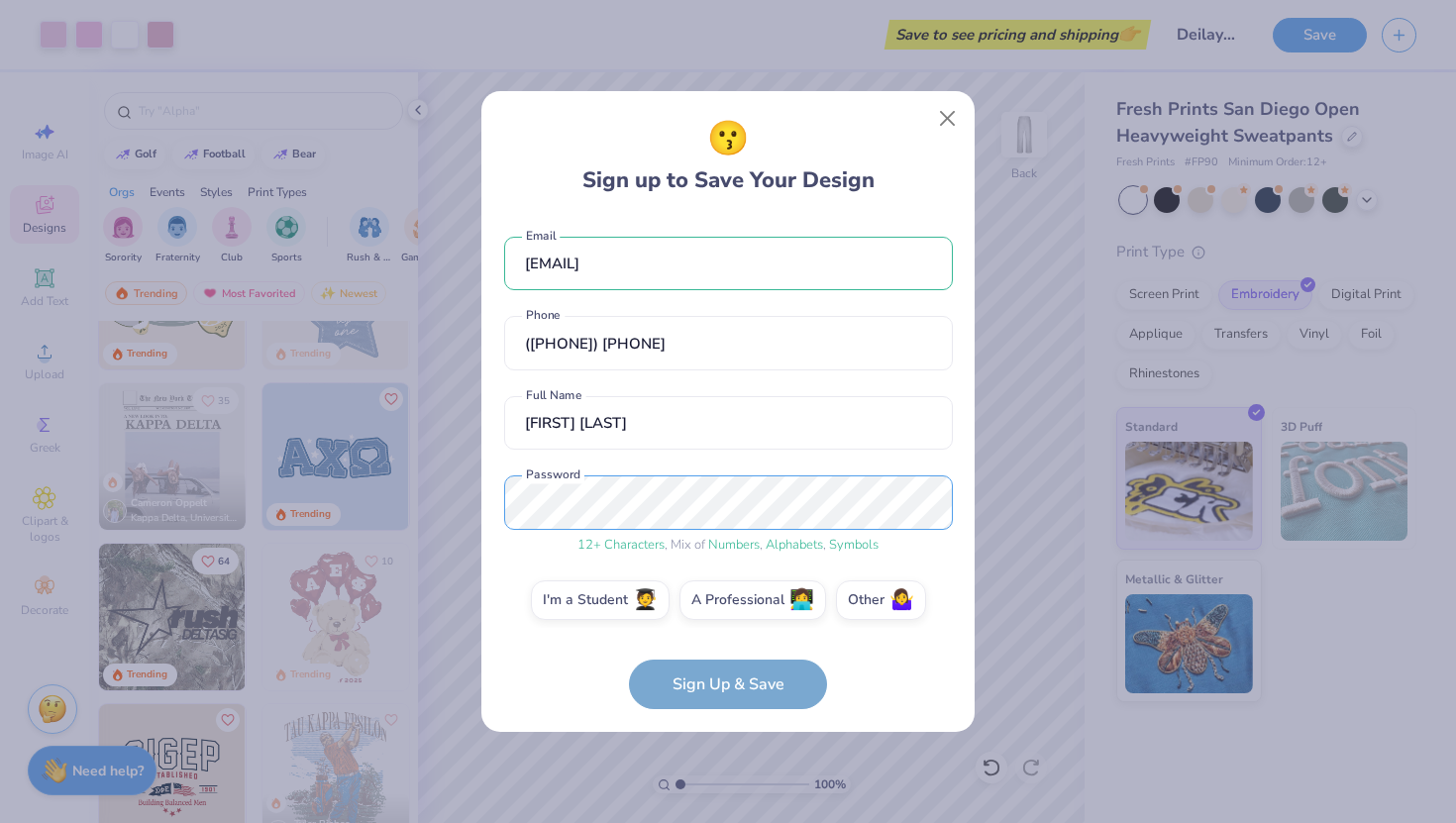 scroll, scrollTop: 12, scrollLeft: 0, axis: vertical 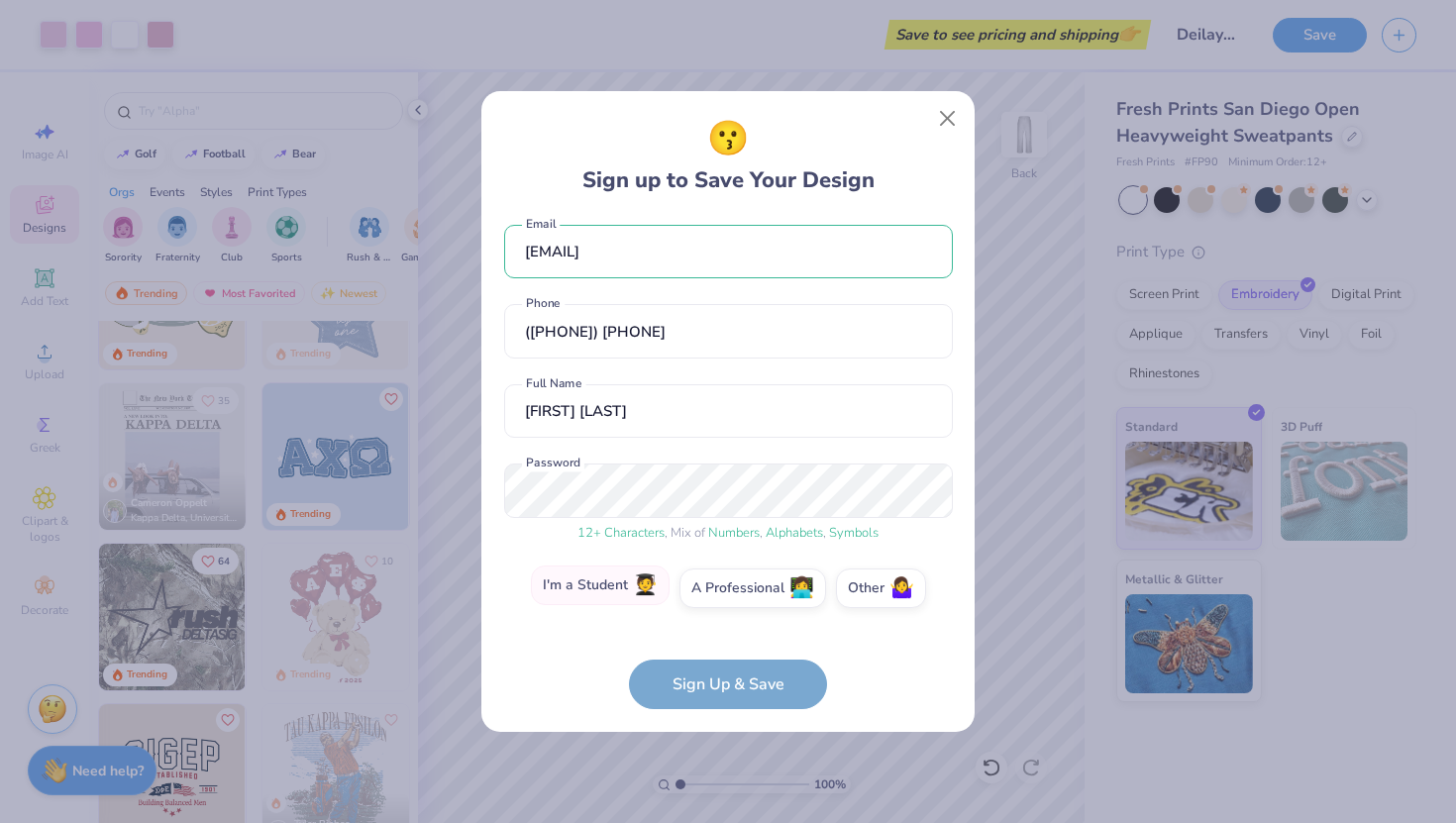 click on "I'm a Student 🧑‍🎓" at bounding box center (600, 585) 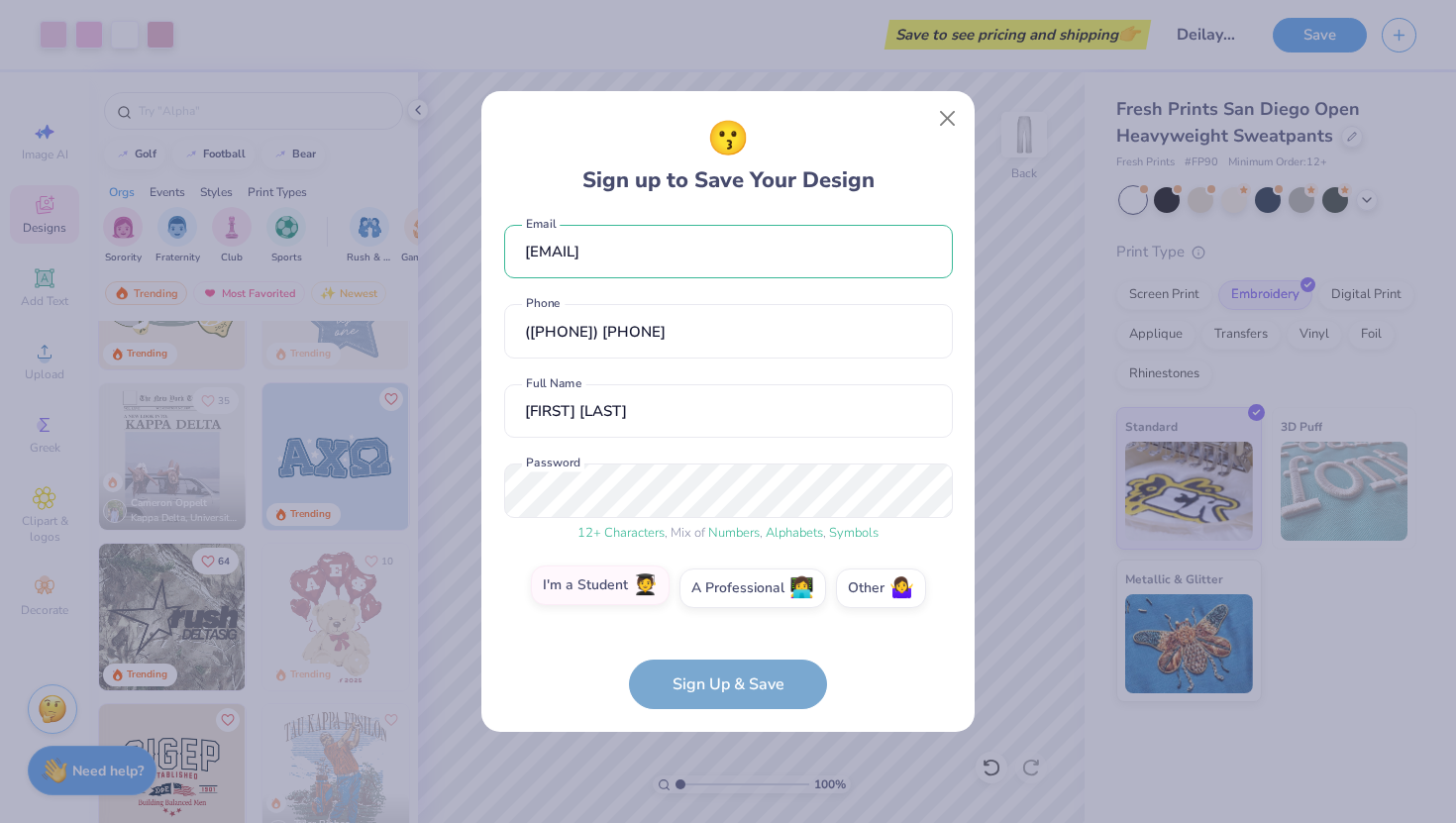 click on "I'm a Student 🧑‍🎓" at bounding box center (728, 605) 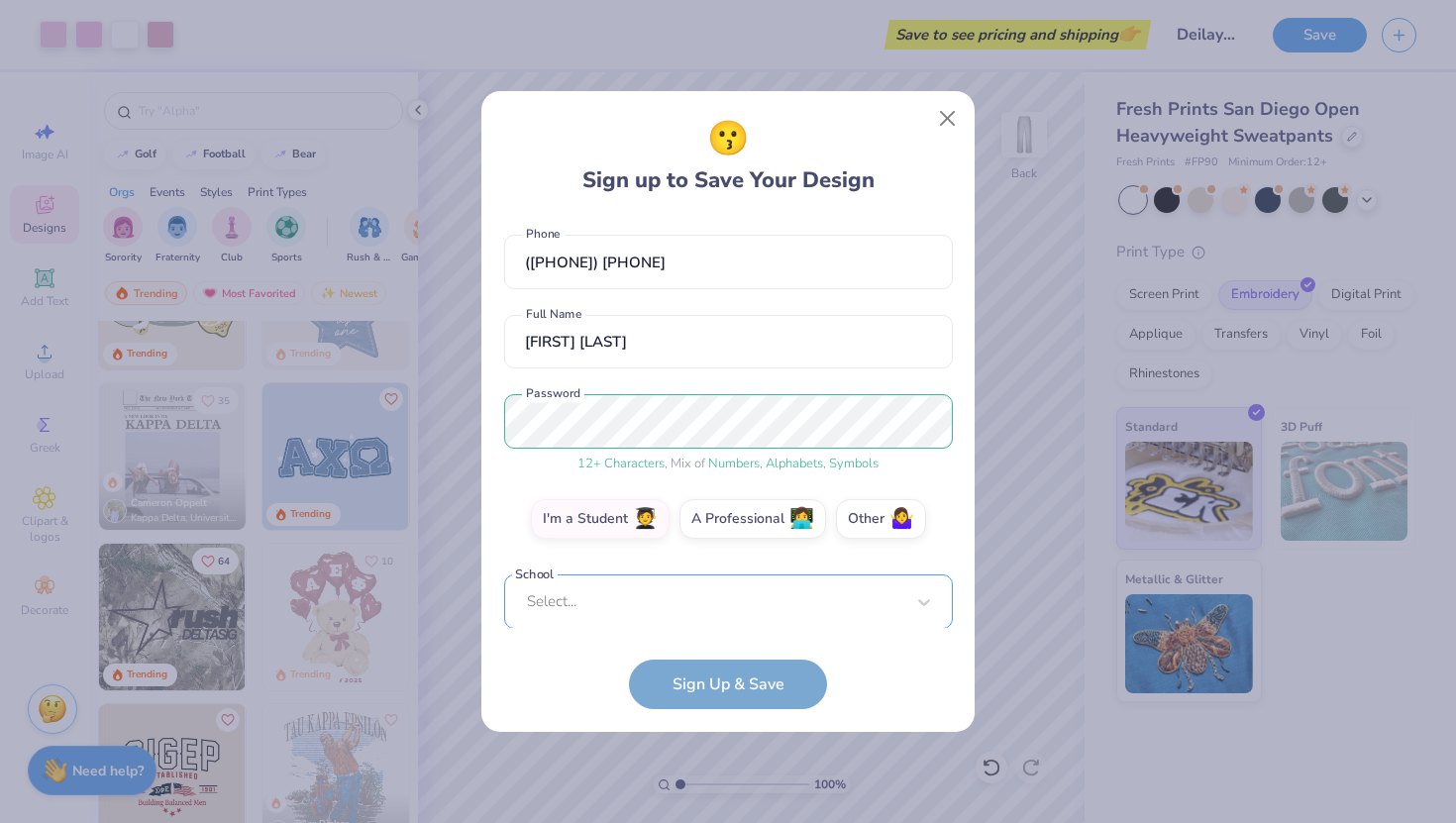 click on "Select..." at bounding box center (728, 601) 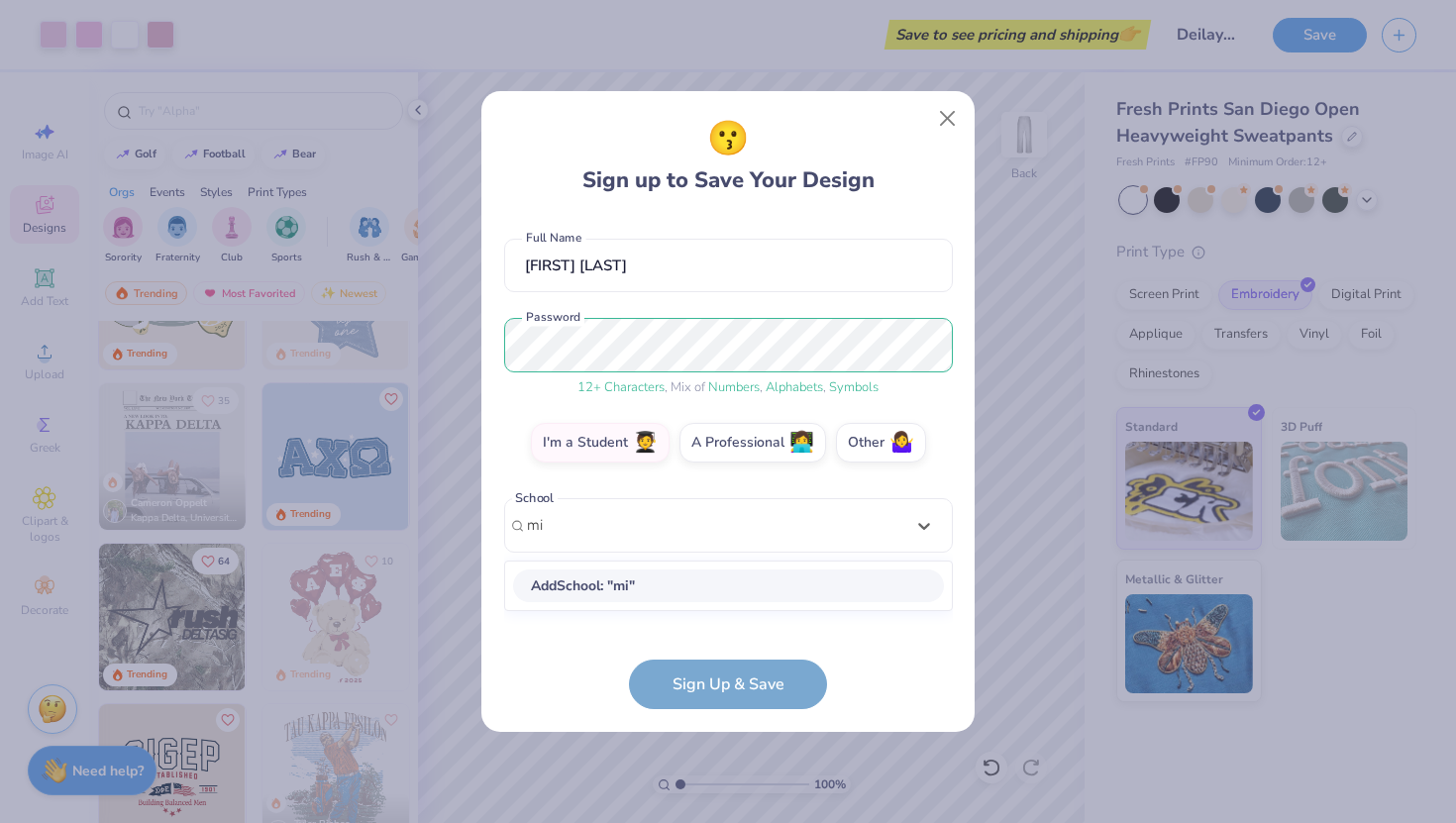 type on "mid" 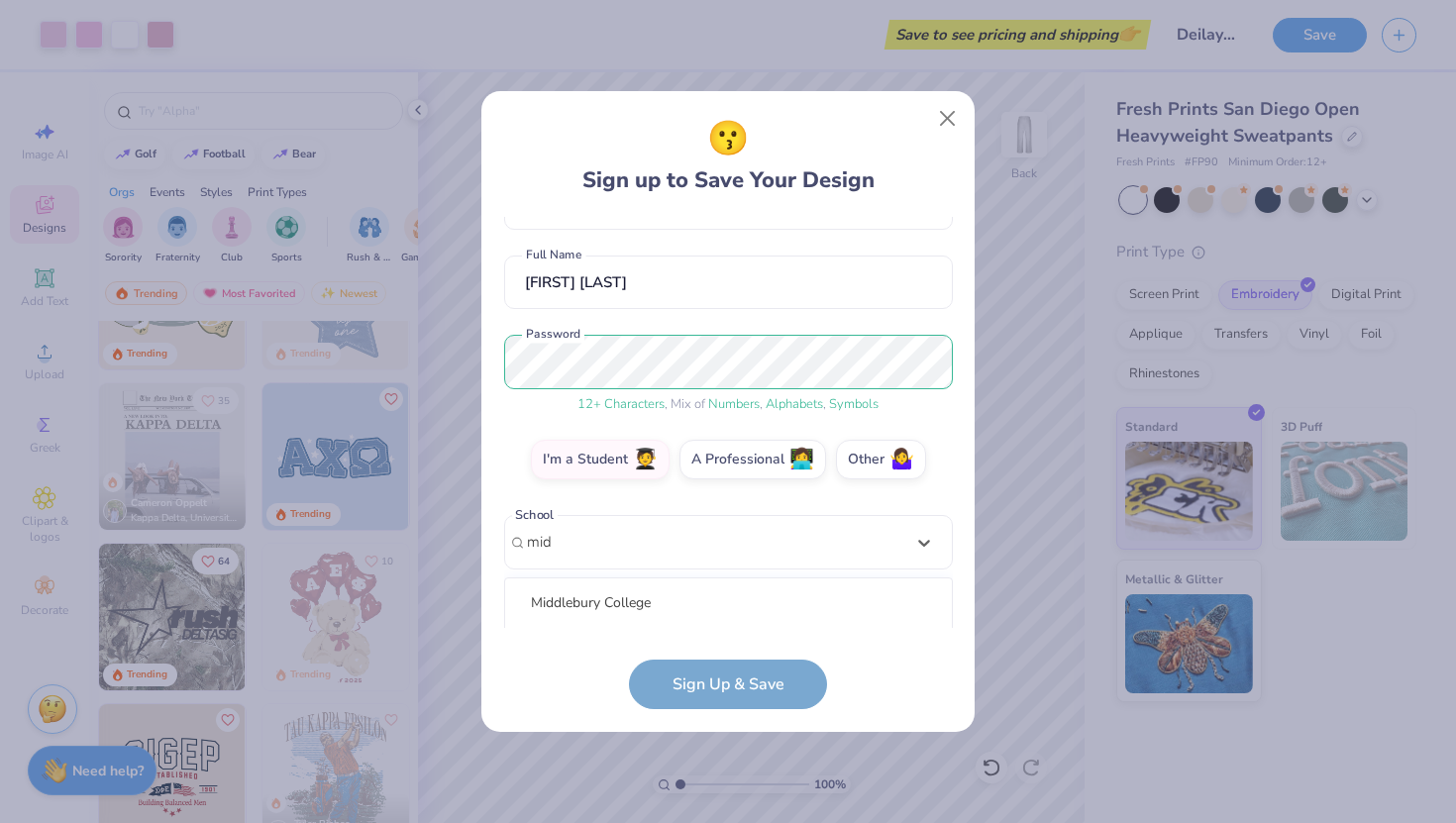 scroll, scrollTop: 388, scrollLeft: 0, axis: vertical 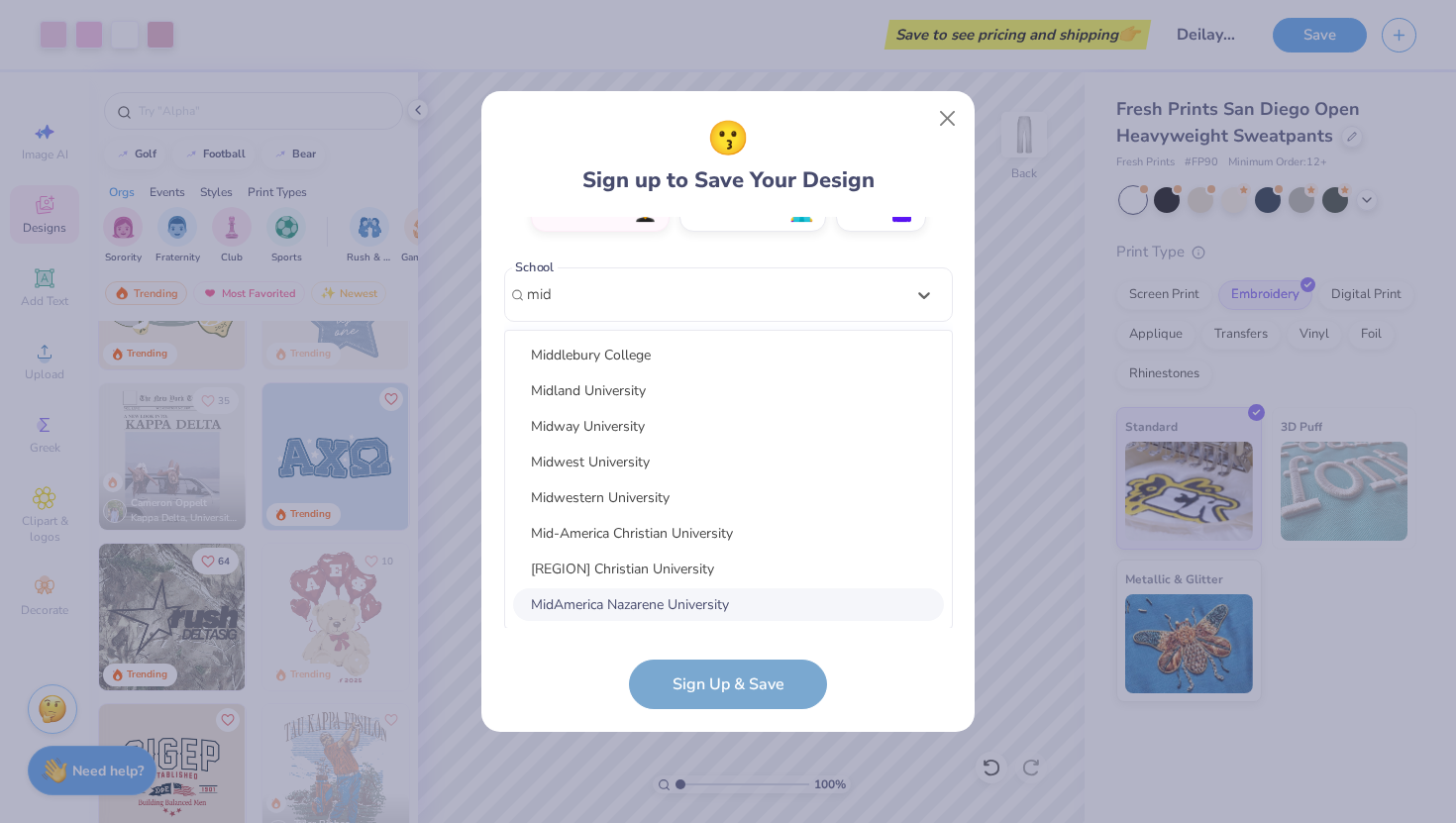 type on "x" 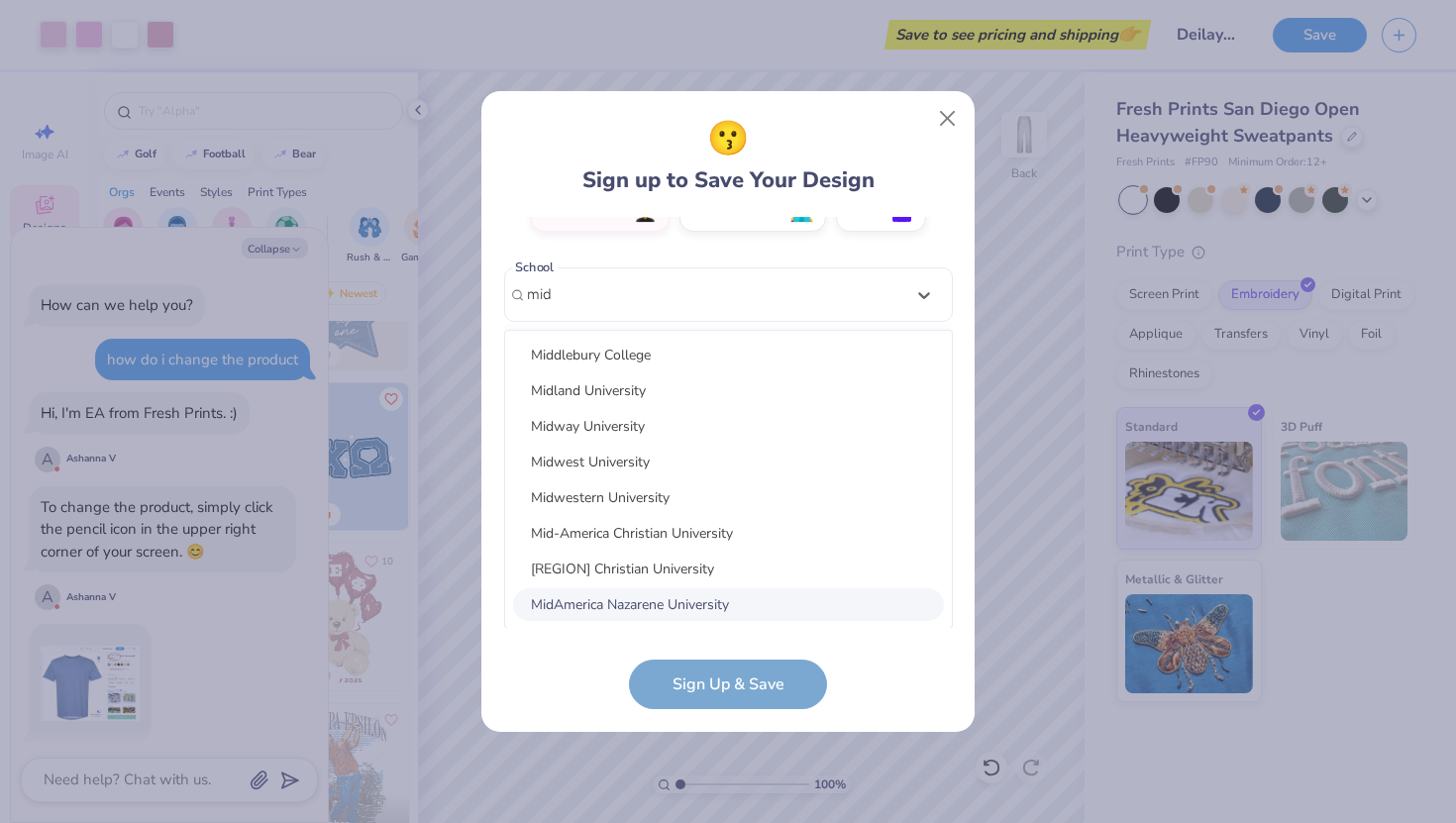 scroll, scrollTop: 51, scrollLeft: 0, axis: vertical 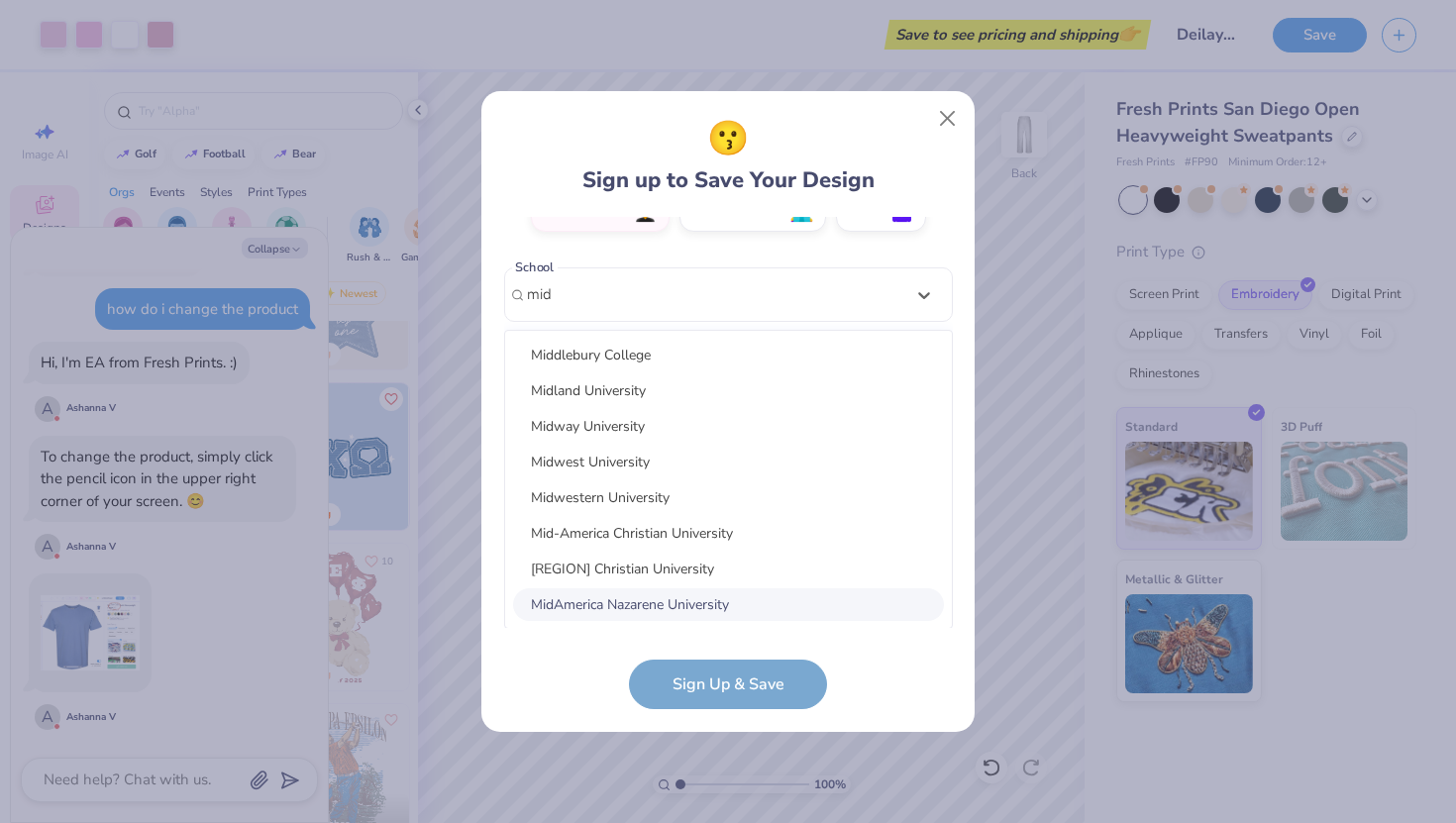 click on "MidAmerica Nazarene University" at bounding box center [728, 604] 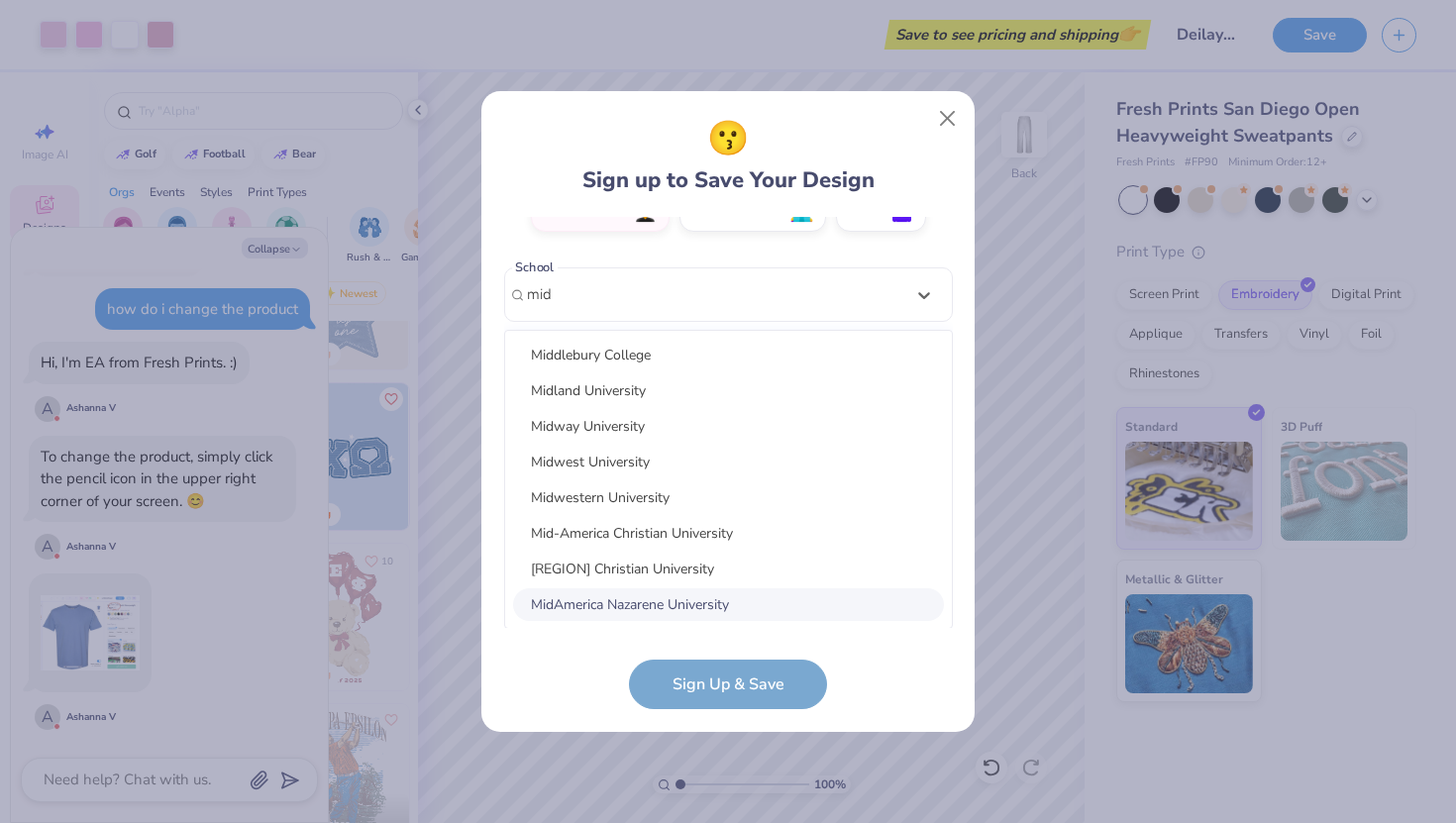 type on "mid" 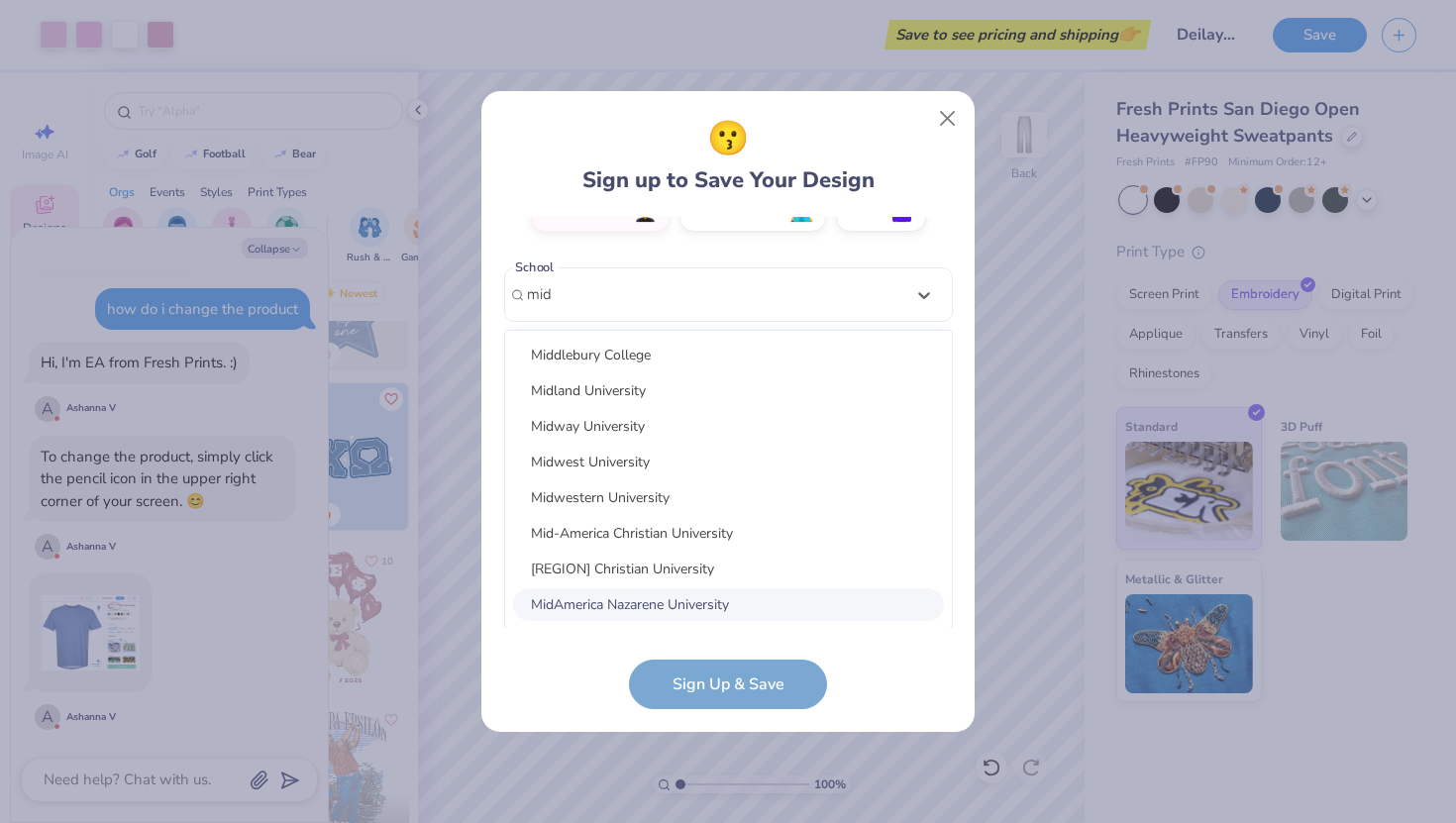 type 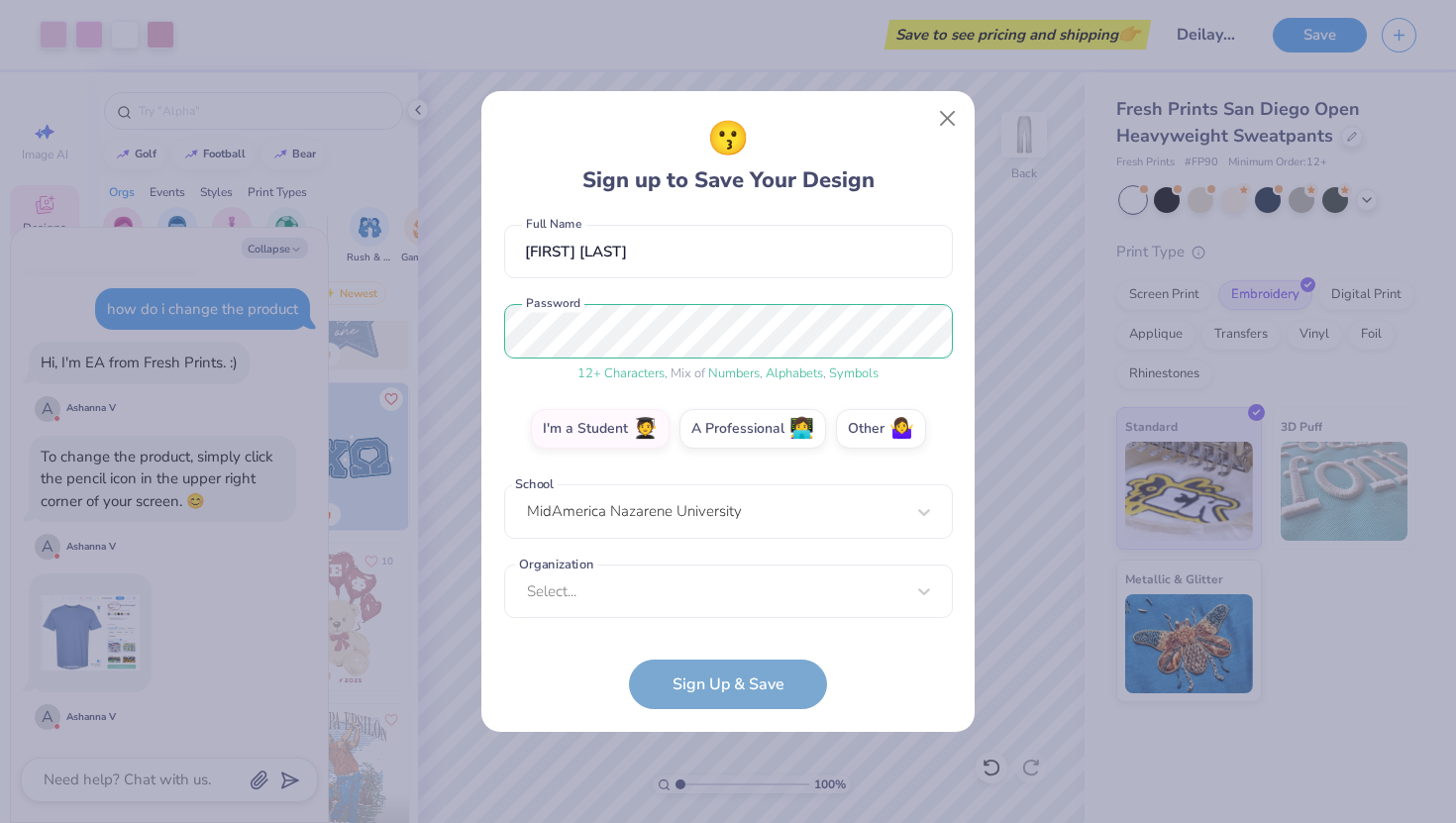 scroll, scrollTop: 171, scrollLeft: 0, axis: vertical 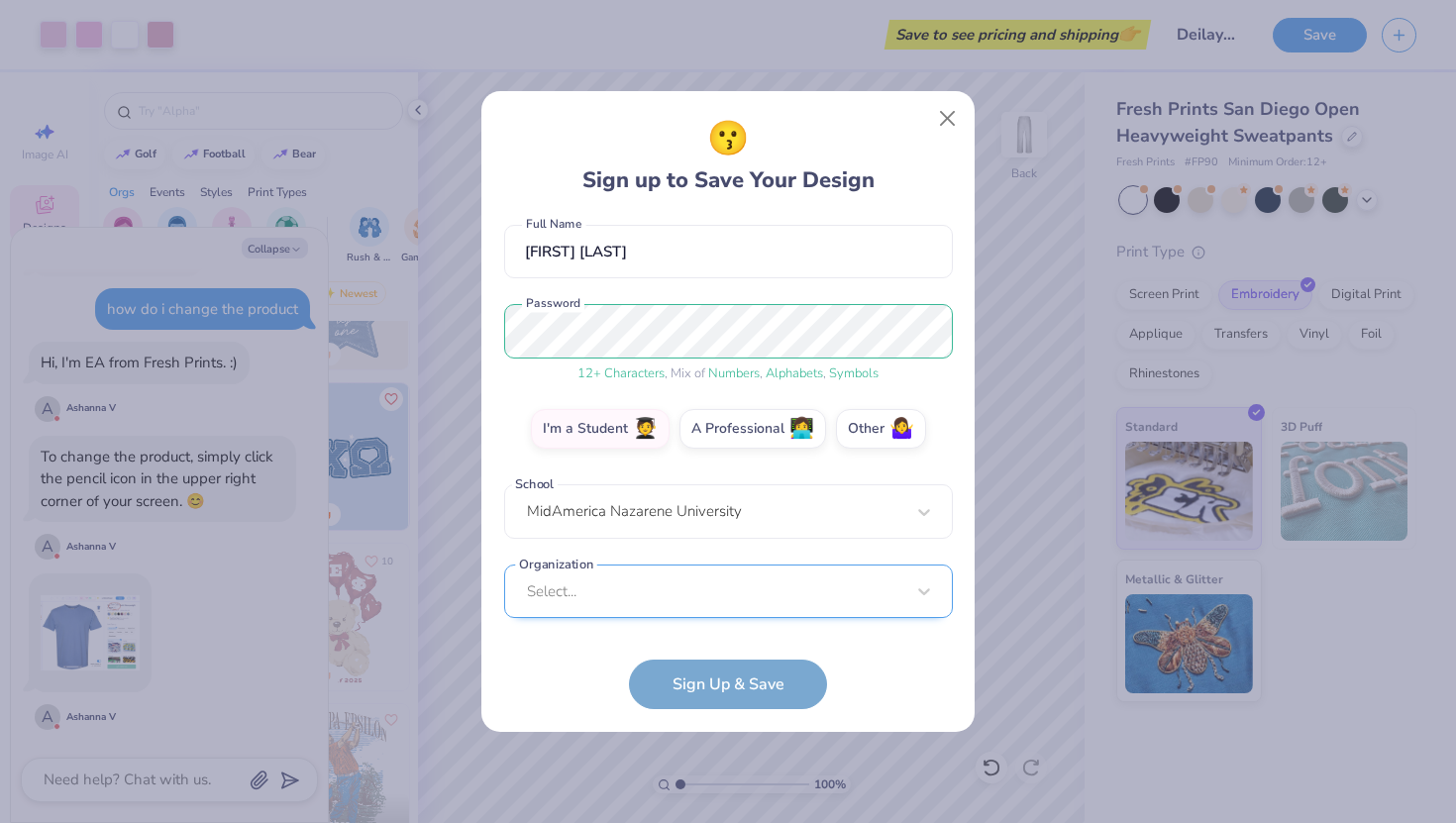 click on "Select..." at bounding box center (728, 591) 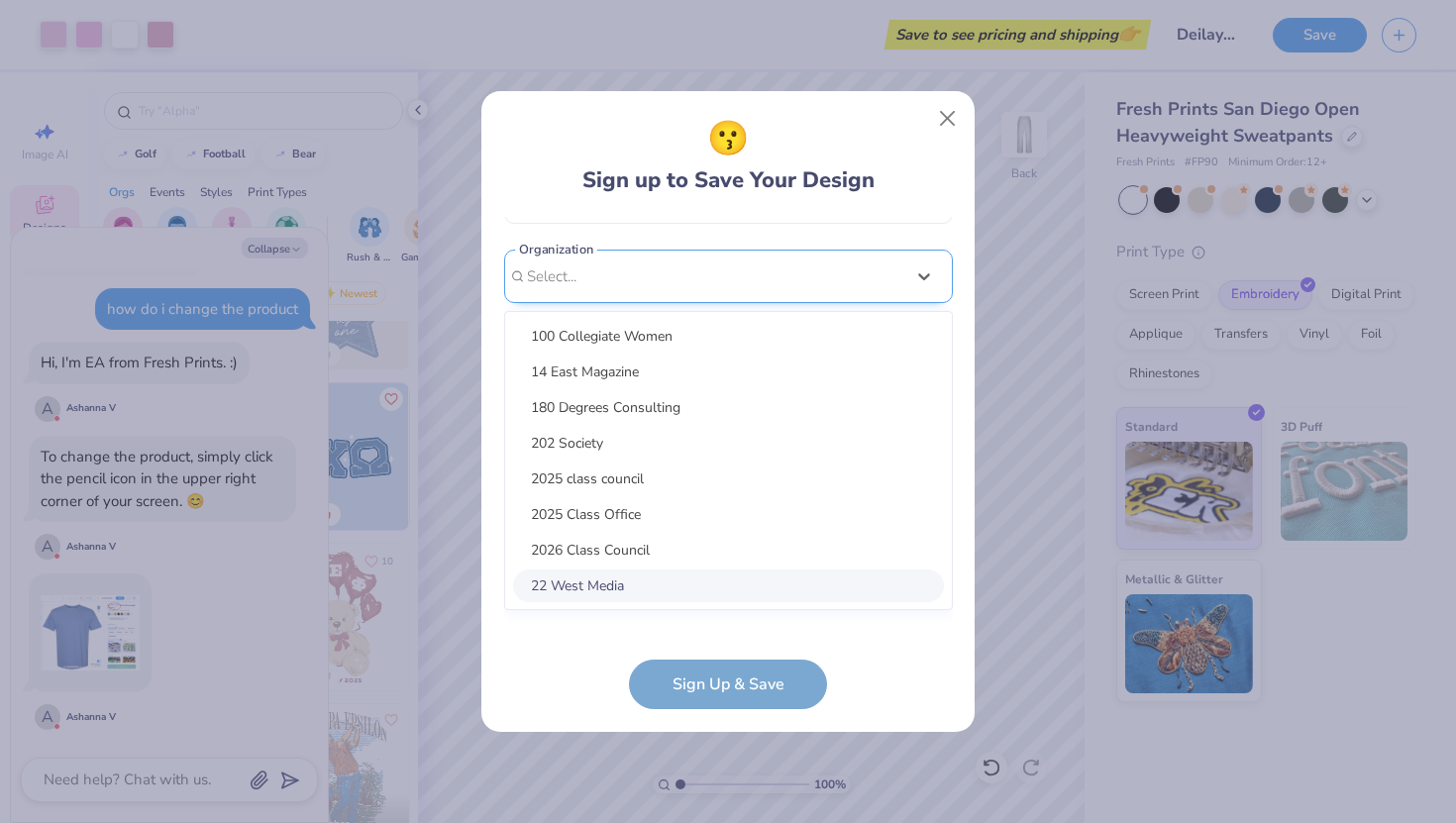 scroll, scrollTop: 468, scrollLeft: 0, axis: vertical 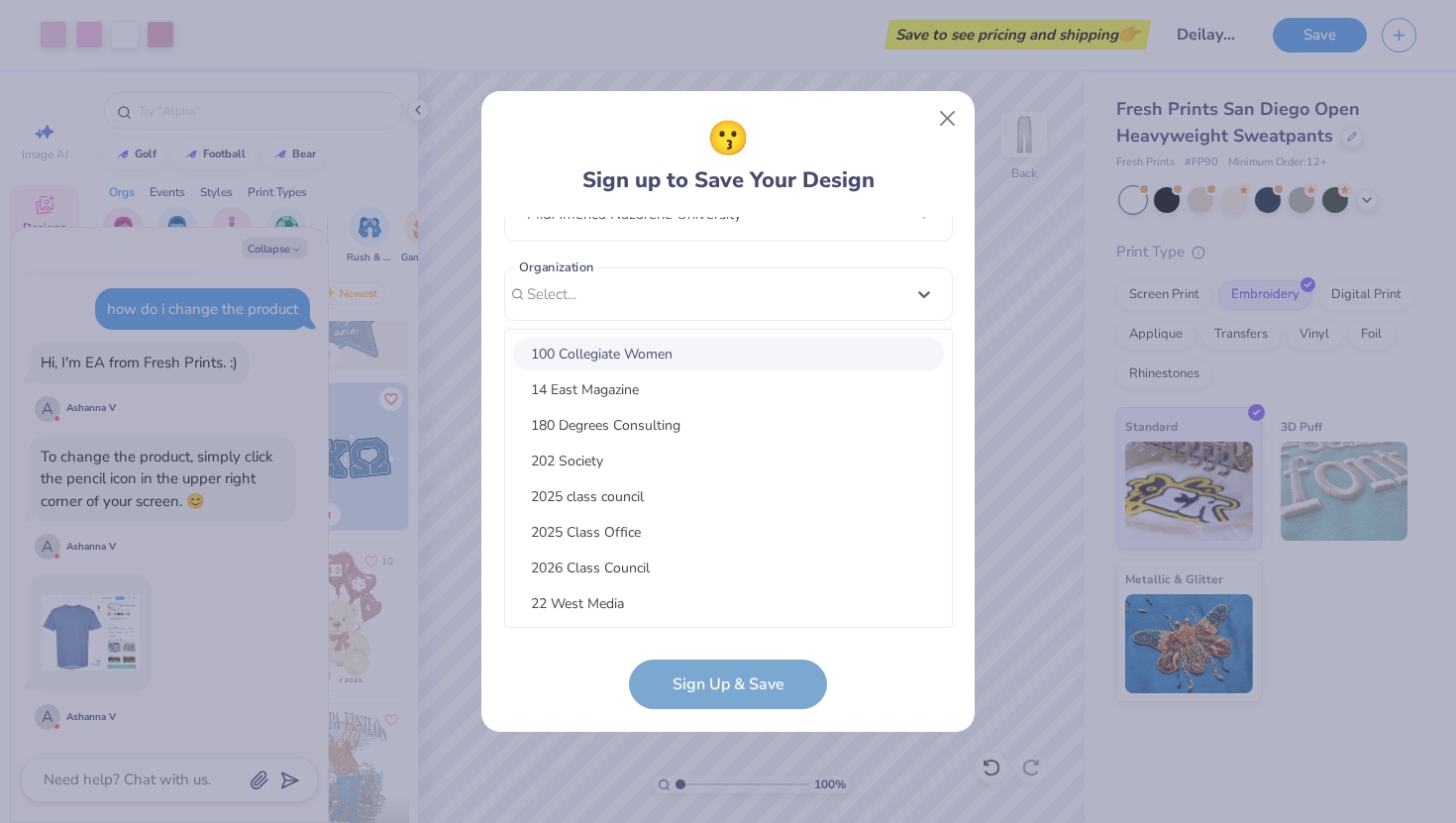 click on "100 Collegiate Women" at bounding box center (728, 354) 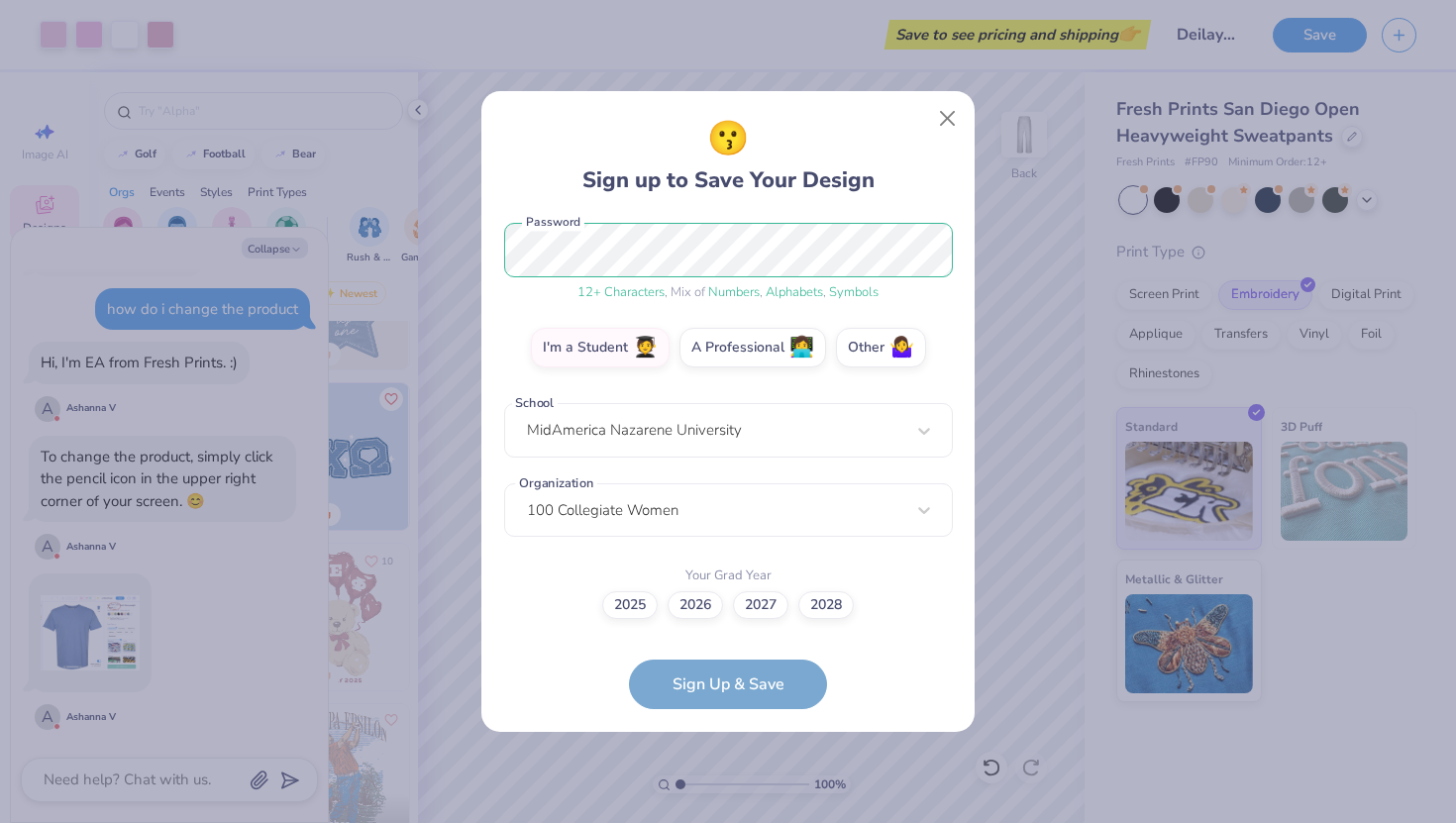 scroll, scrollTop: 252, scrollLeft: 0, axis: vertical 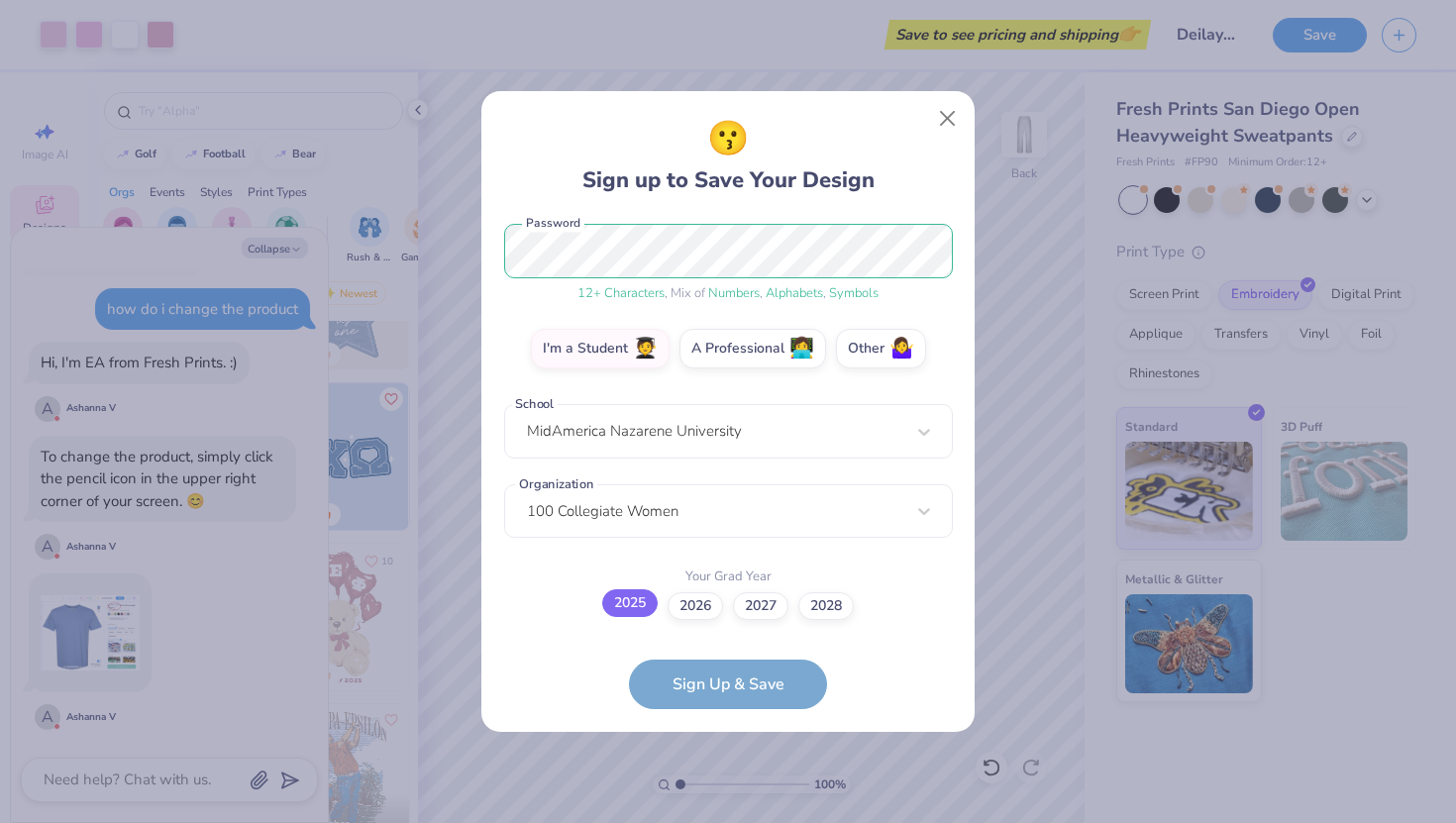 click on "2025" at bounding box center [630, 603] 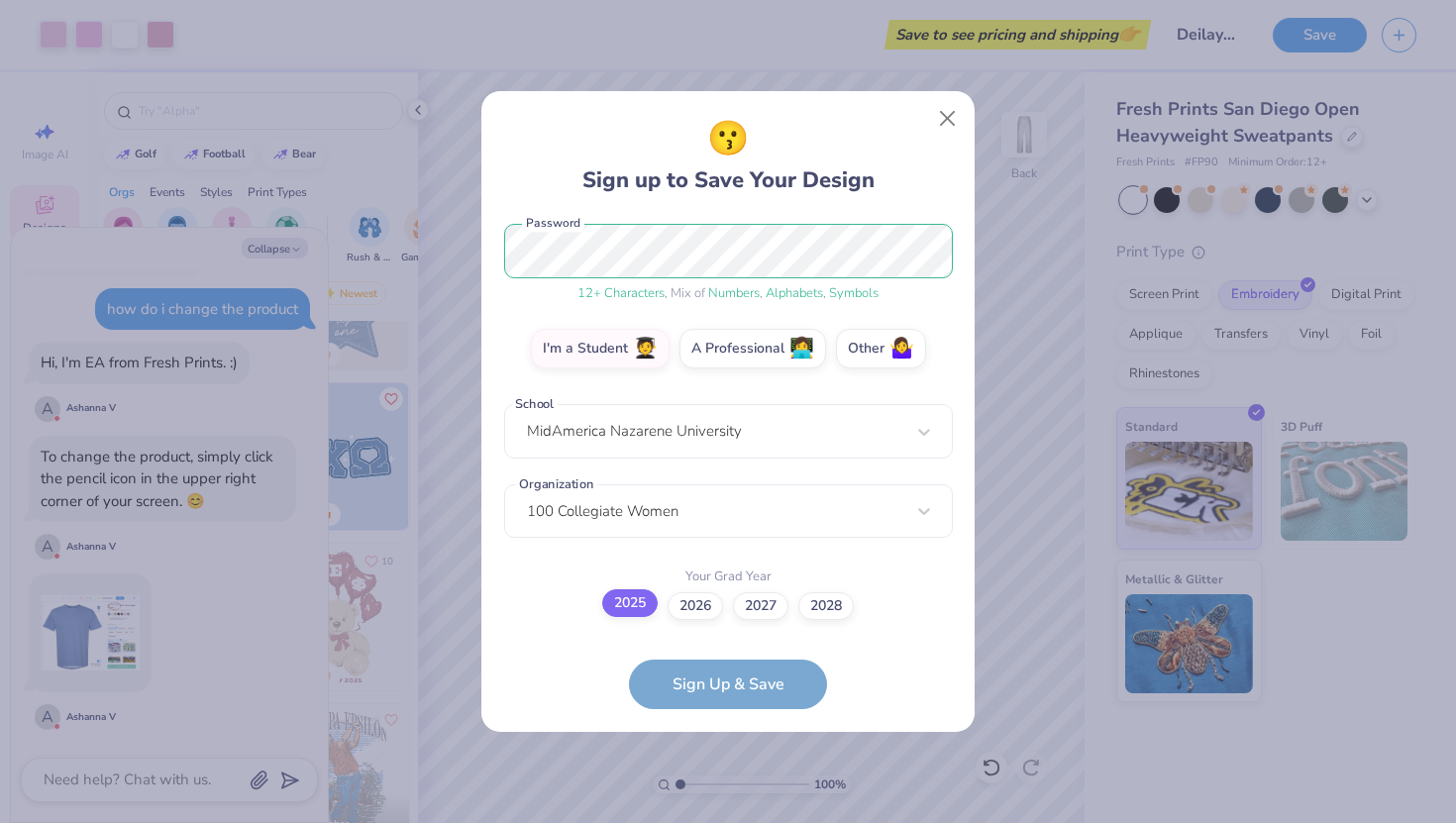 click on "2025" at bounding box center (728, 857) 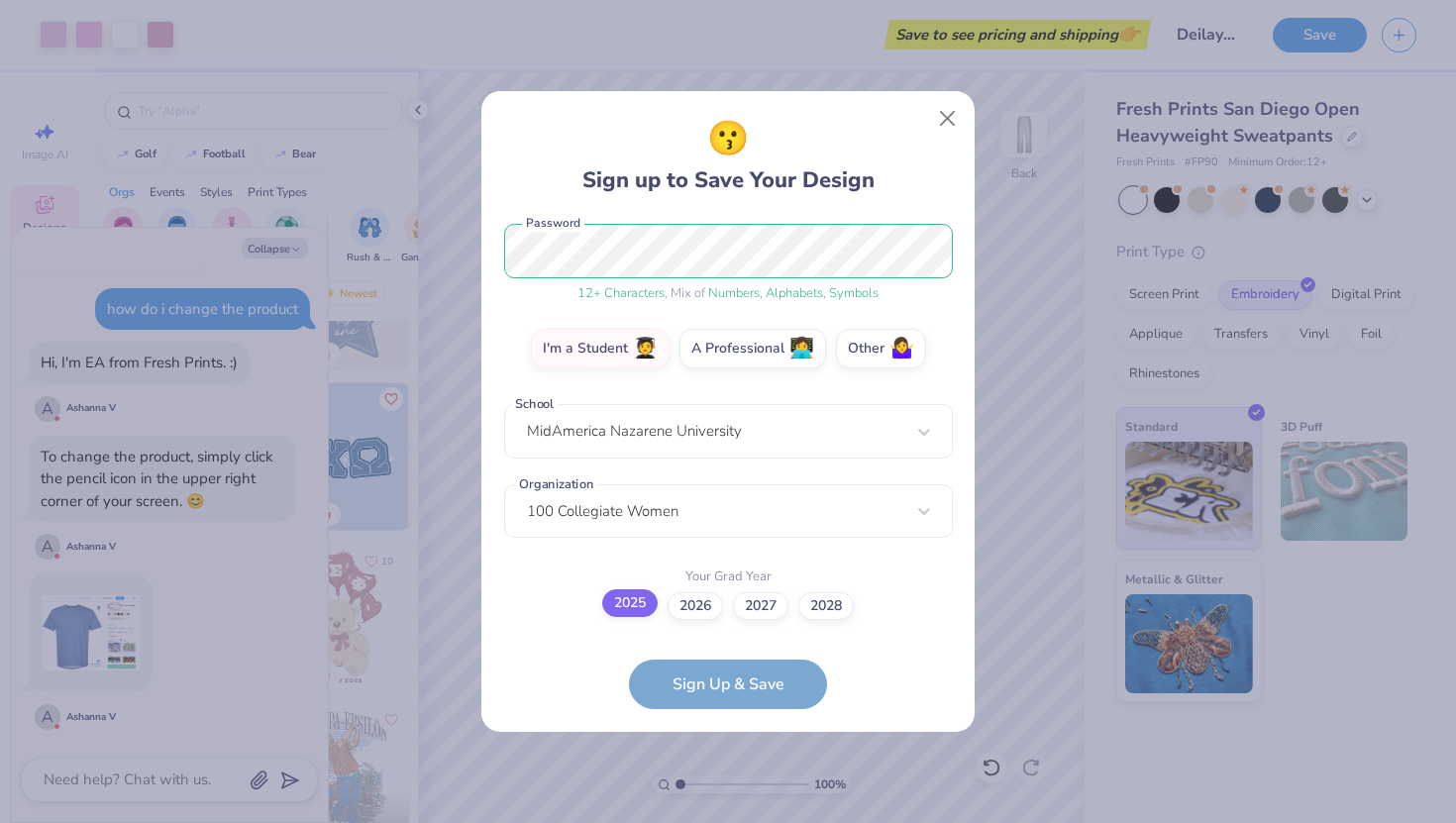 scroll, scrollTop: 131, scrollLeft: 0, axis: vertical 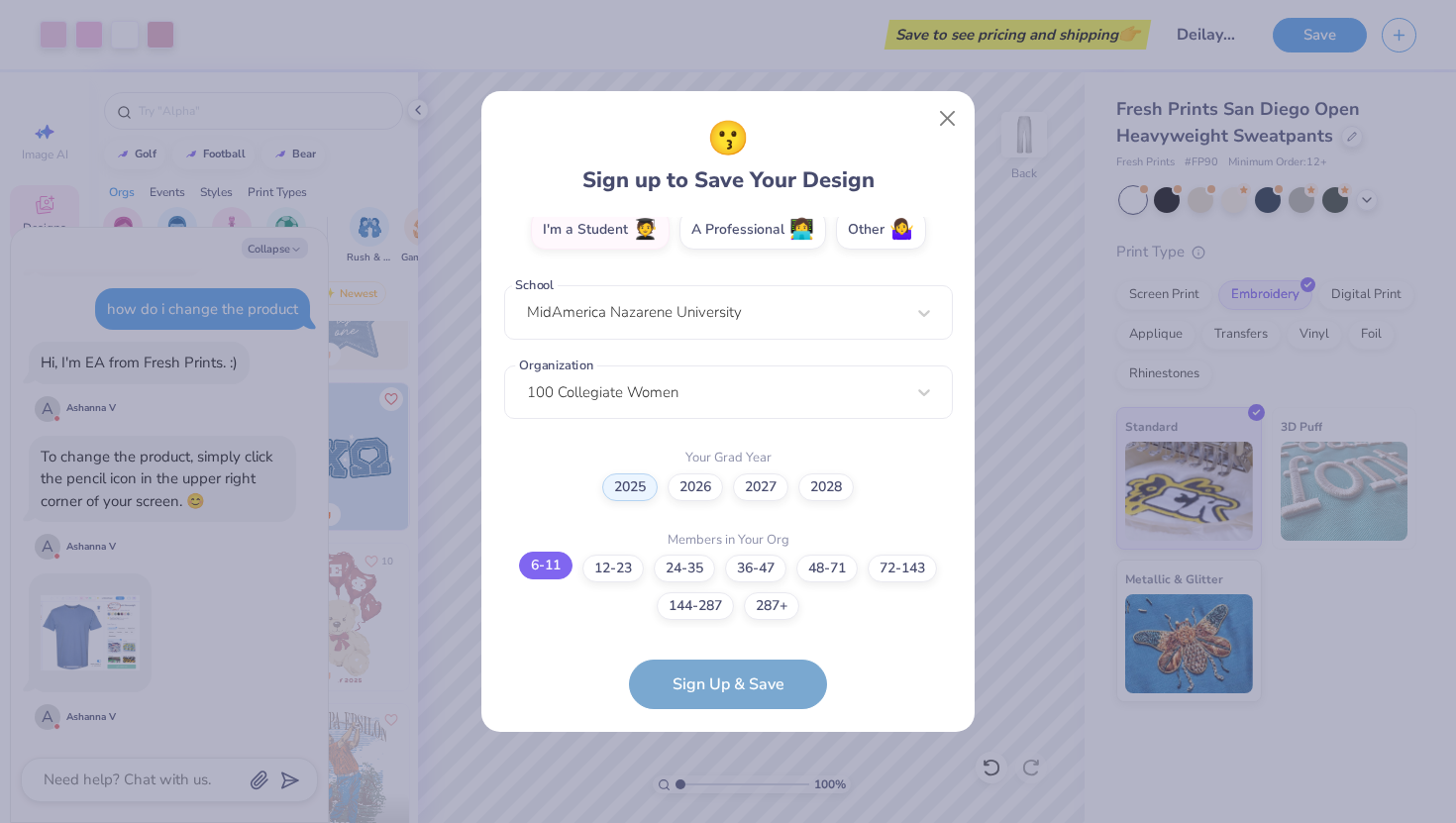 click on "6-11" at bounding box center [546, 566] 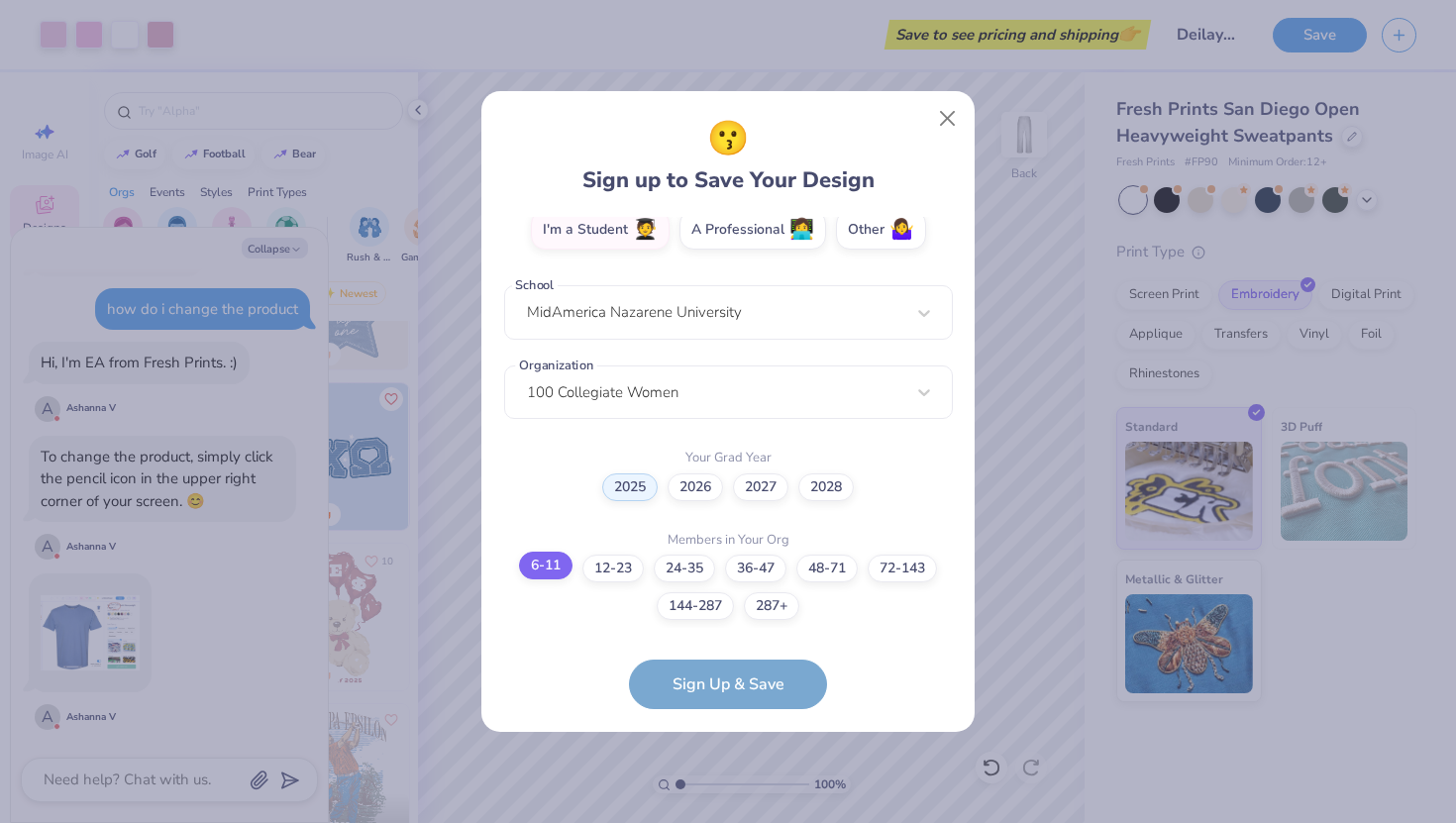 click on "6-11" at bounding box center [728, 958] 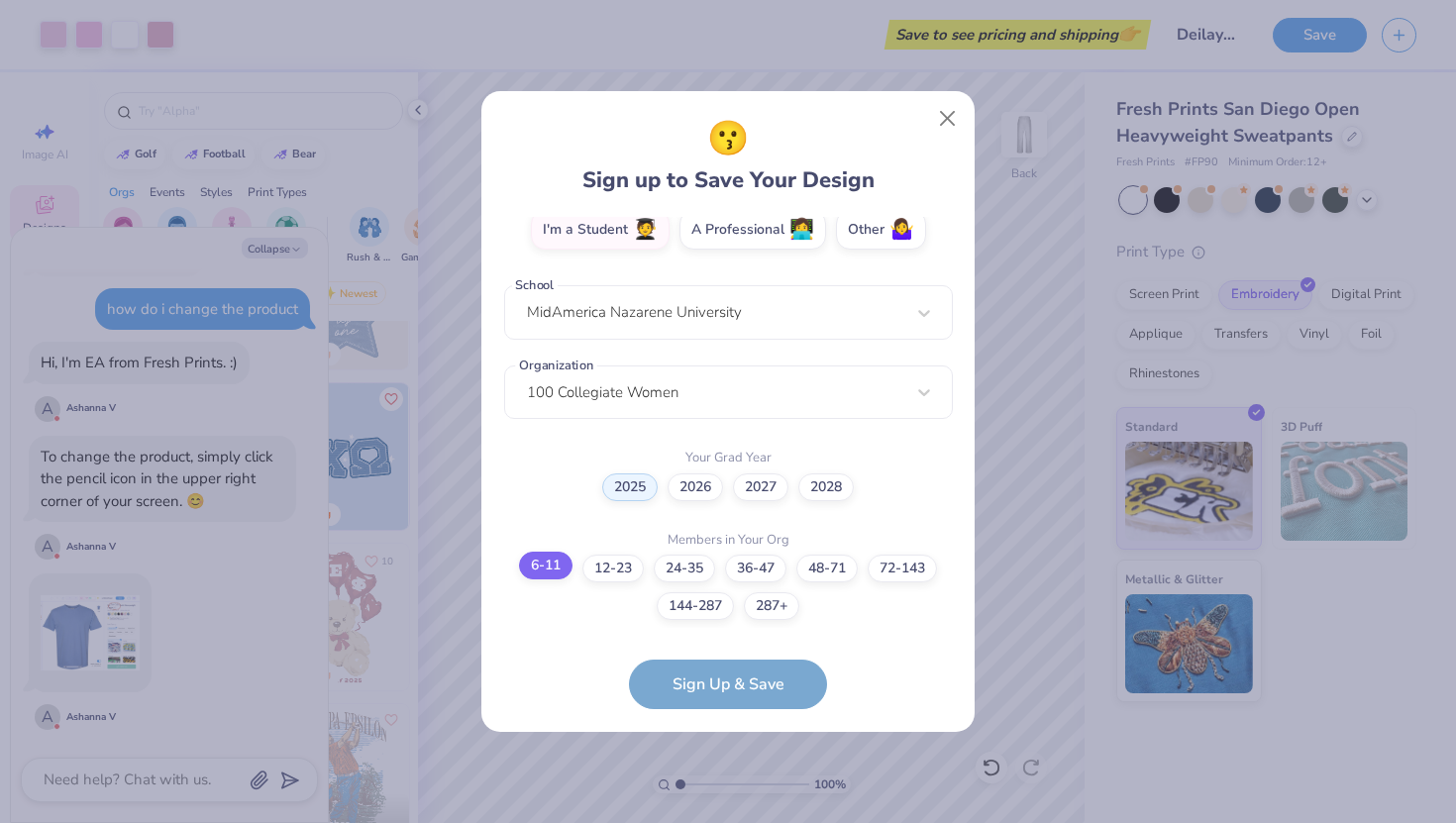 scroll, scrollTop: 231, scrollLeft: 0, axis: vertical 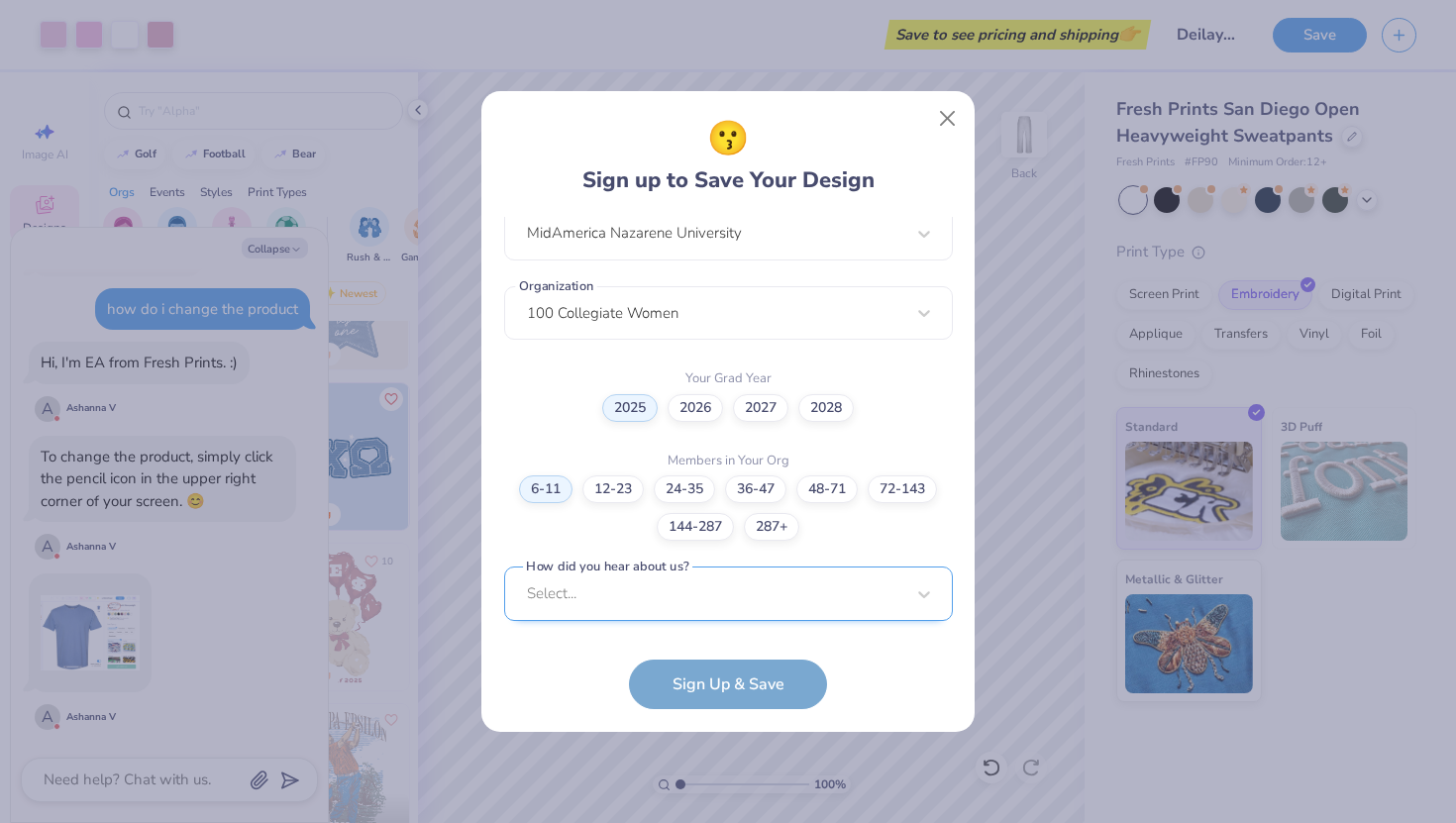 click on "Select..." at bounding box center [728, 593] 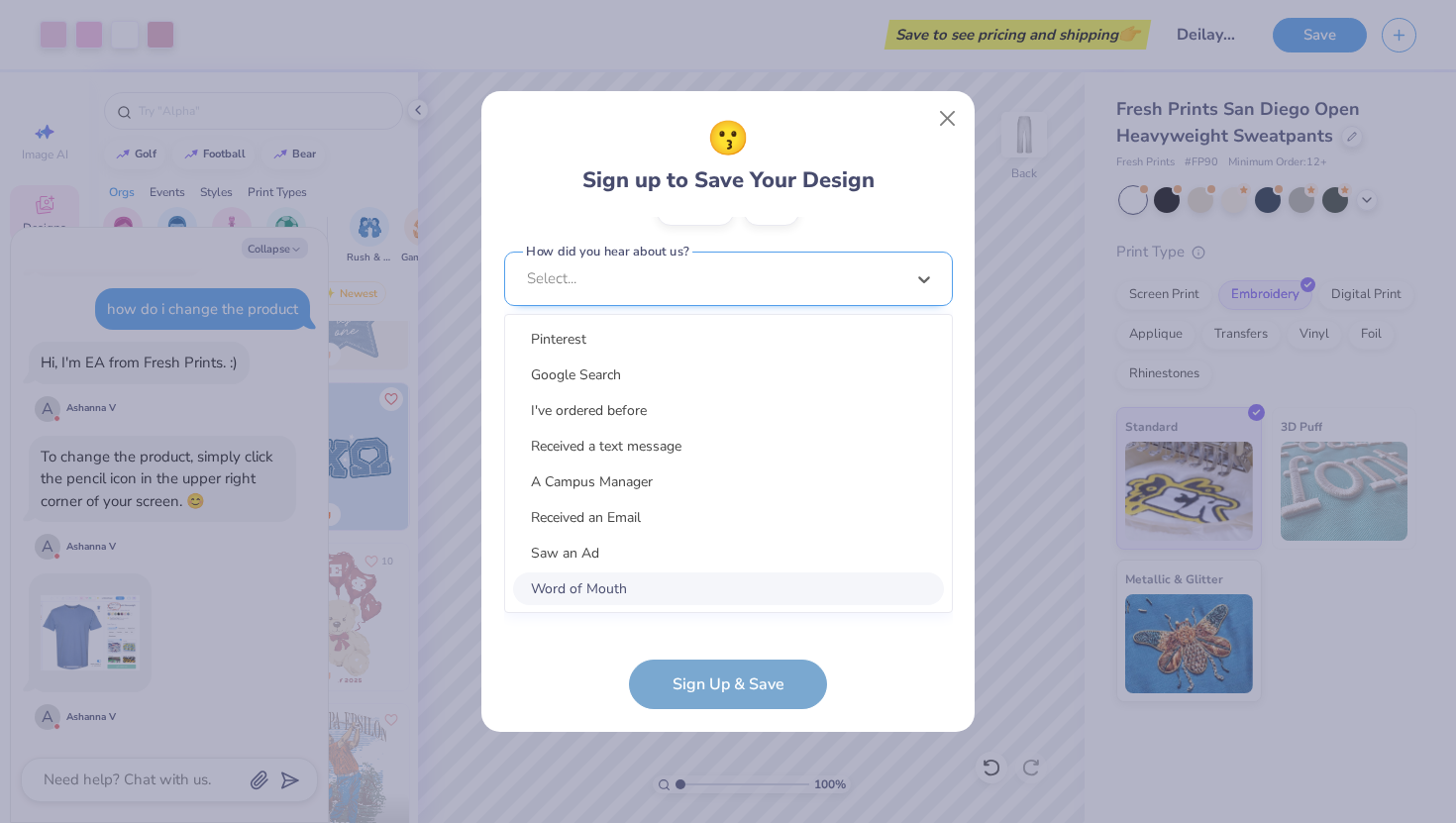 scroll, scrollTop: 747, scrollLeft: 0, axis: vertical 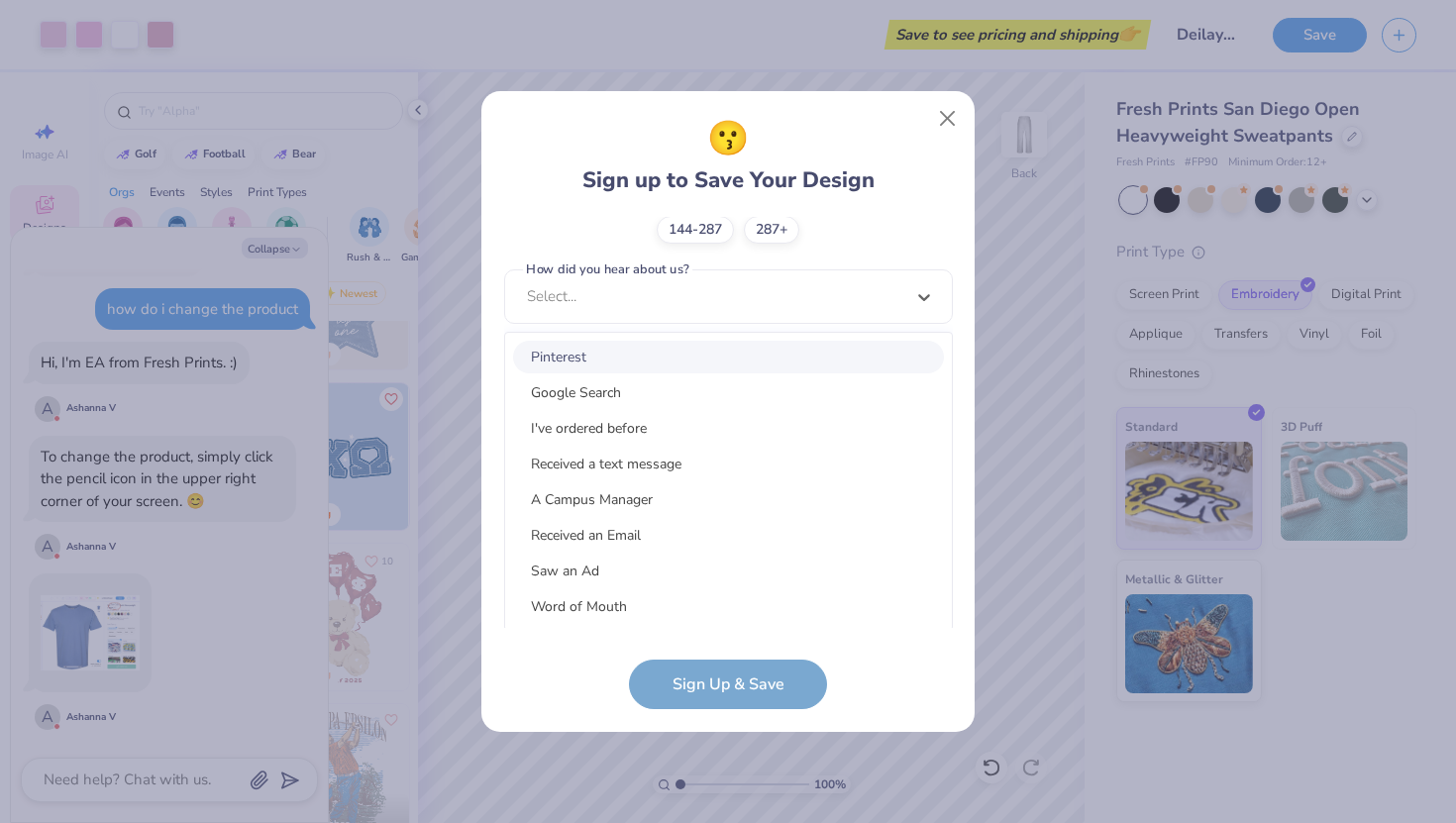 click on "Pinterest" at bounding box center [728, 357] 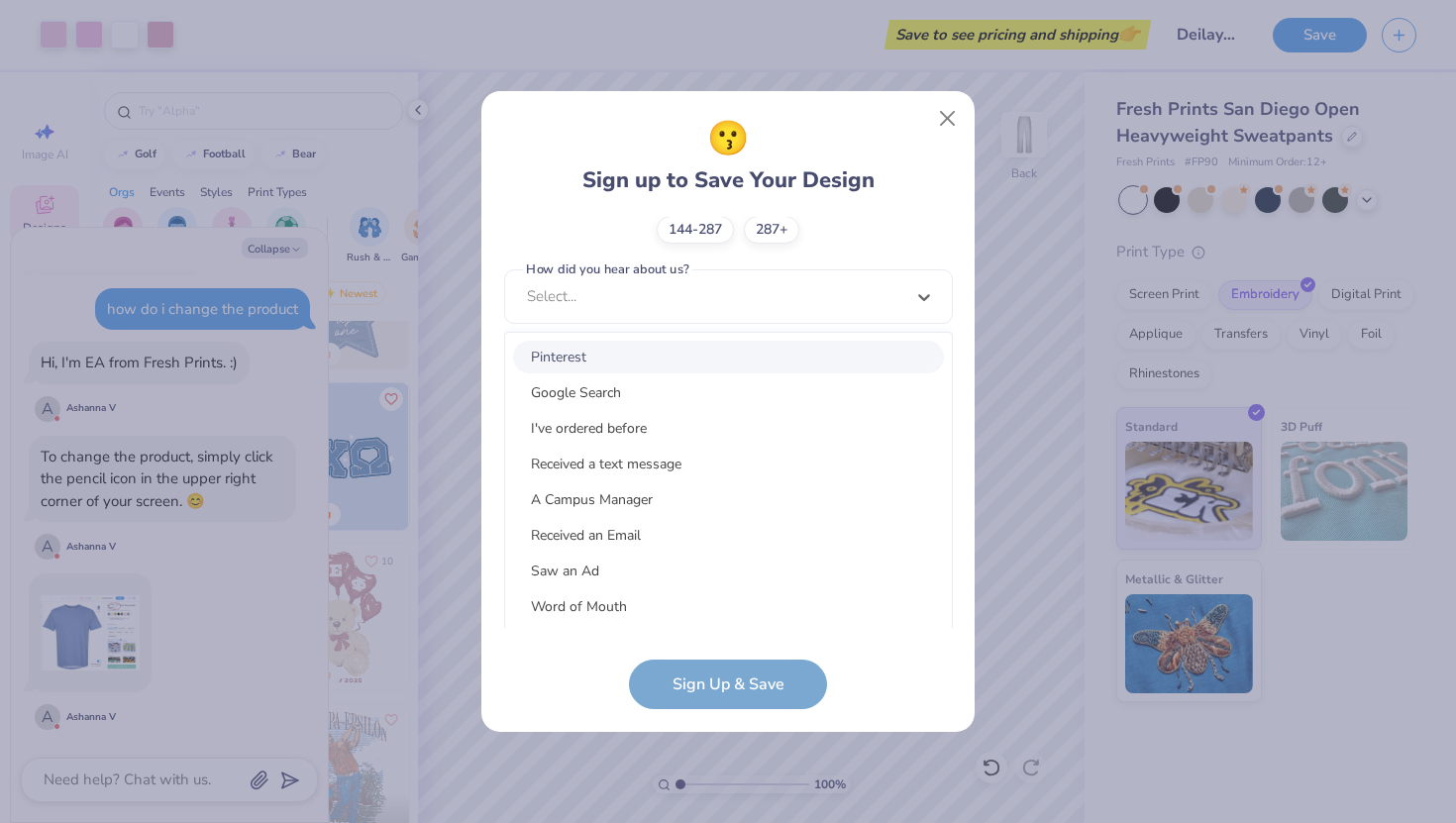 scroll, scrollTop: 450, scrollLeft: 0, axis: vertical 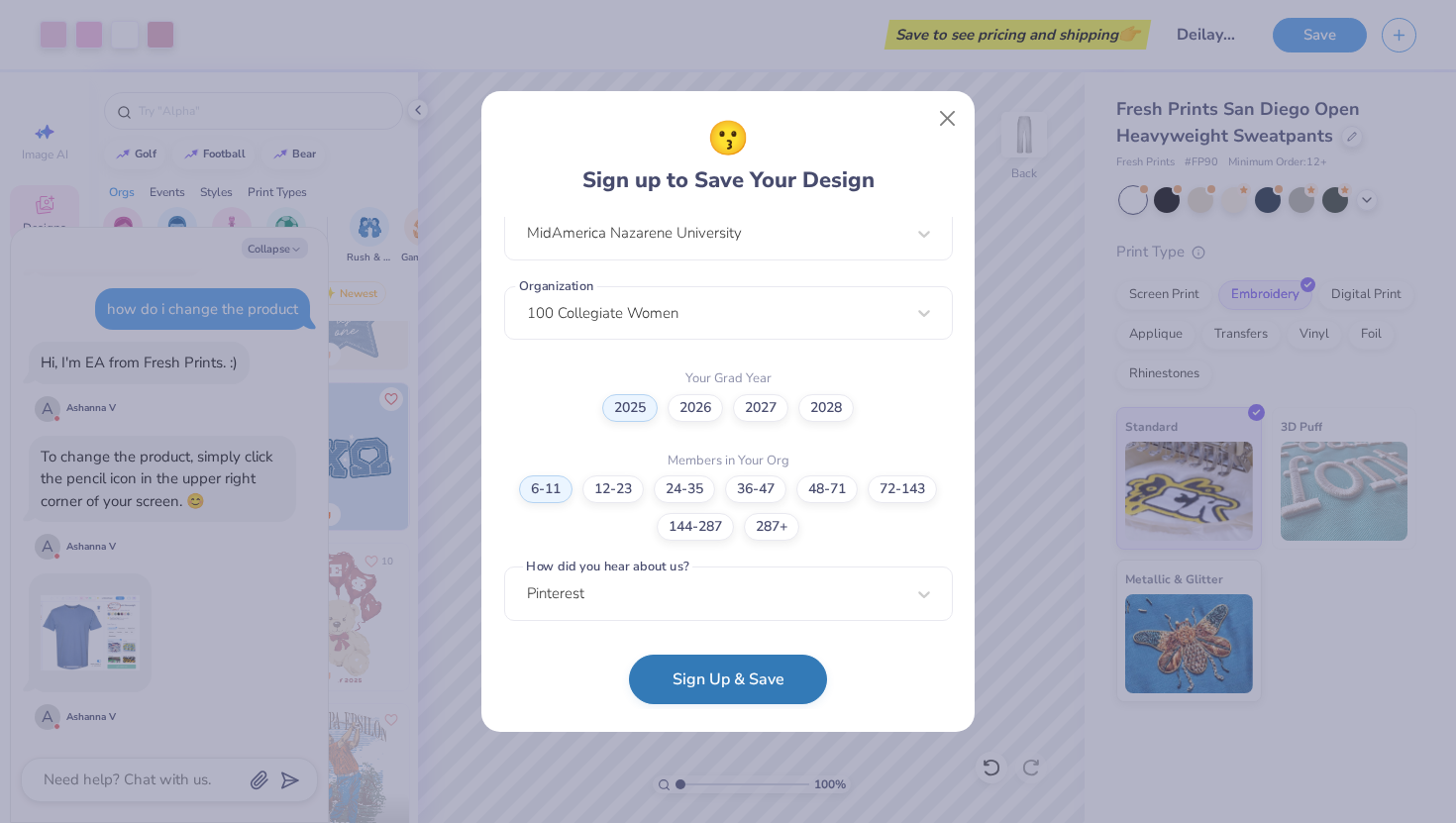 click on "Sign Up & Save" at bounding box center [728, 679] 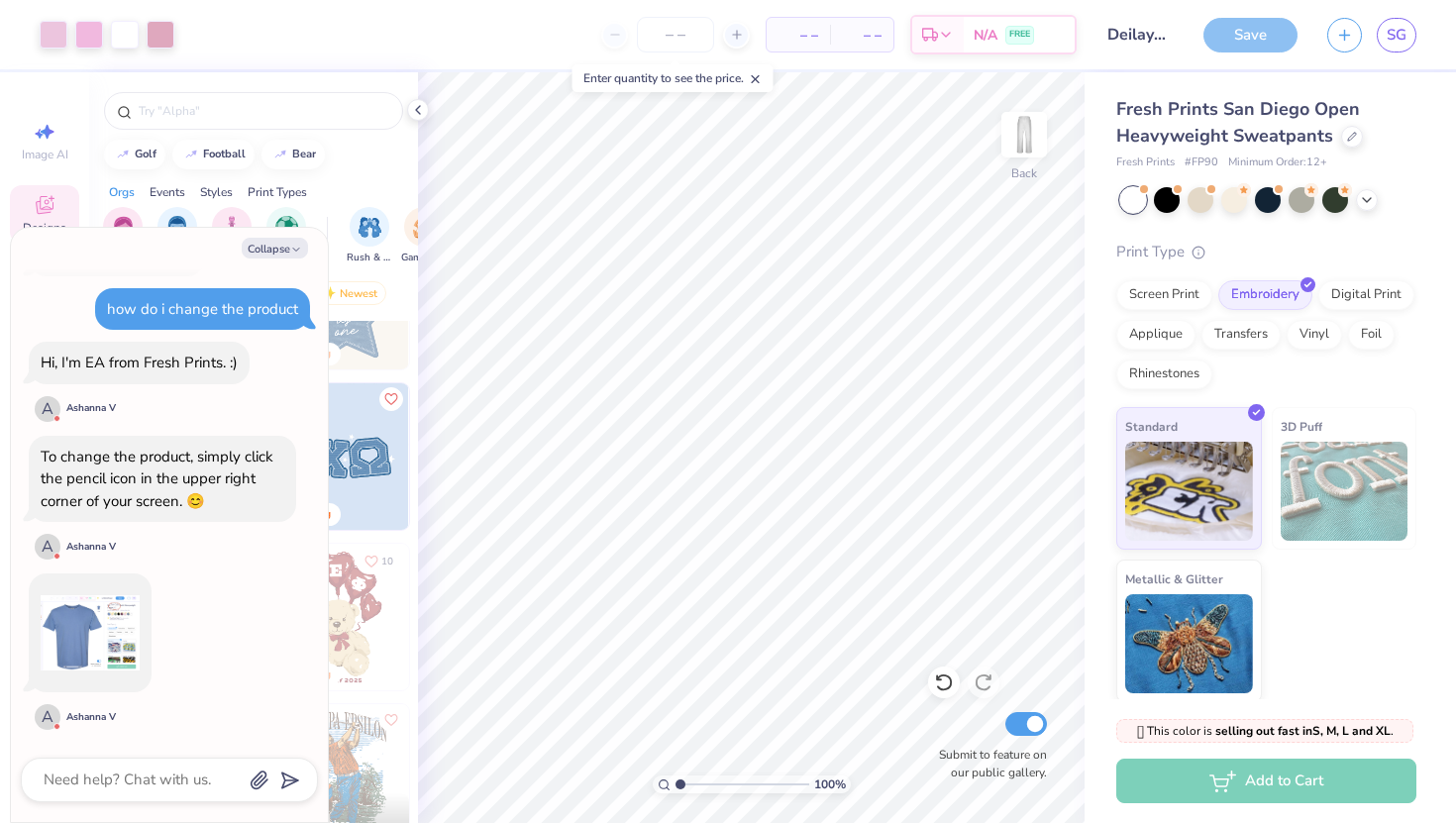 click on "– –" at bounding box center [798, 35] 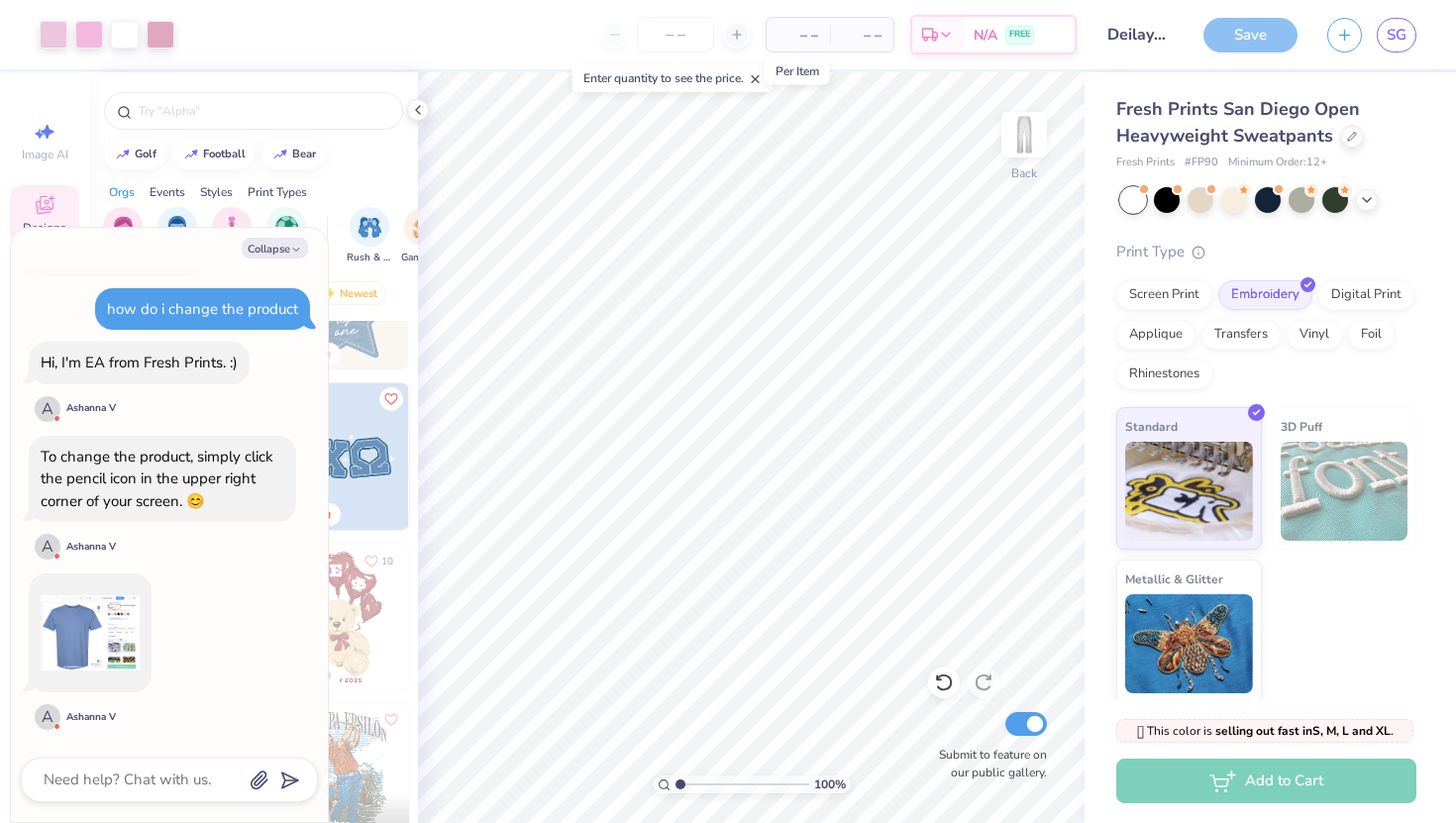 click on "– –" at bounding box center [798, 35] 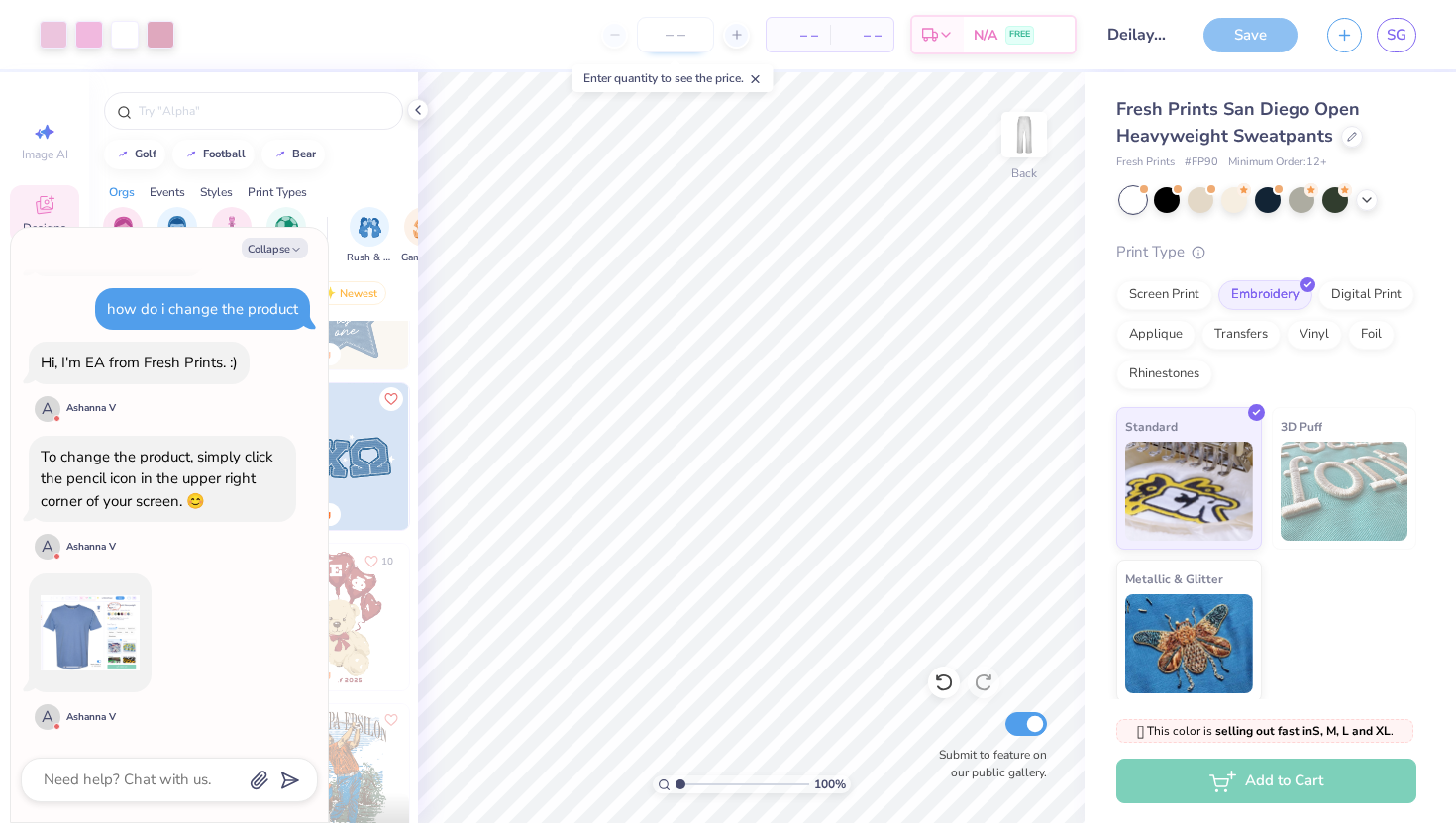 click at bounding box center [676, 35] 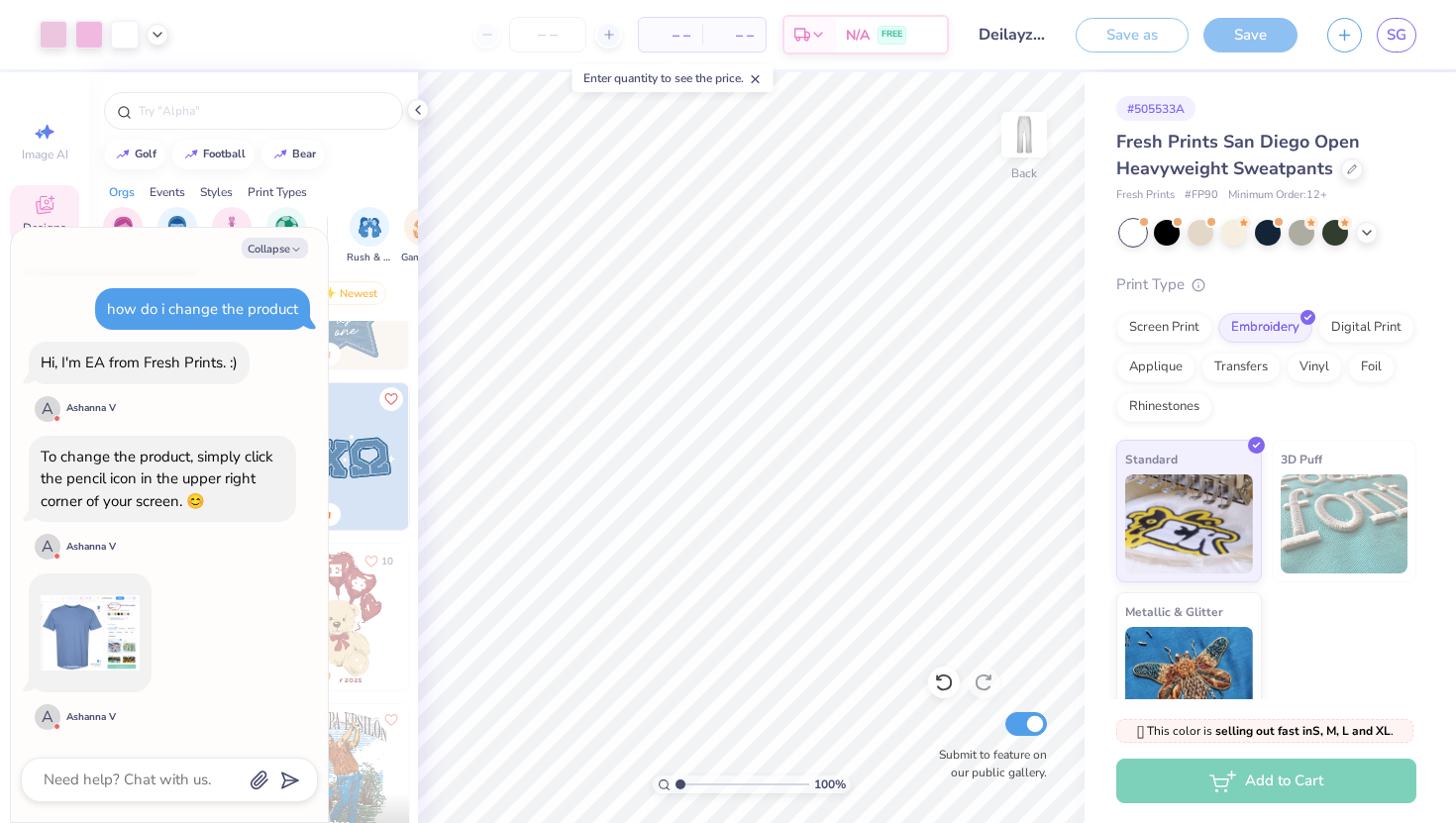 type on "x" 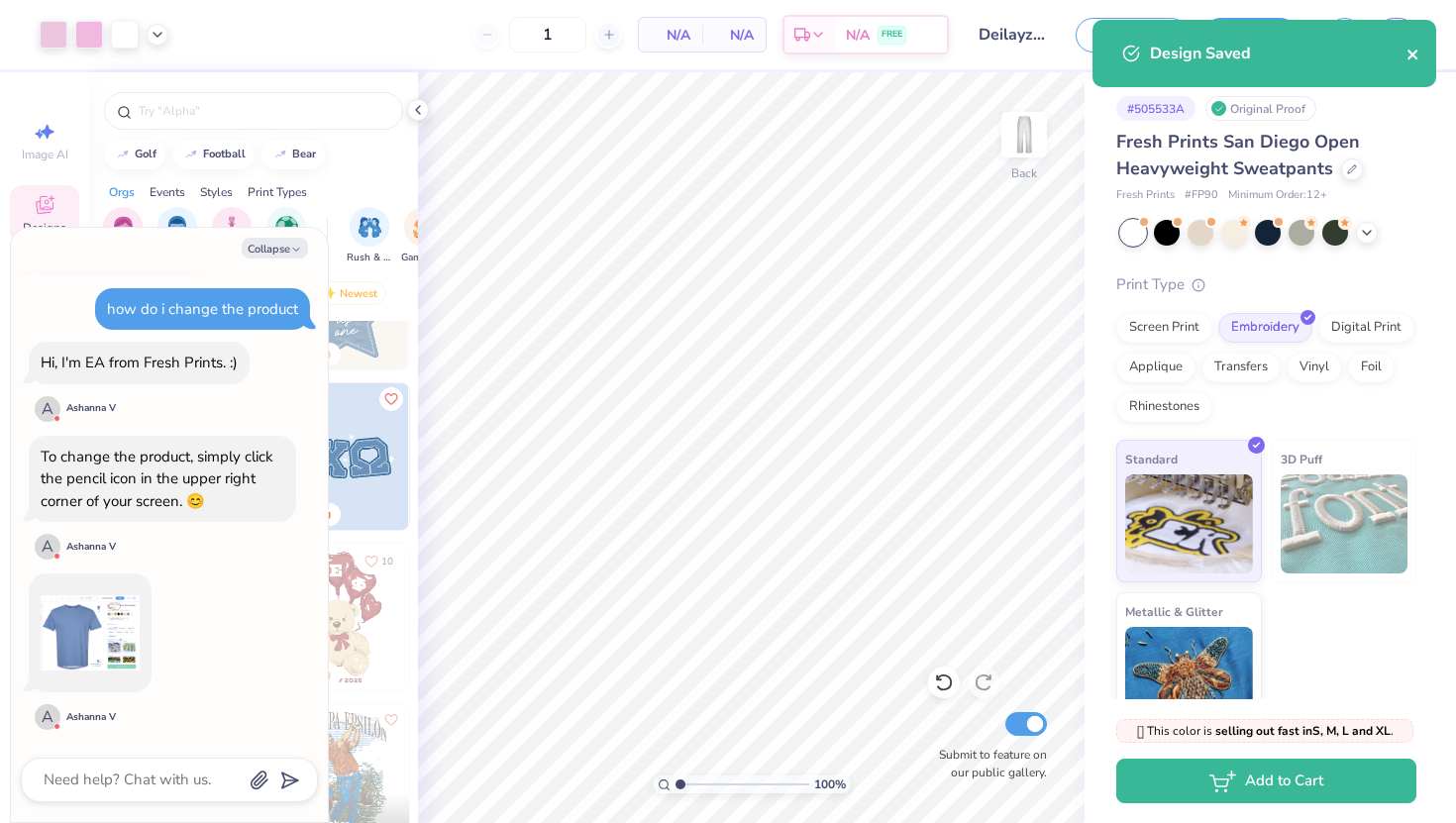 type on "12" 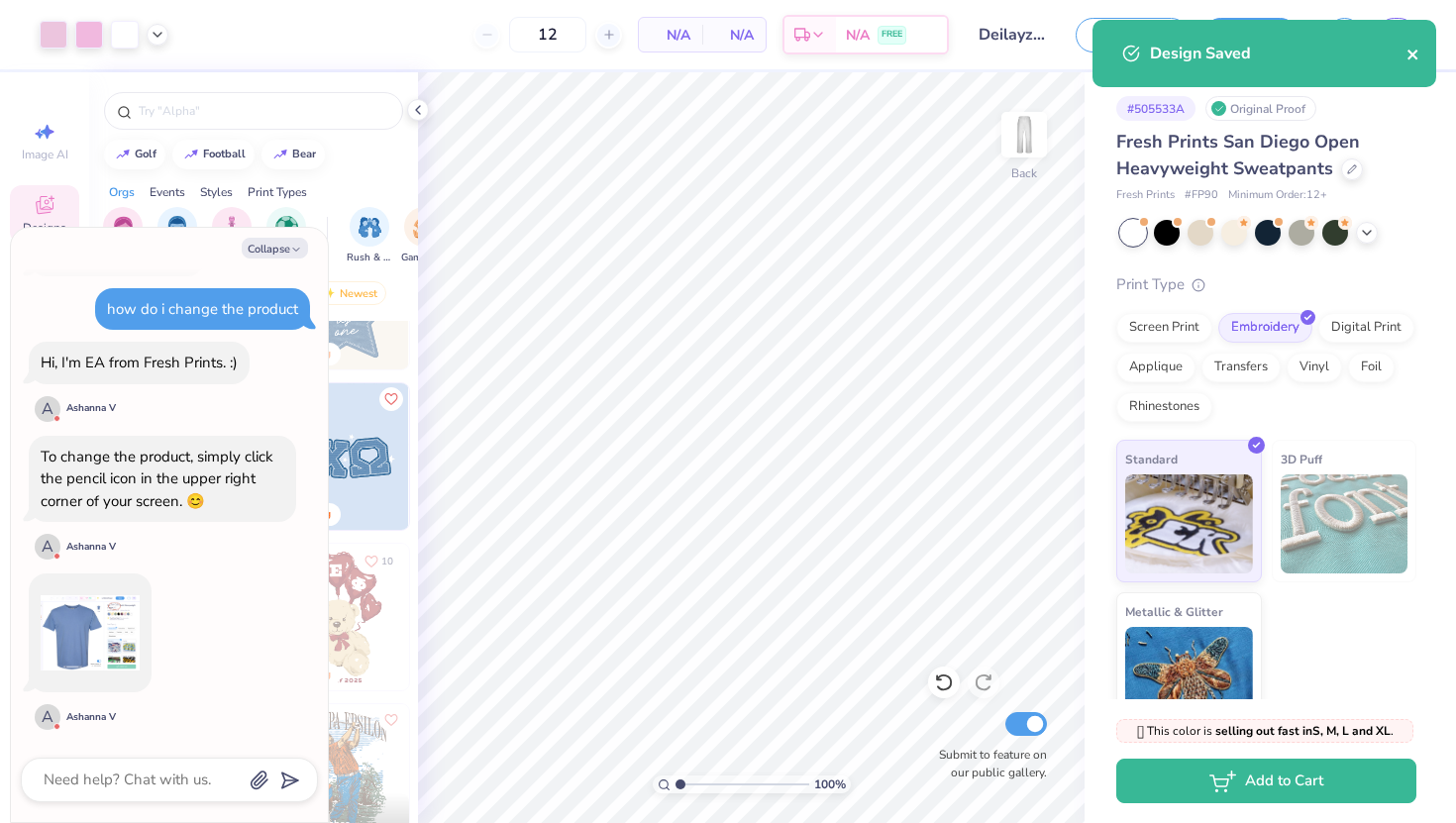 click 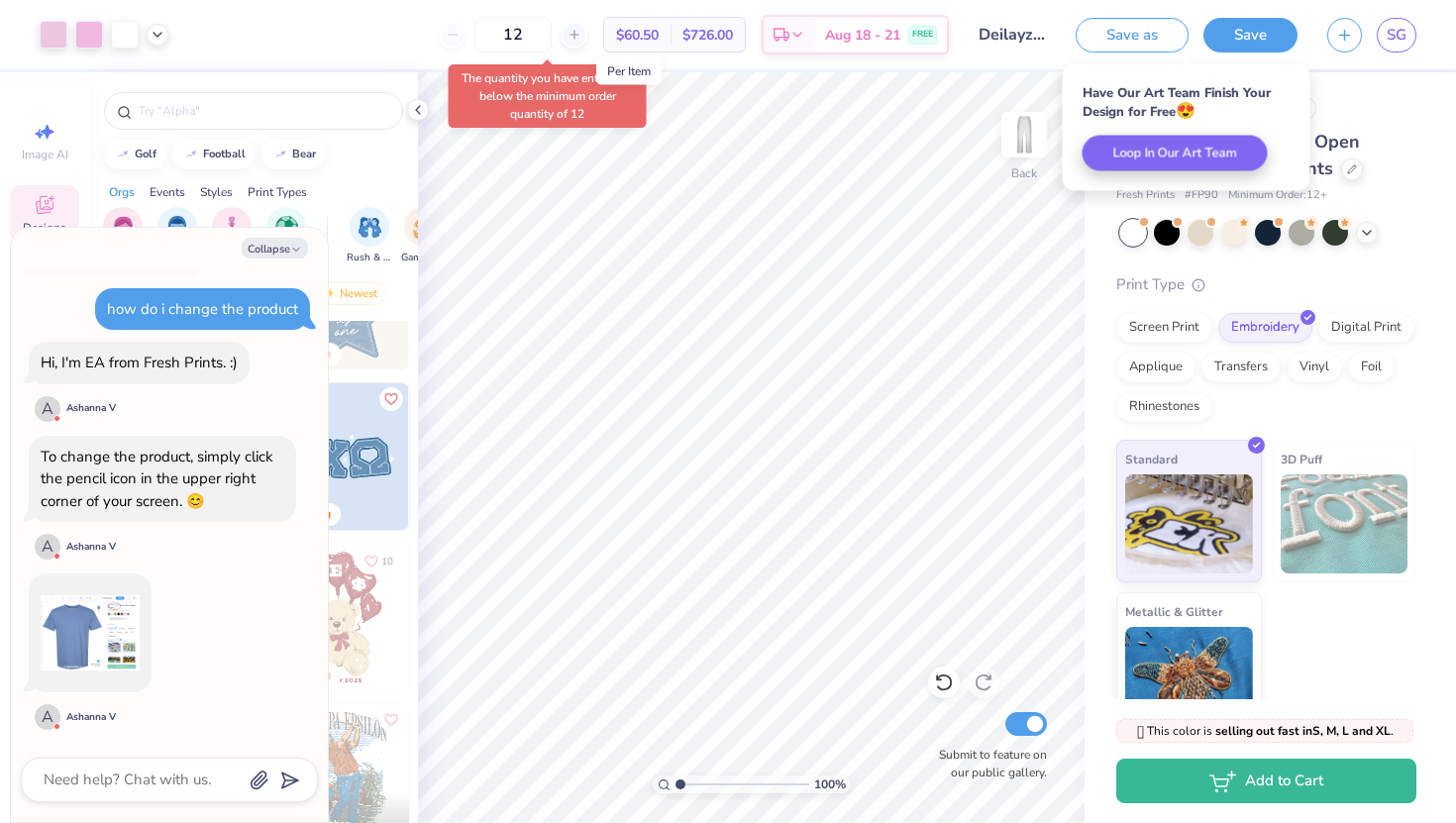 click on "$60.50" at bounding box center (637, 35) 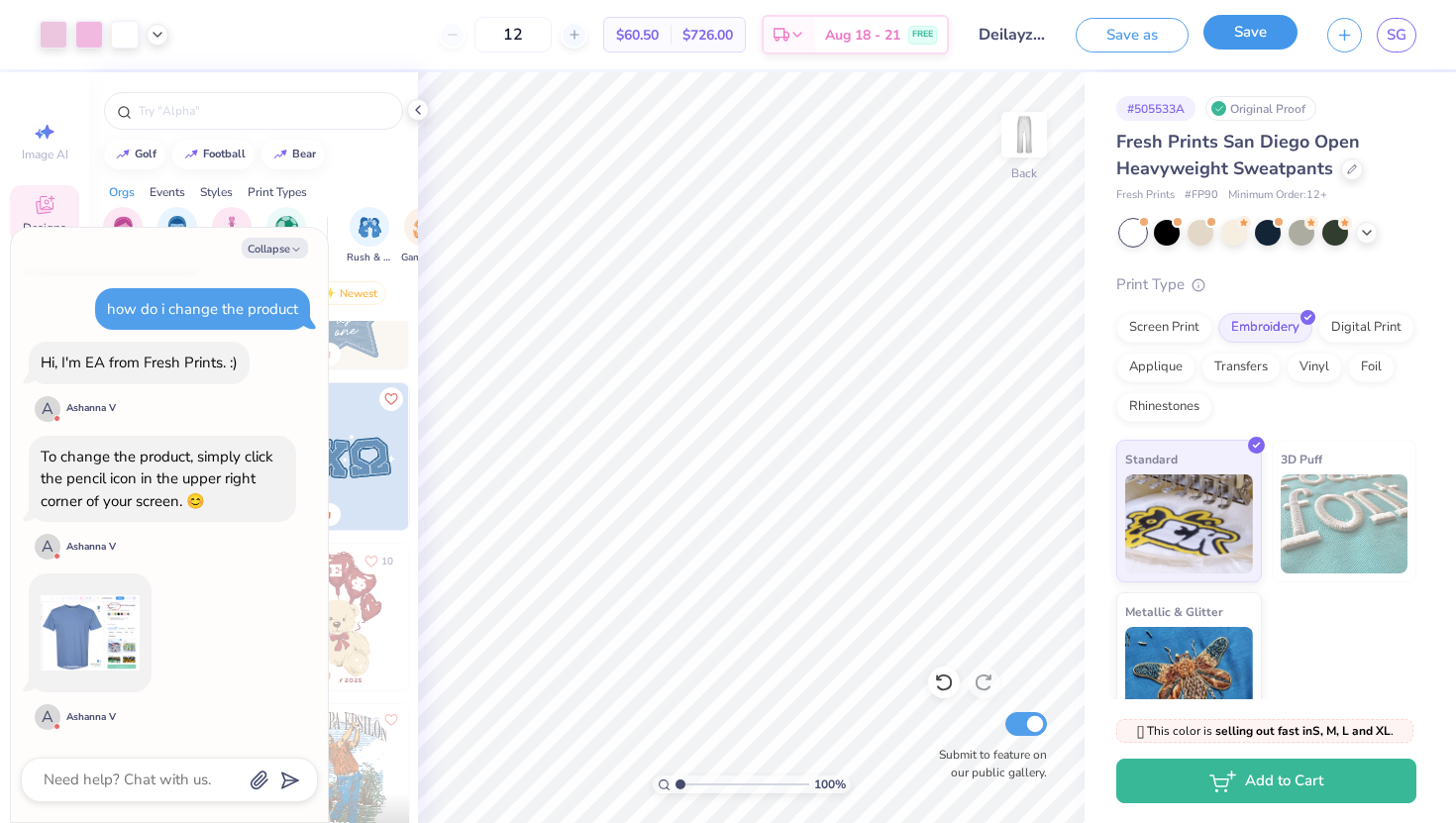 click on "Save" at bounding box center [1250, 32] 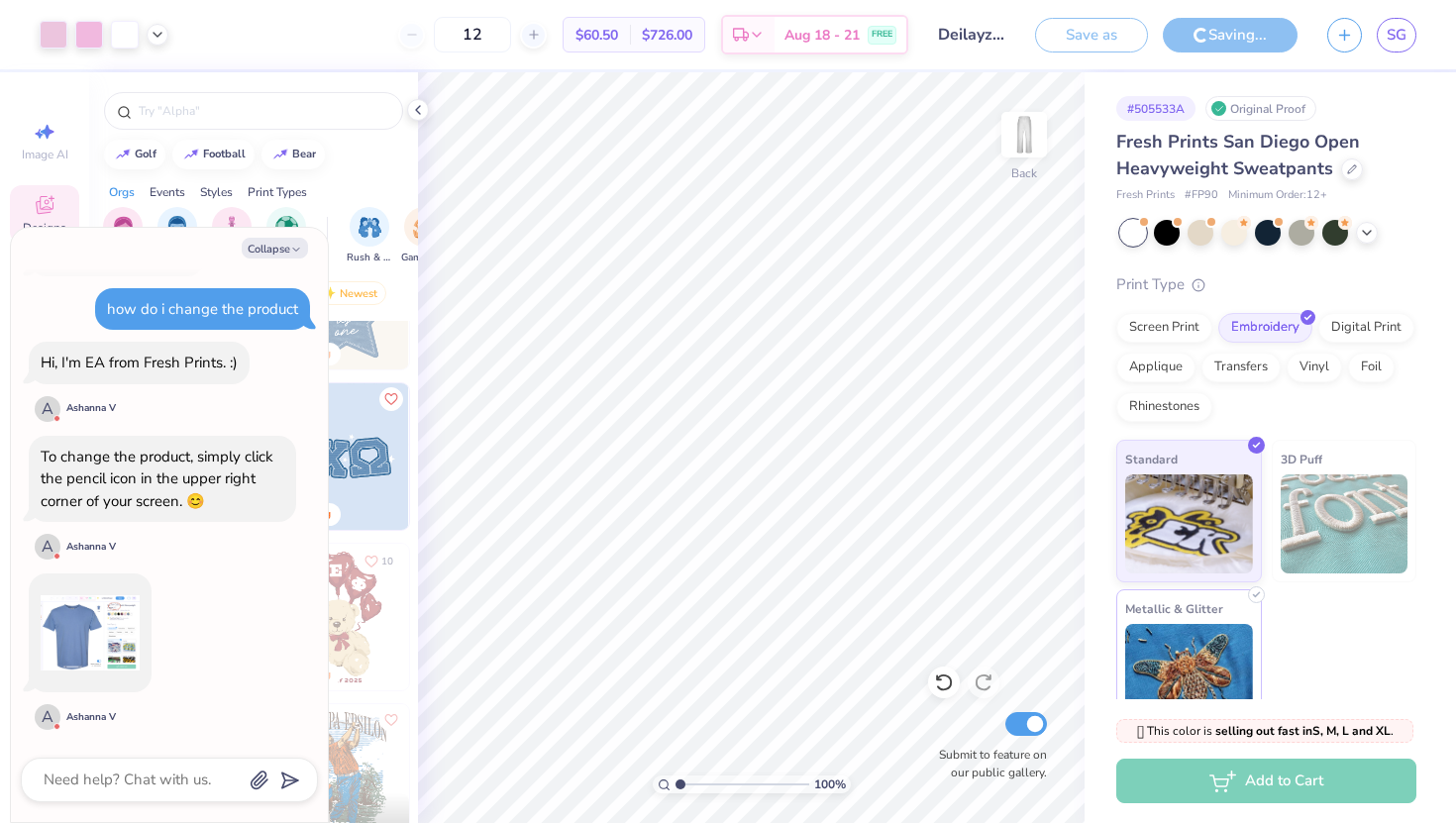 type on "x" 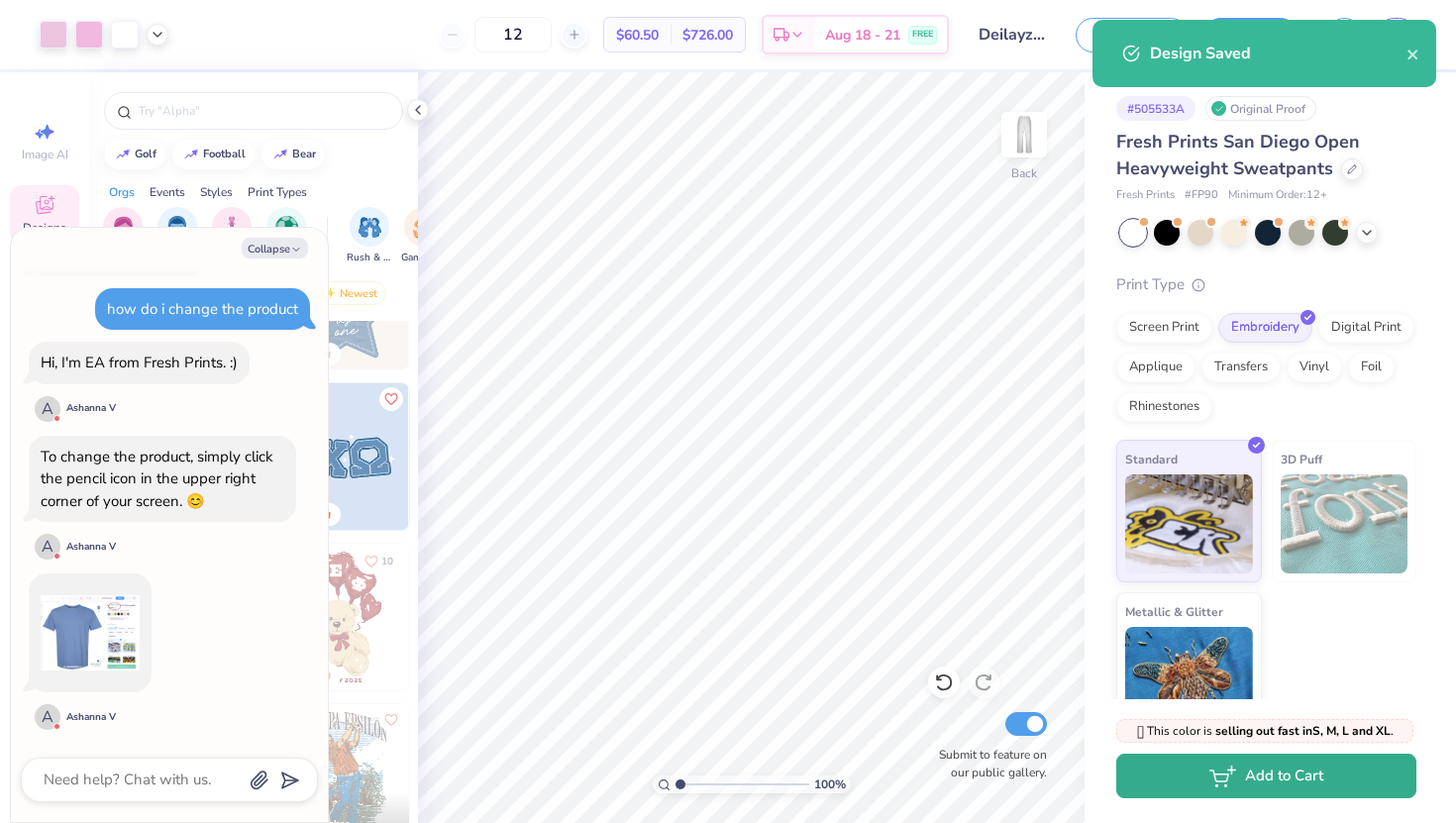 click on "Add to Cart" at bounding box center (1266, 775) 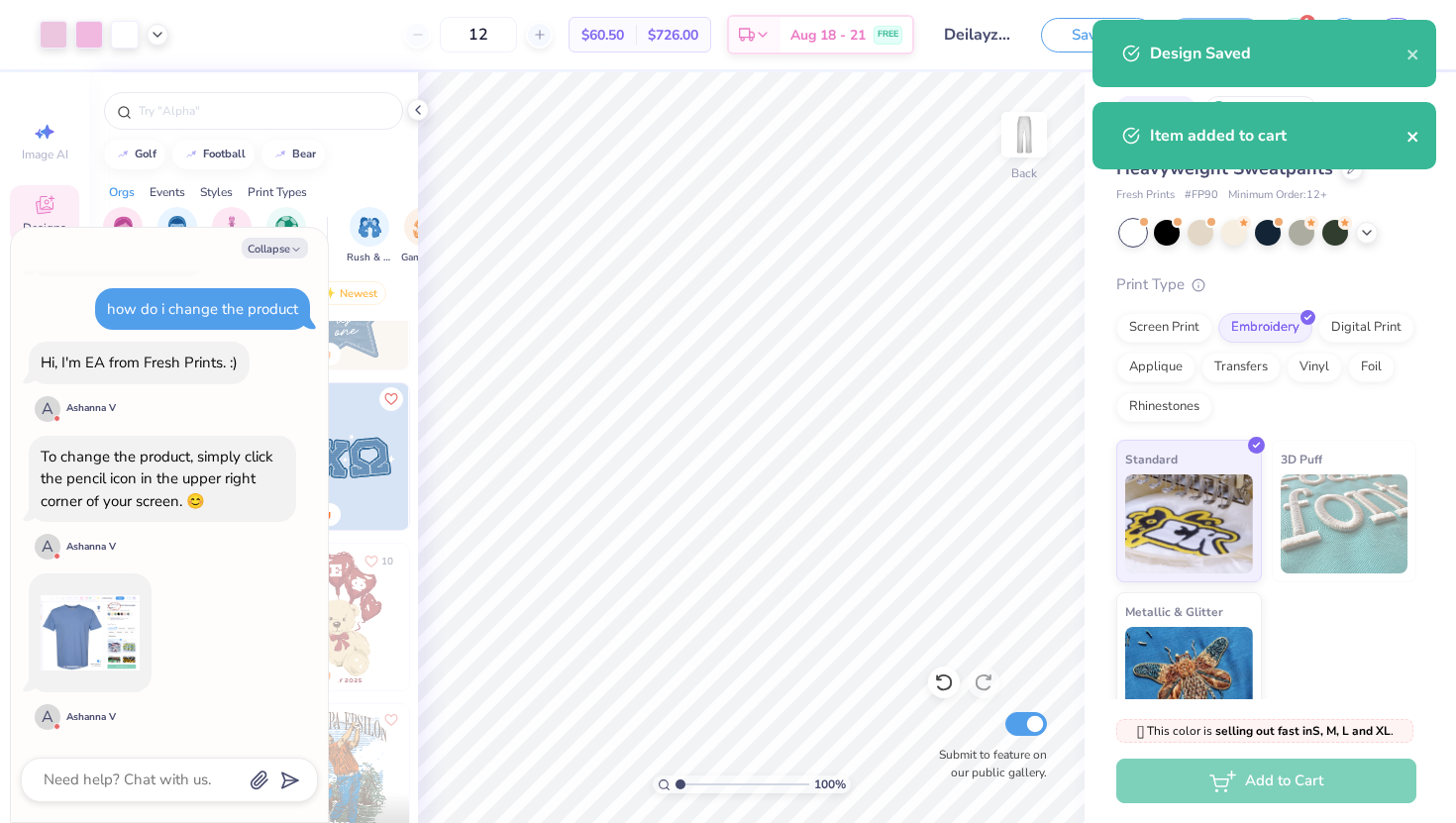 click at bounding box center (1413, 136) 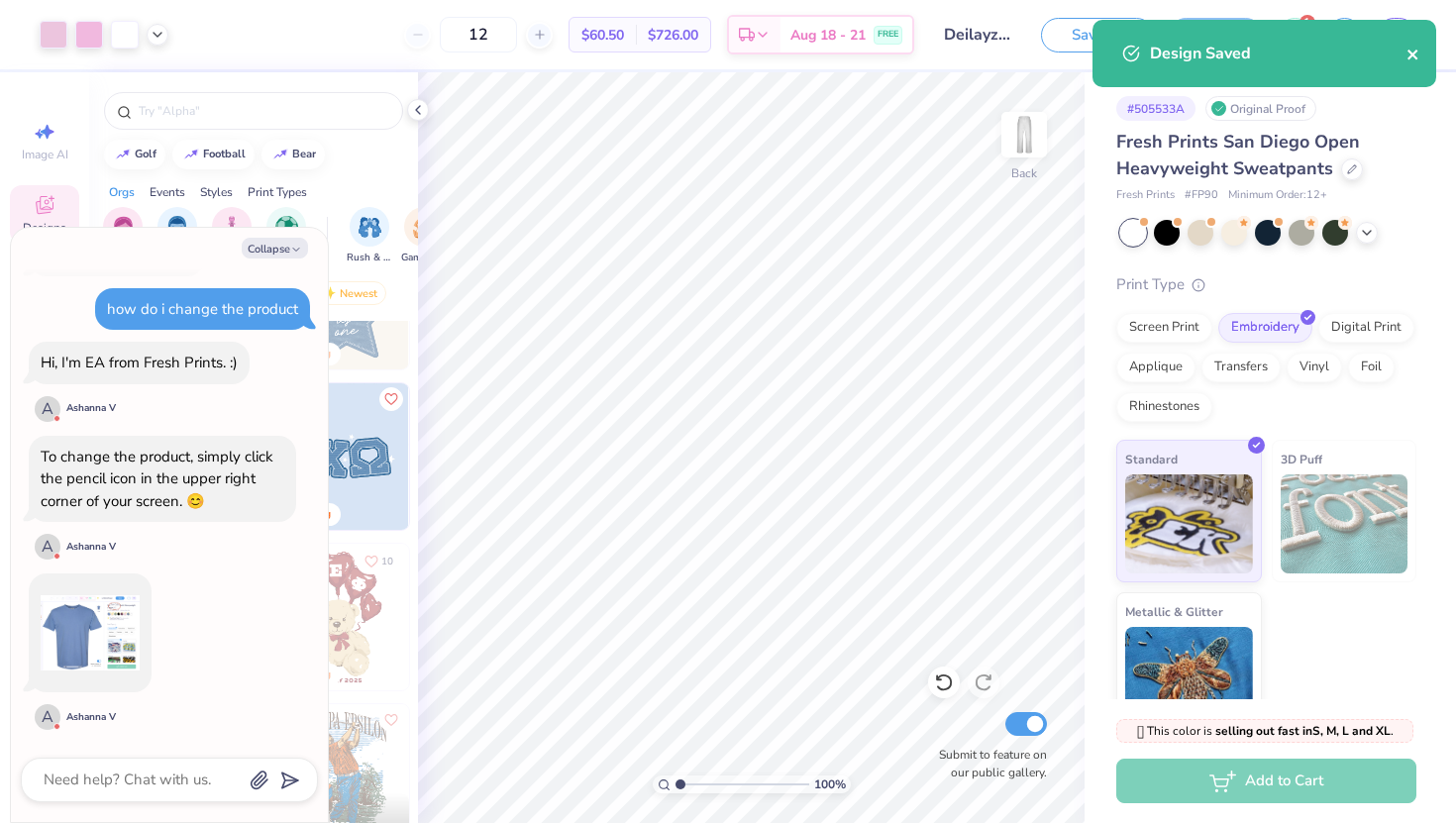 click 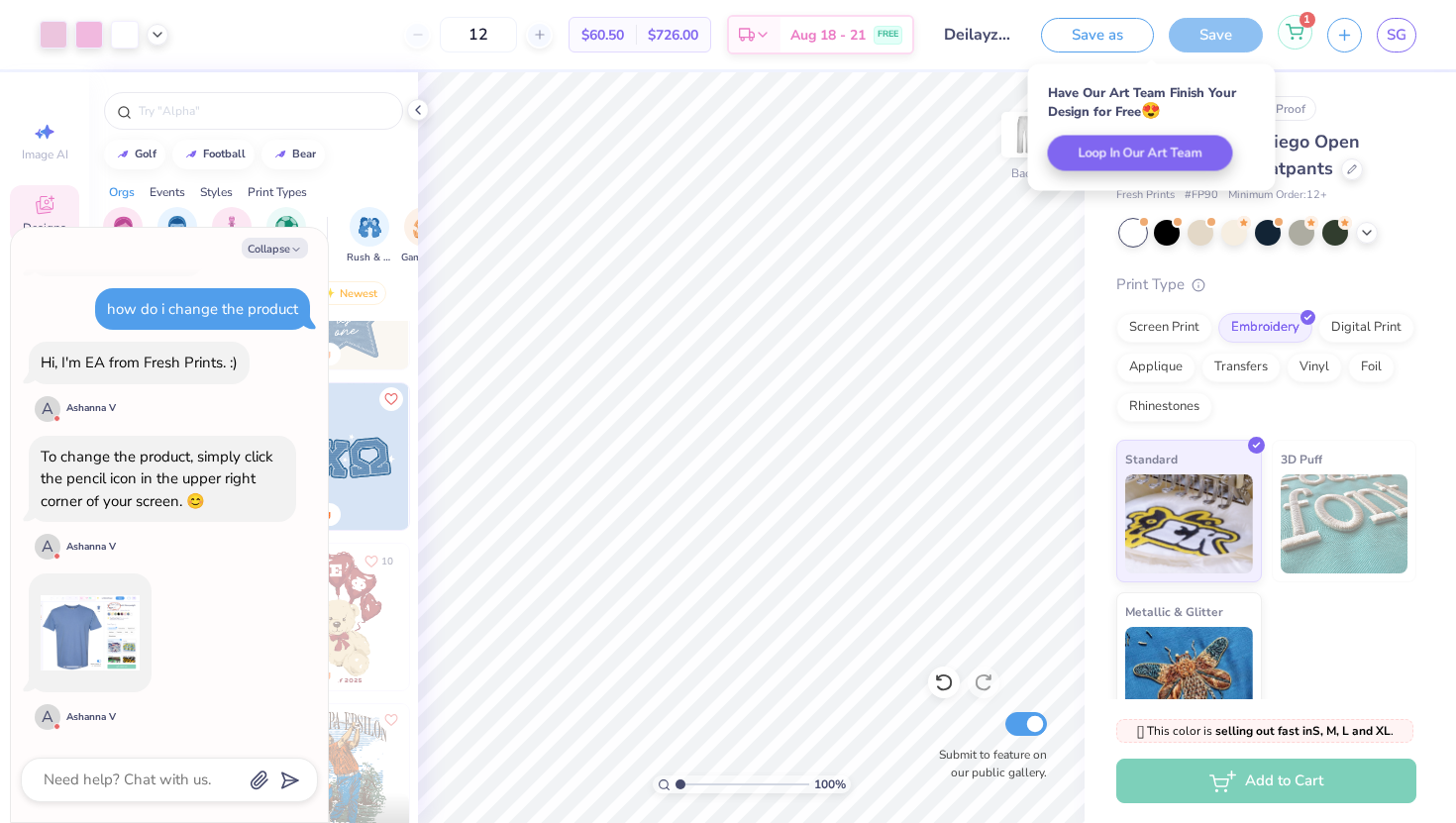 click 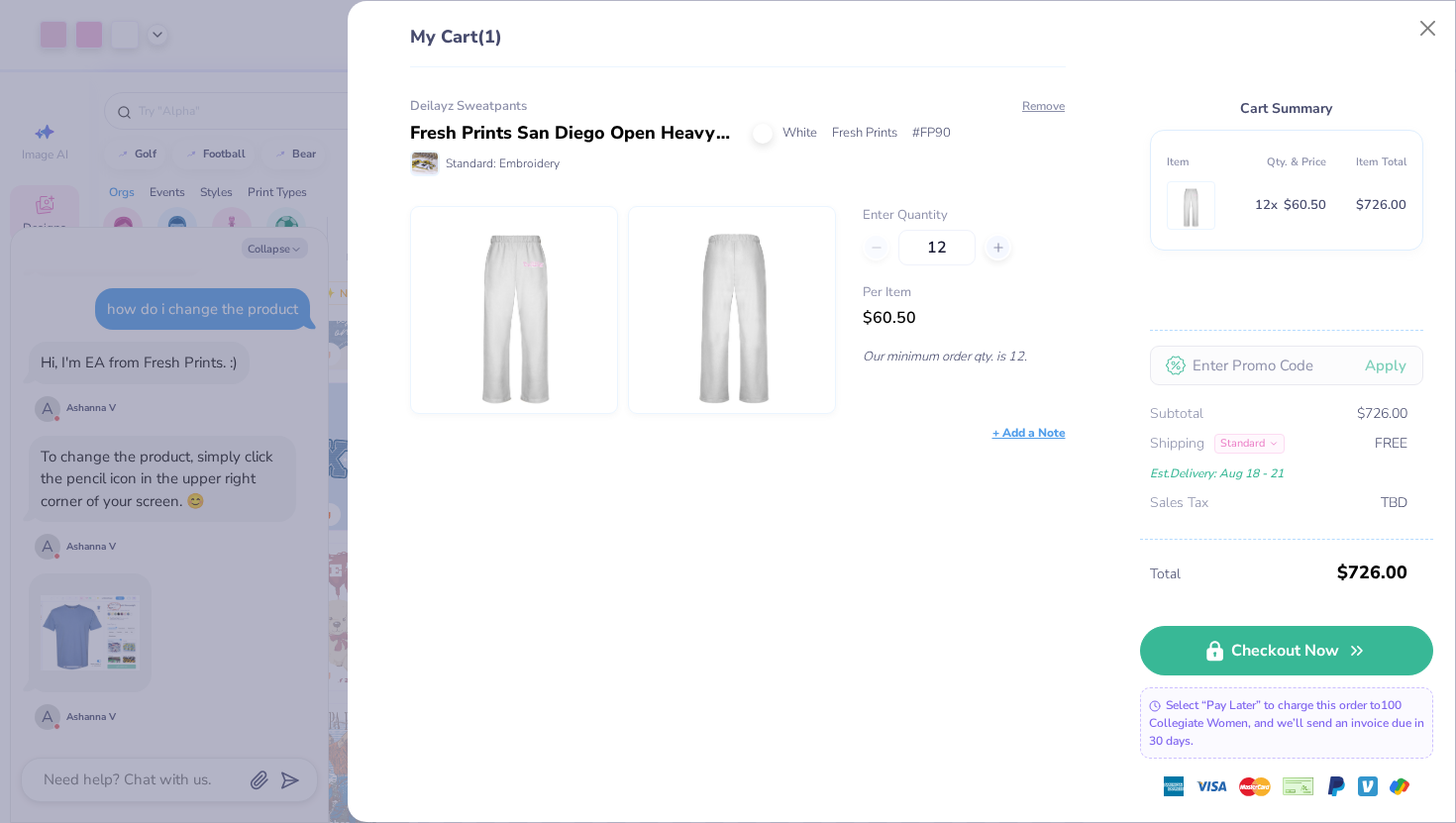 click at bounding box center [514, 310] 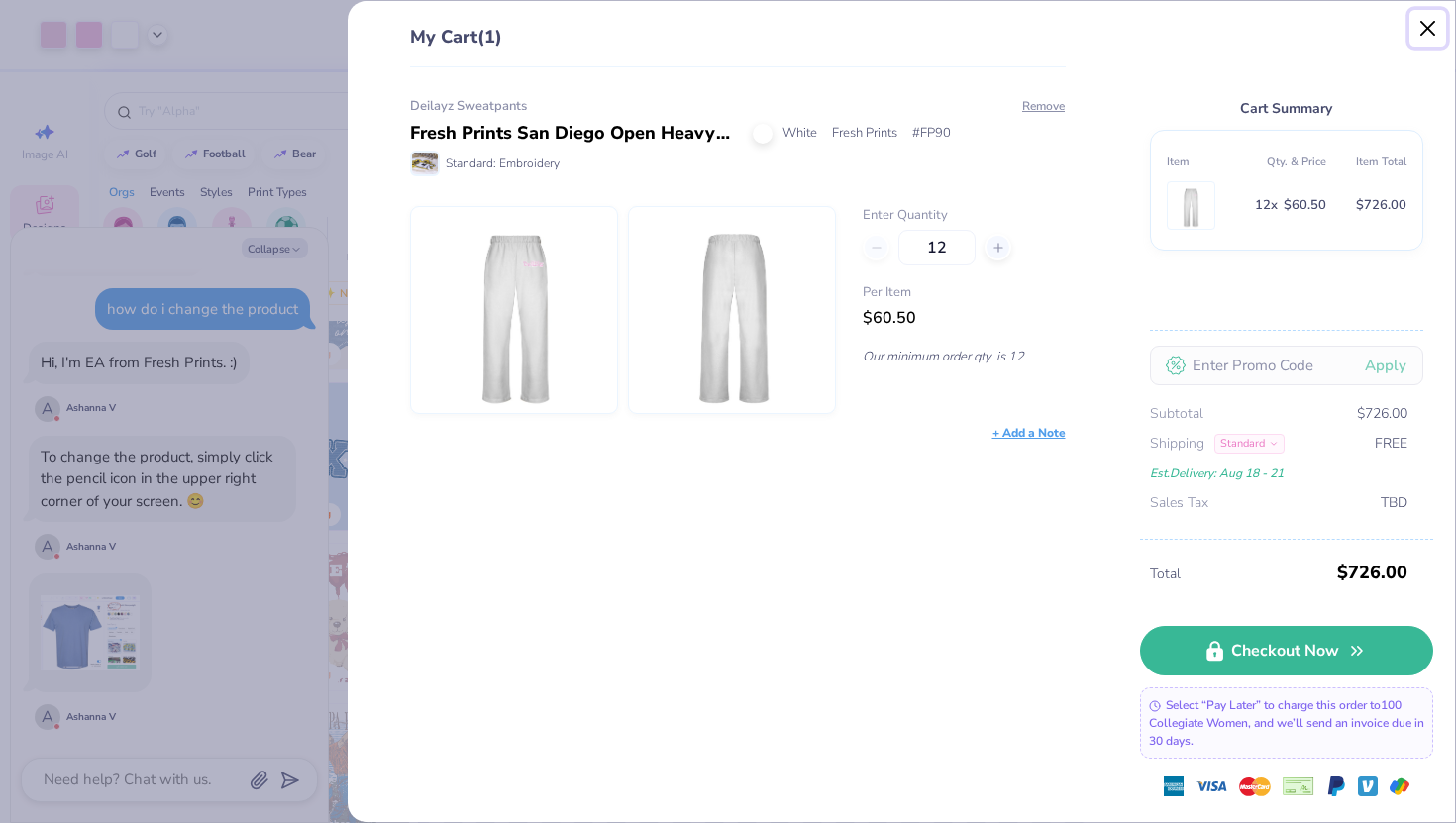 click at bounding box center (1428, 29) 